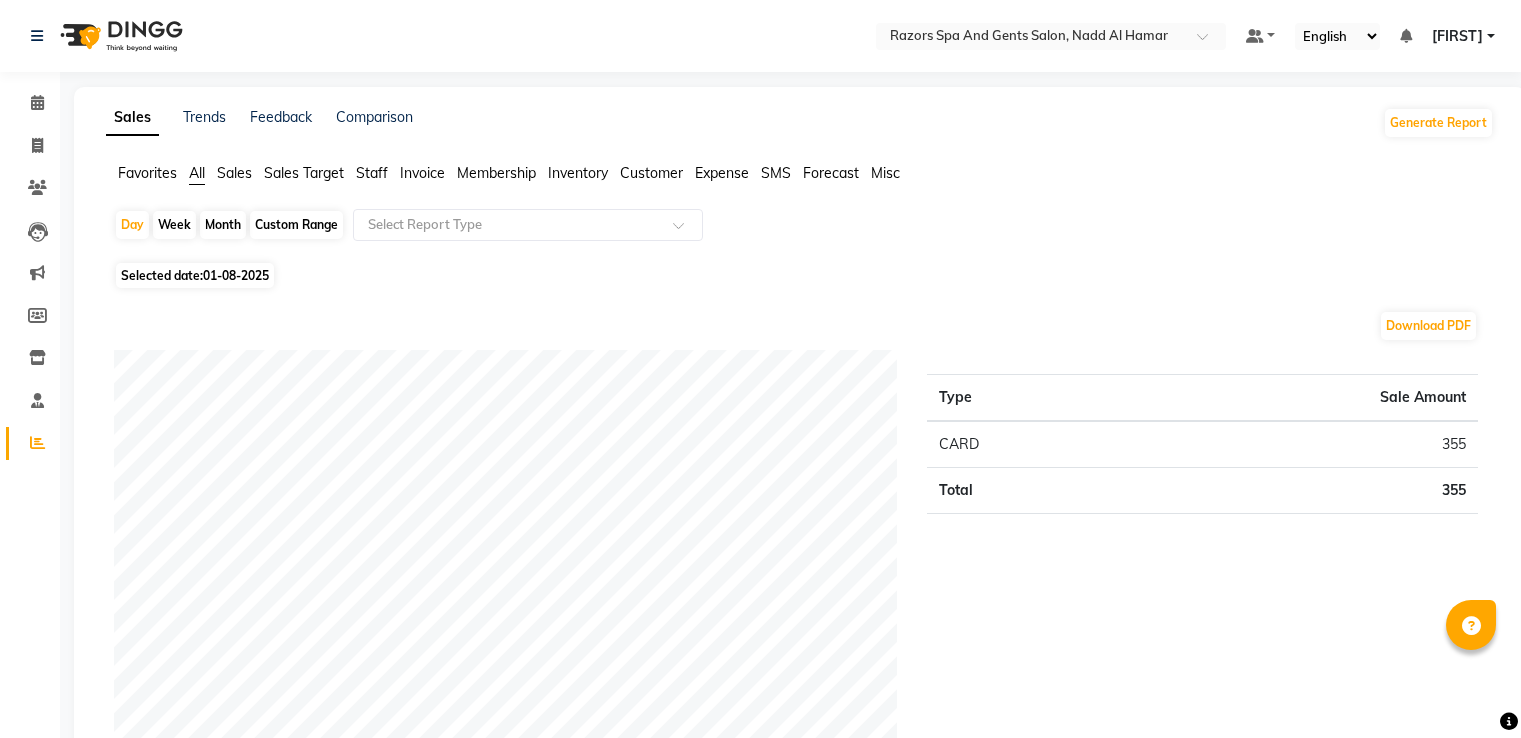 scroll, scrollTop: 0, scrollLeft: 0, axis: both 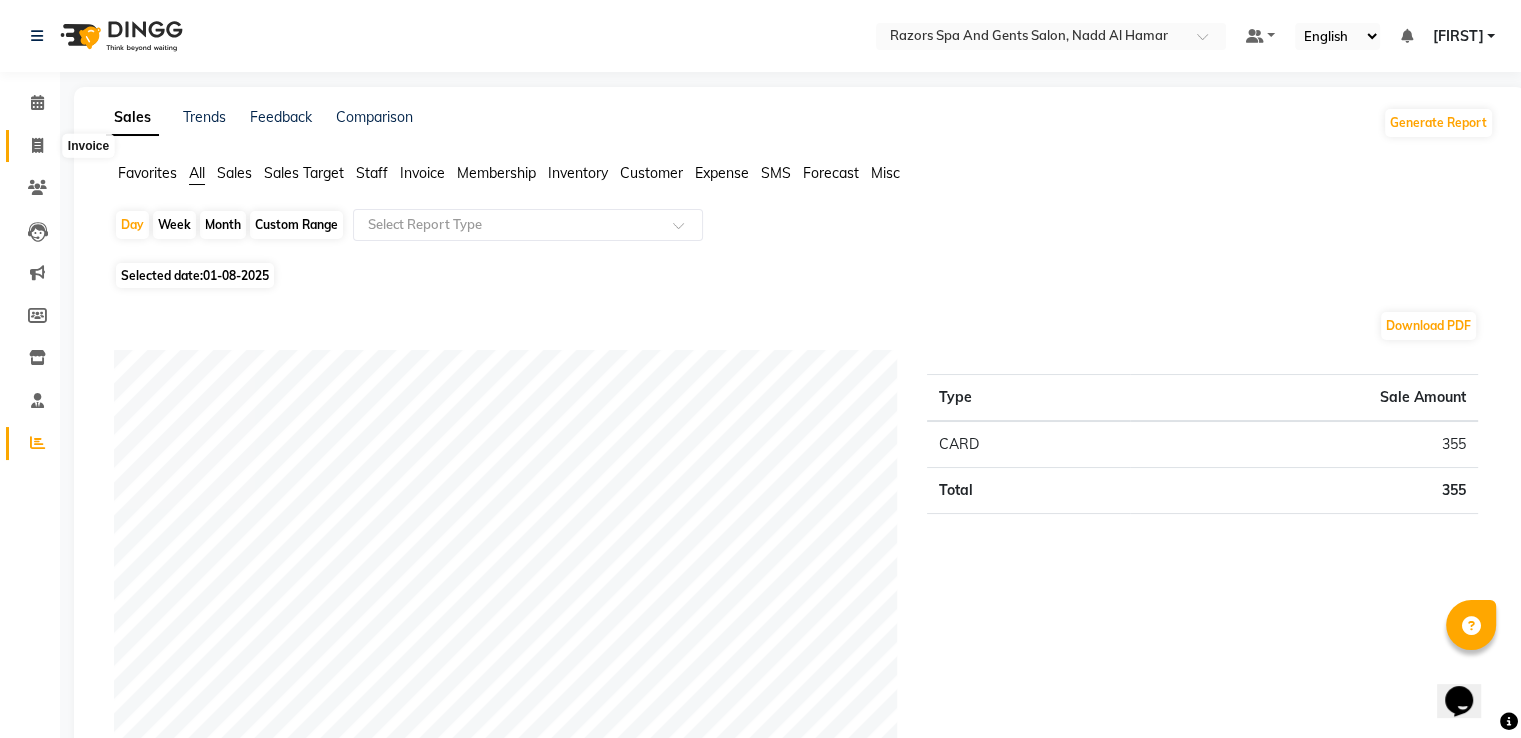 click 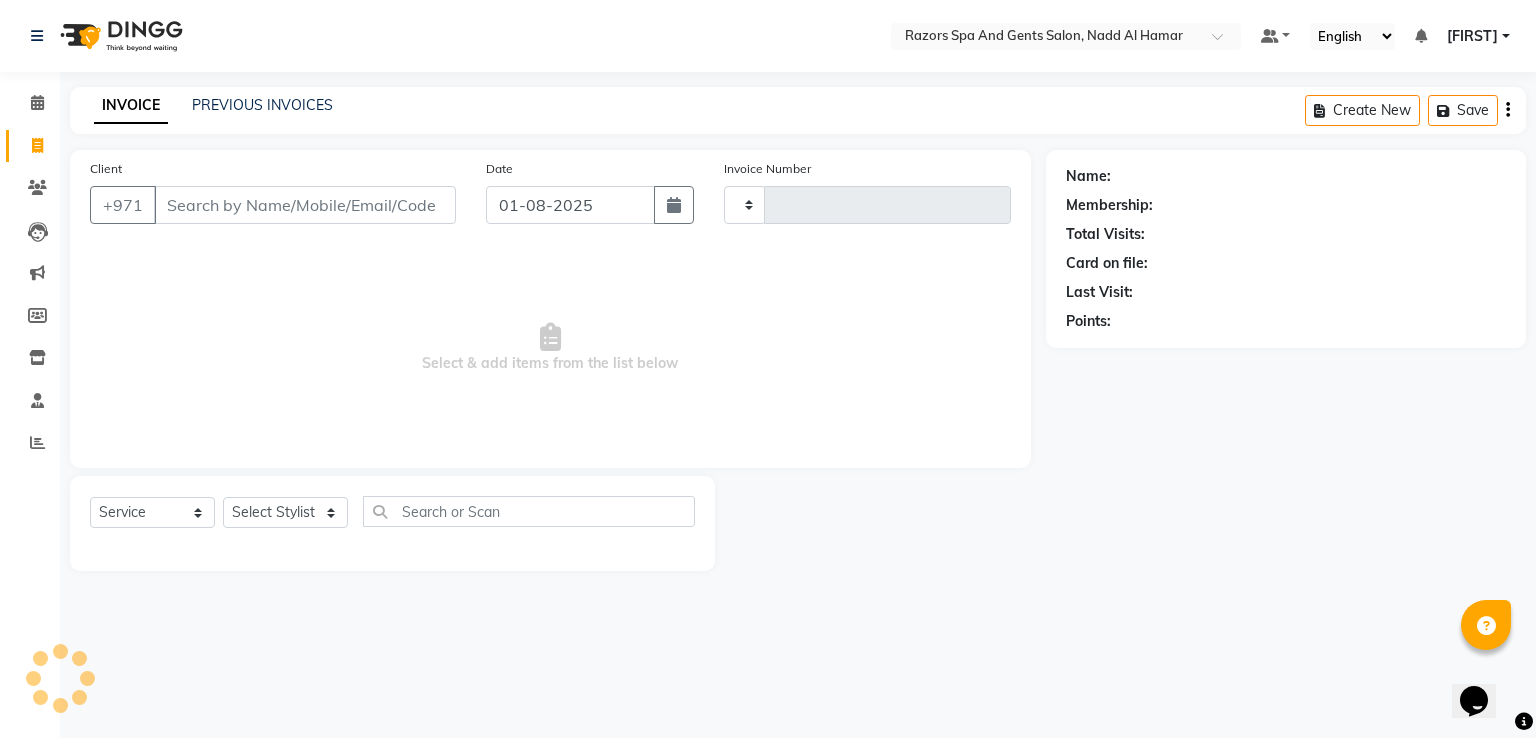 type on "0604" 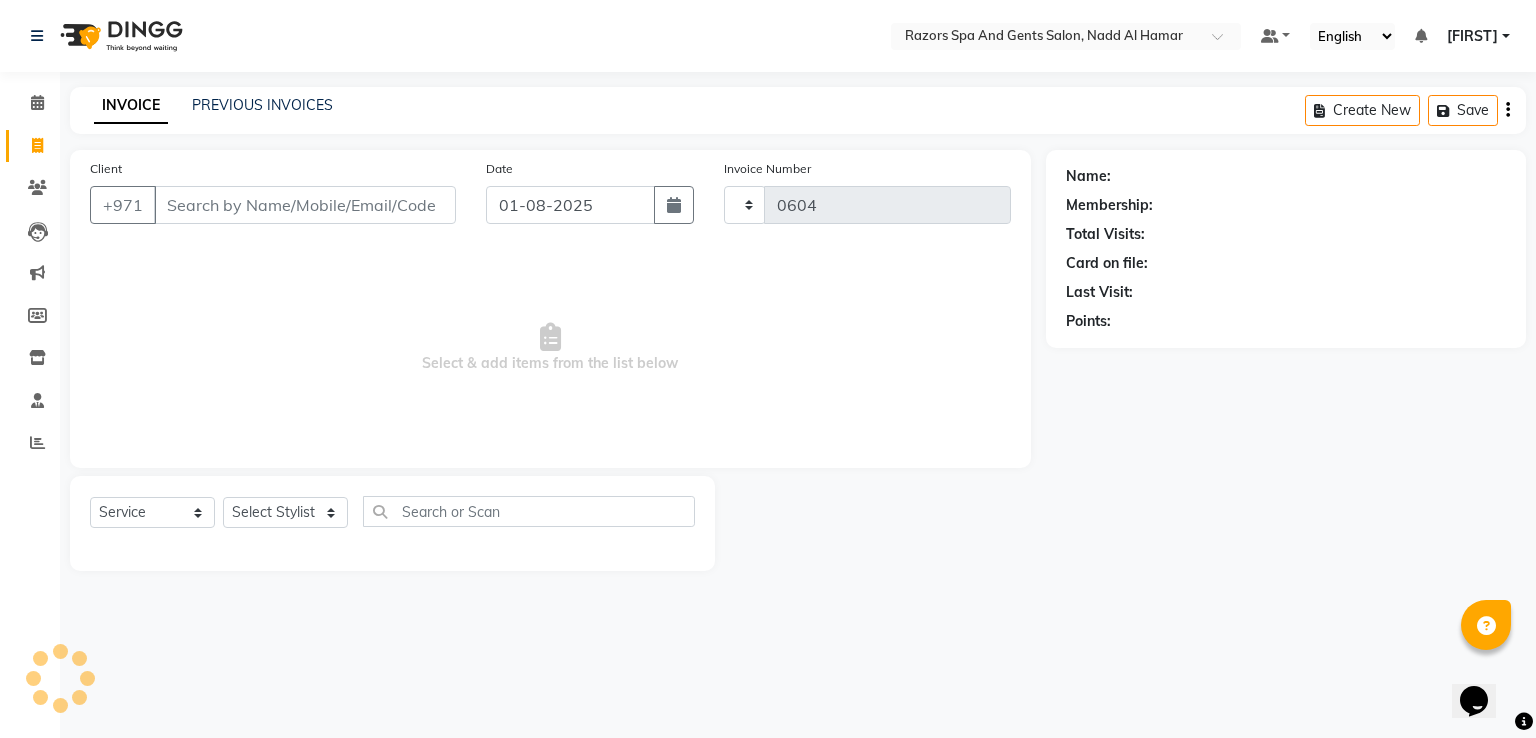 select on "8419" 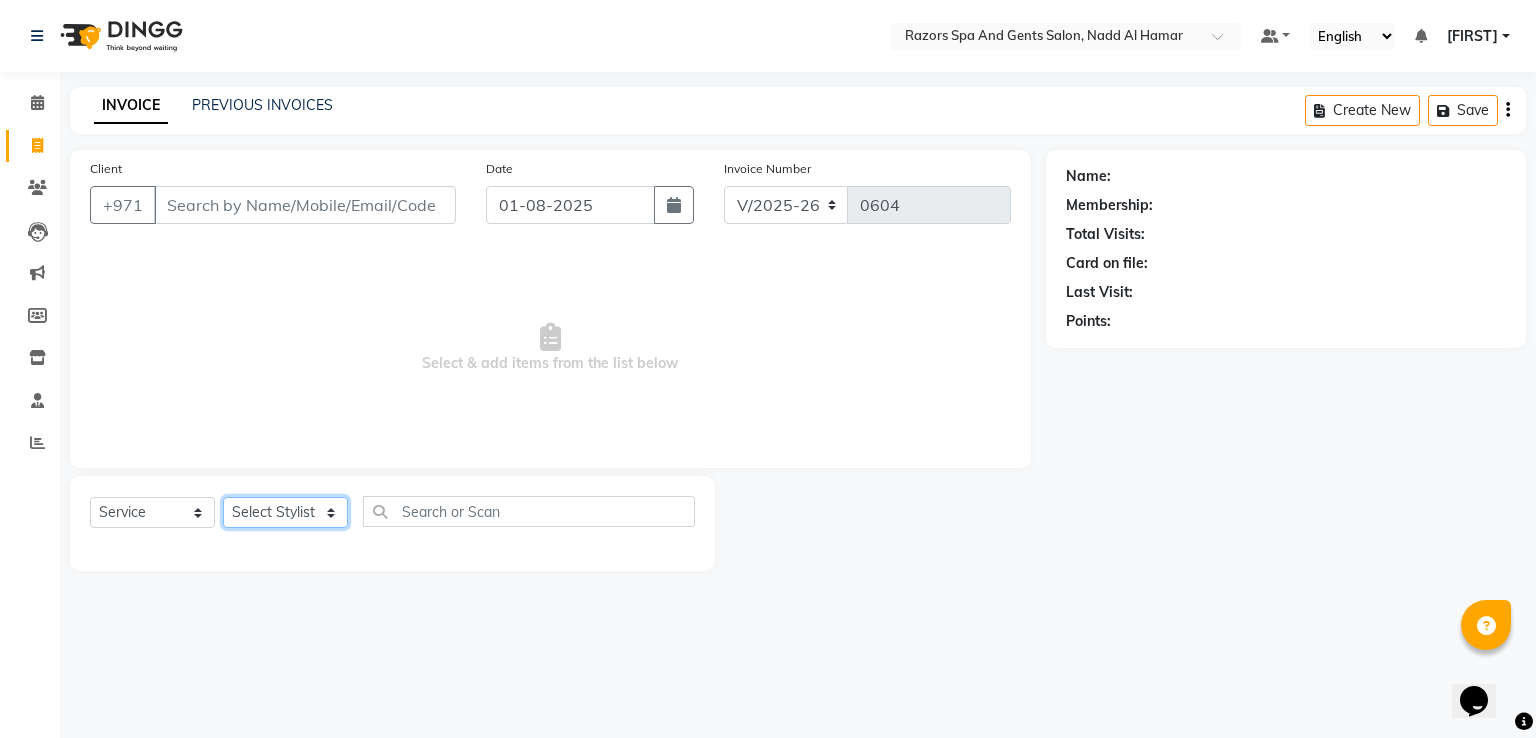 click on "Select Stylist [FIRST] [LAST] [FIRST] [FIRST] [FIRST] [FIRST] [FIRST] [FIRST] [FIRST] [FIRST]" 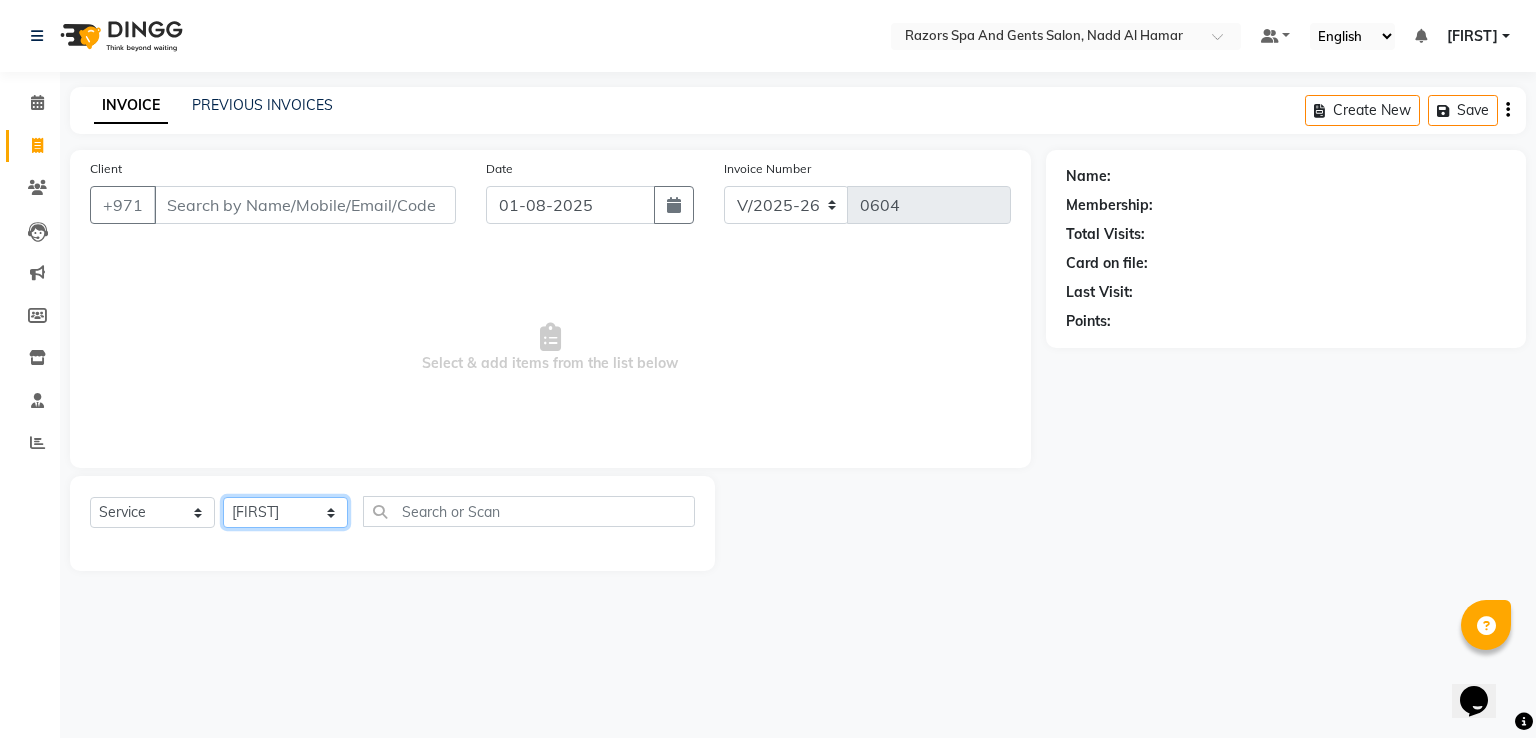 click on "Select Stylist [FIRST] [LAST] [FIRST] [FIRST] [FIRST] [FIRST] [FIRST] [FIRST] [FIRST] [FIRST]" 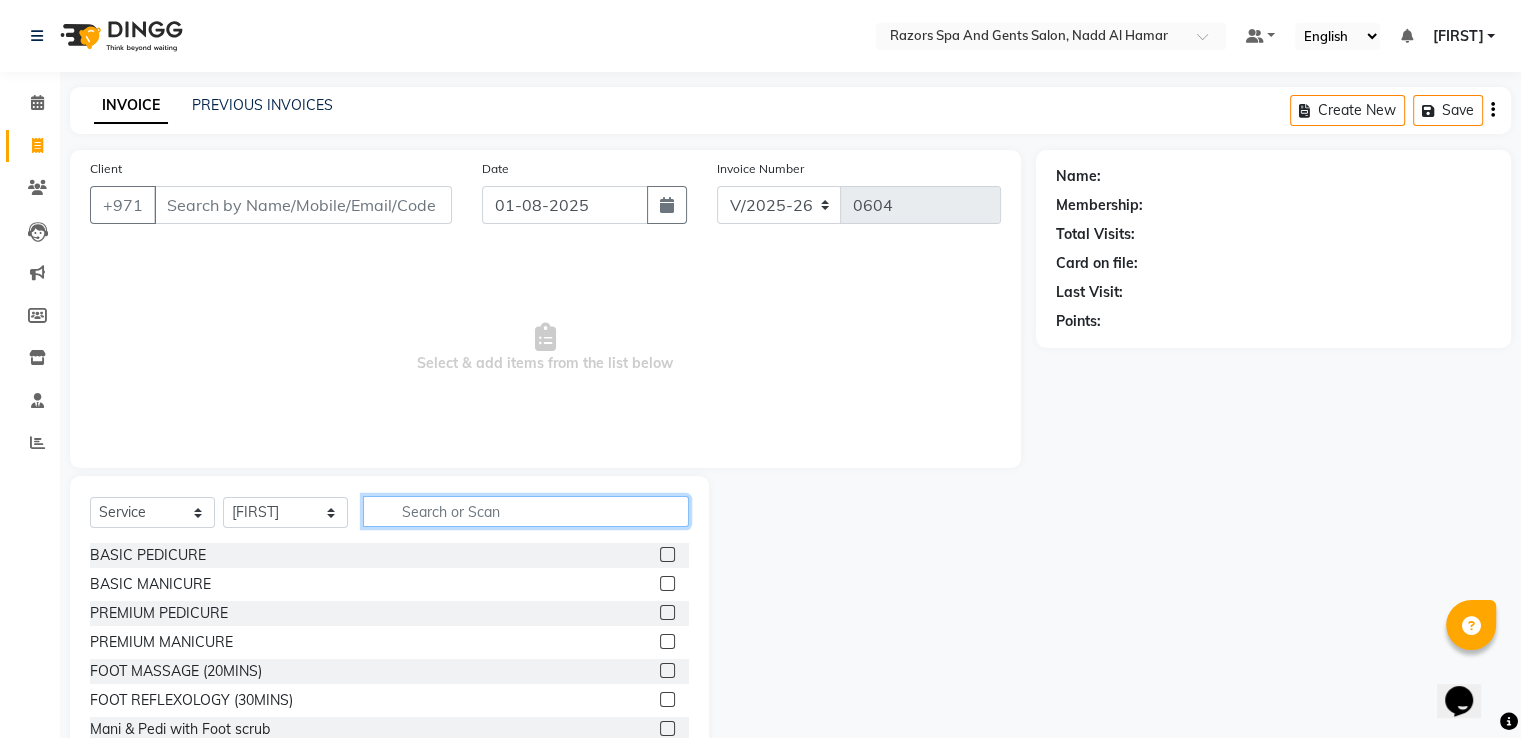 click 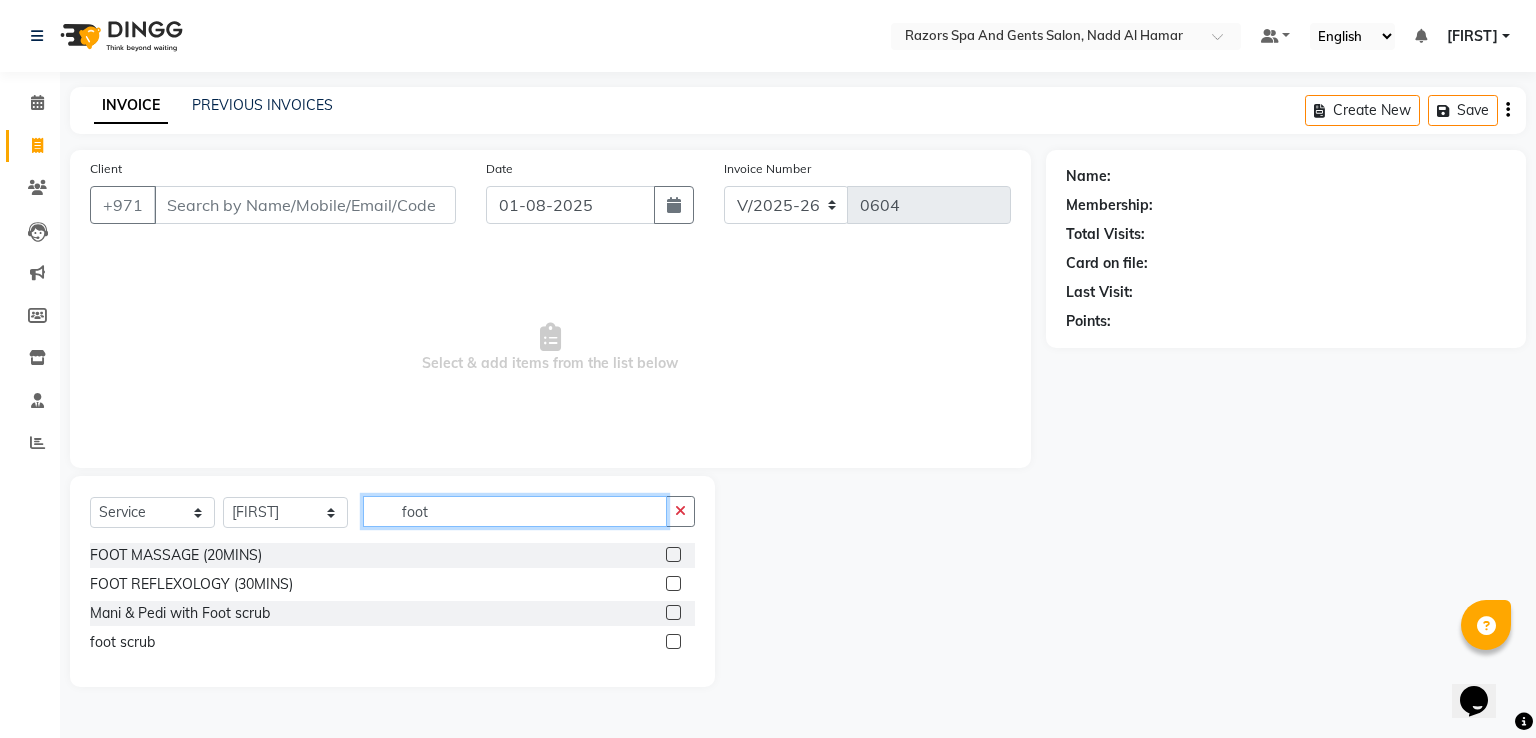 type on "foot" 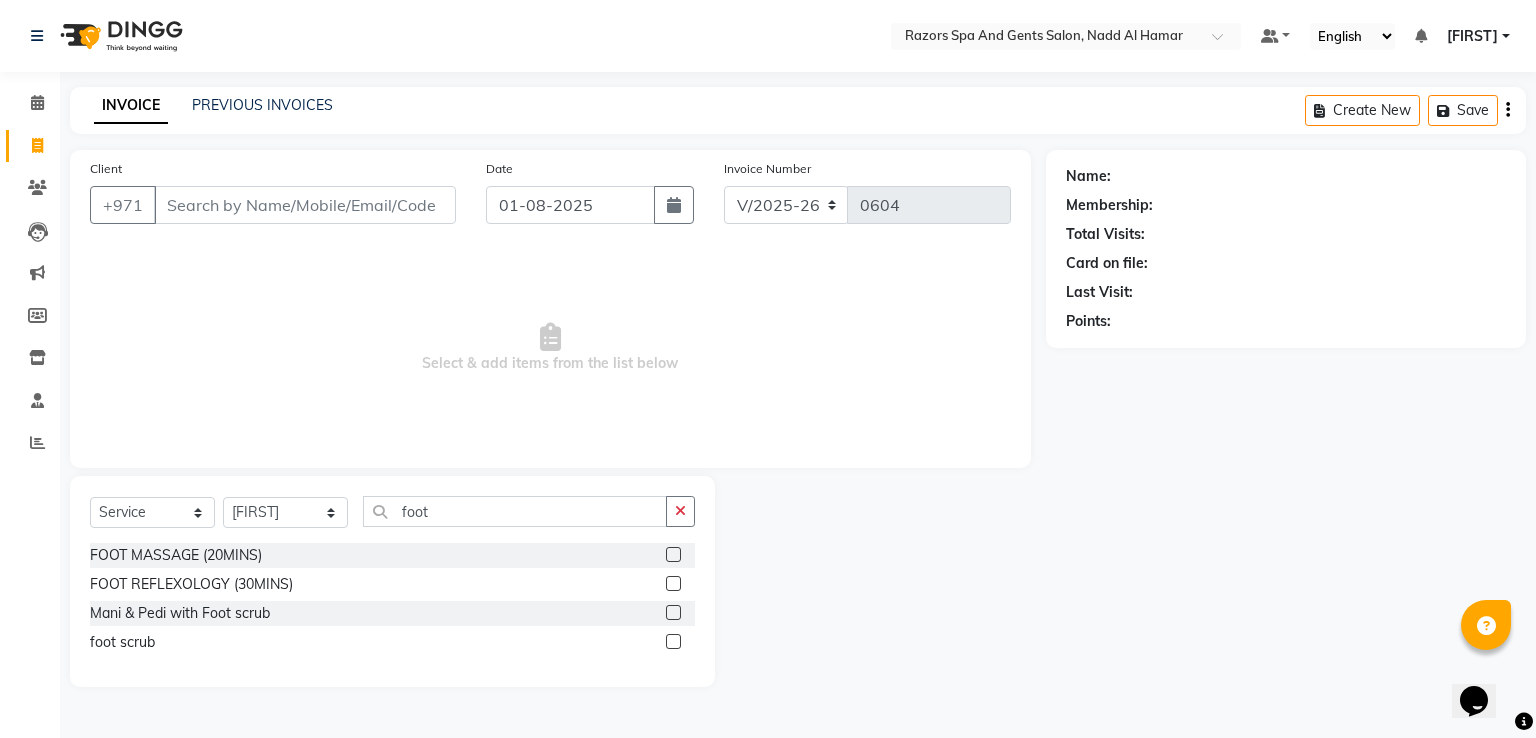 click 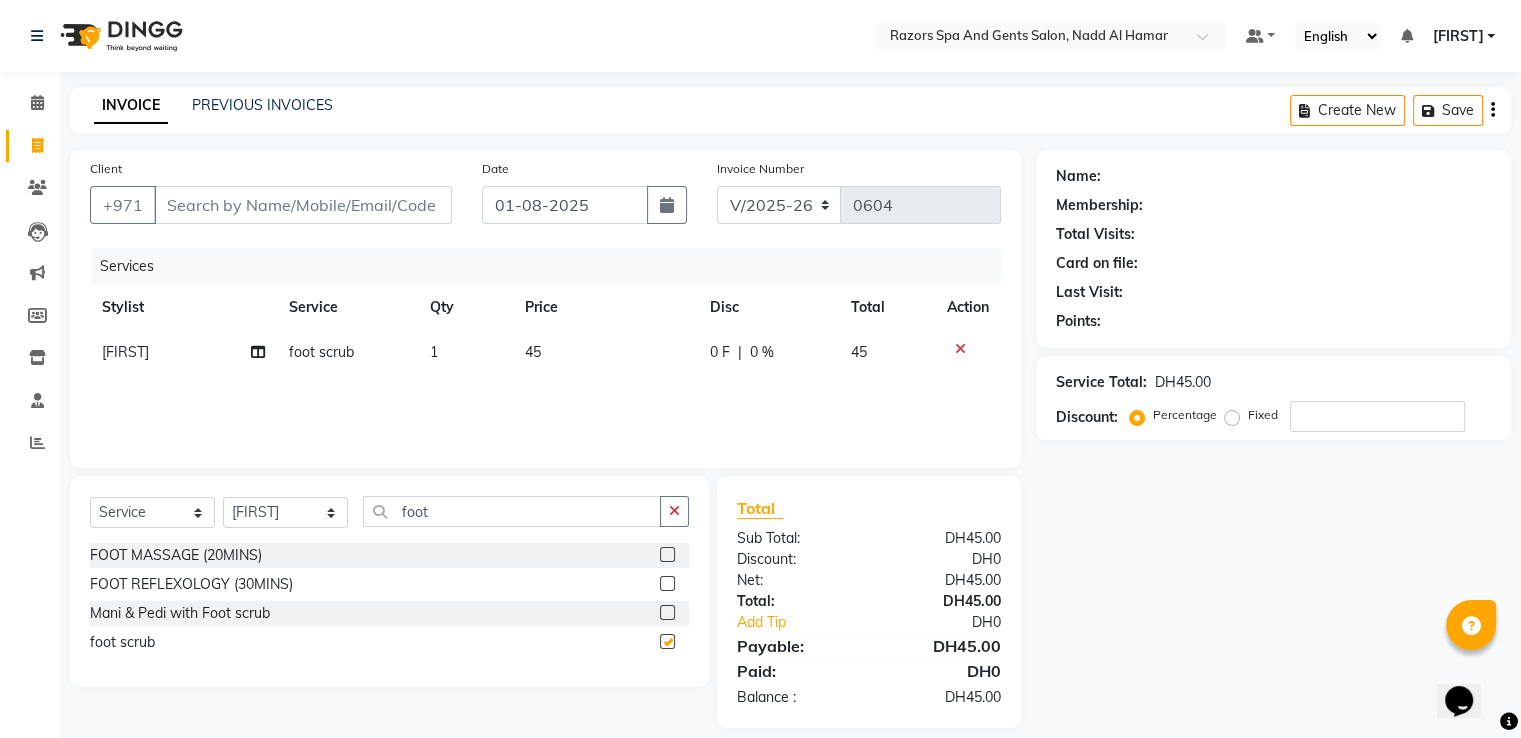 checkbox on "false" 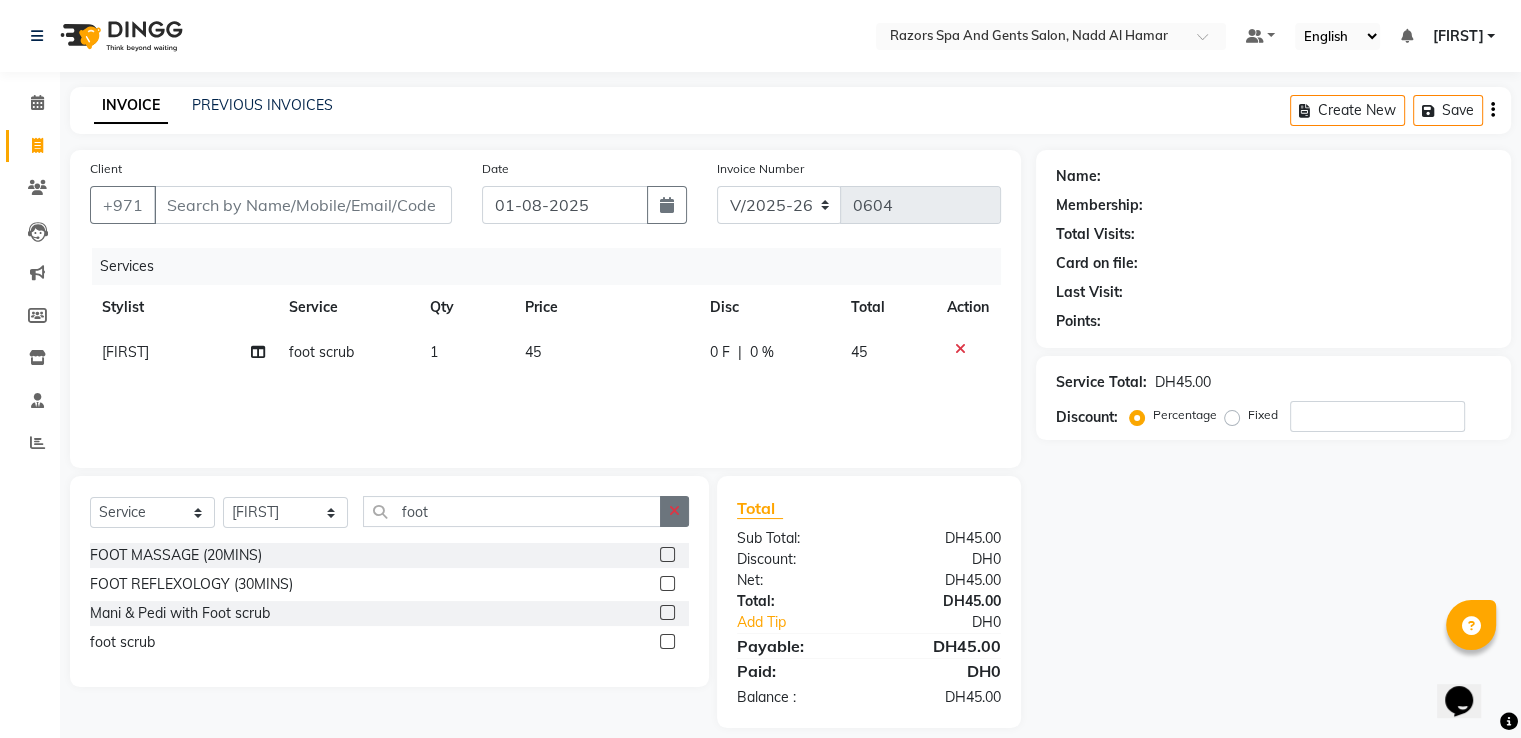click 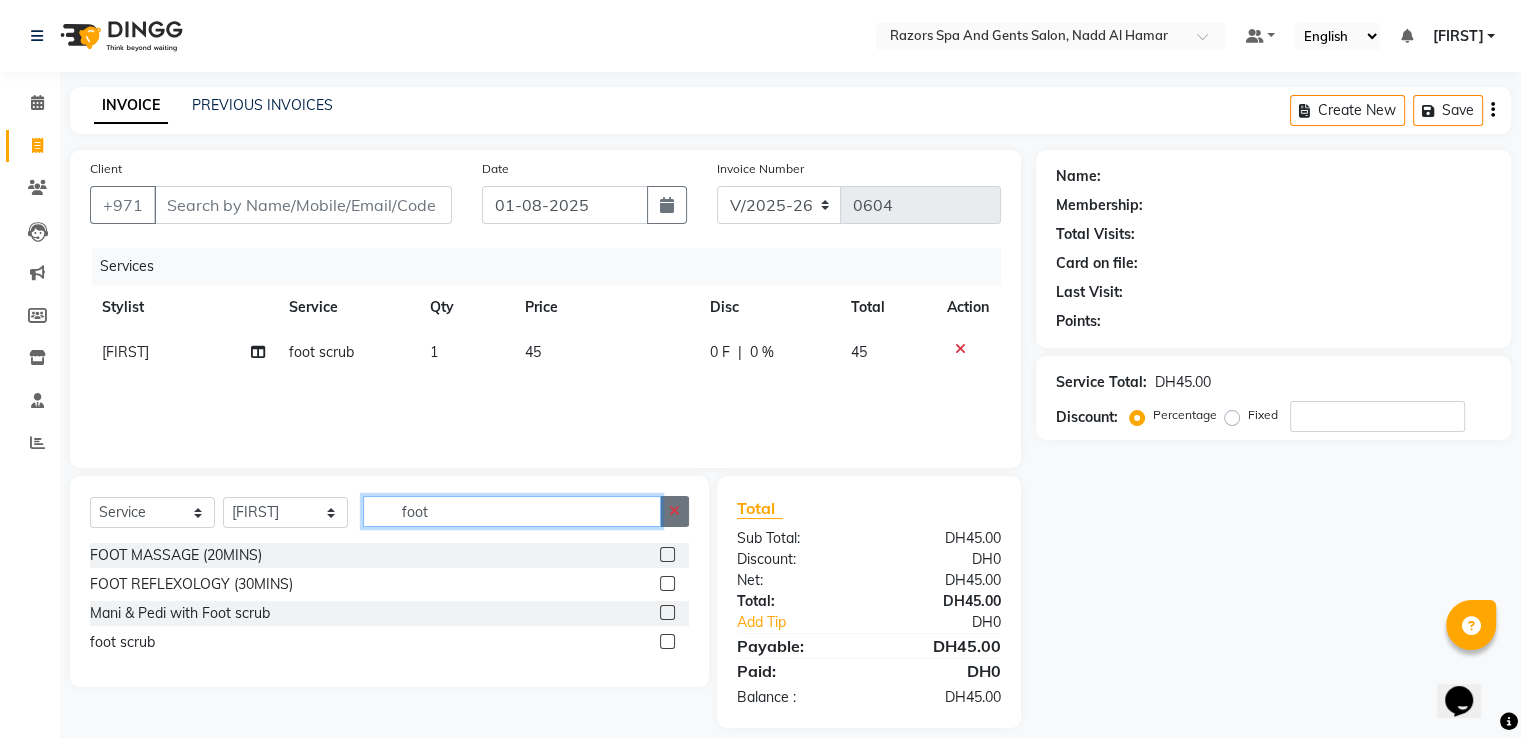 type 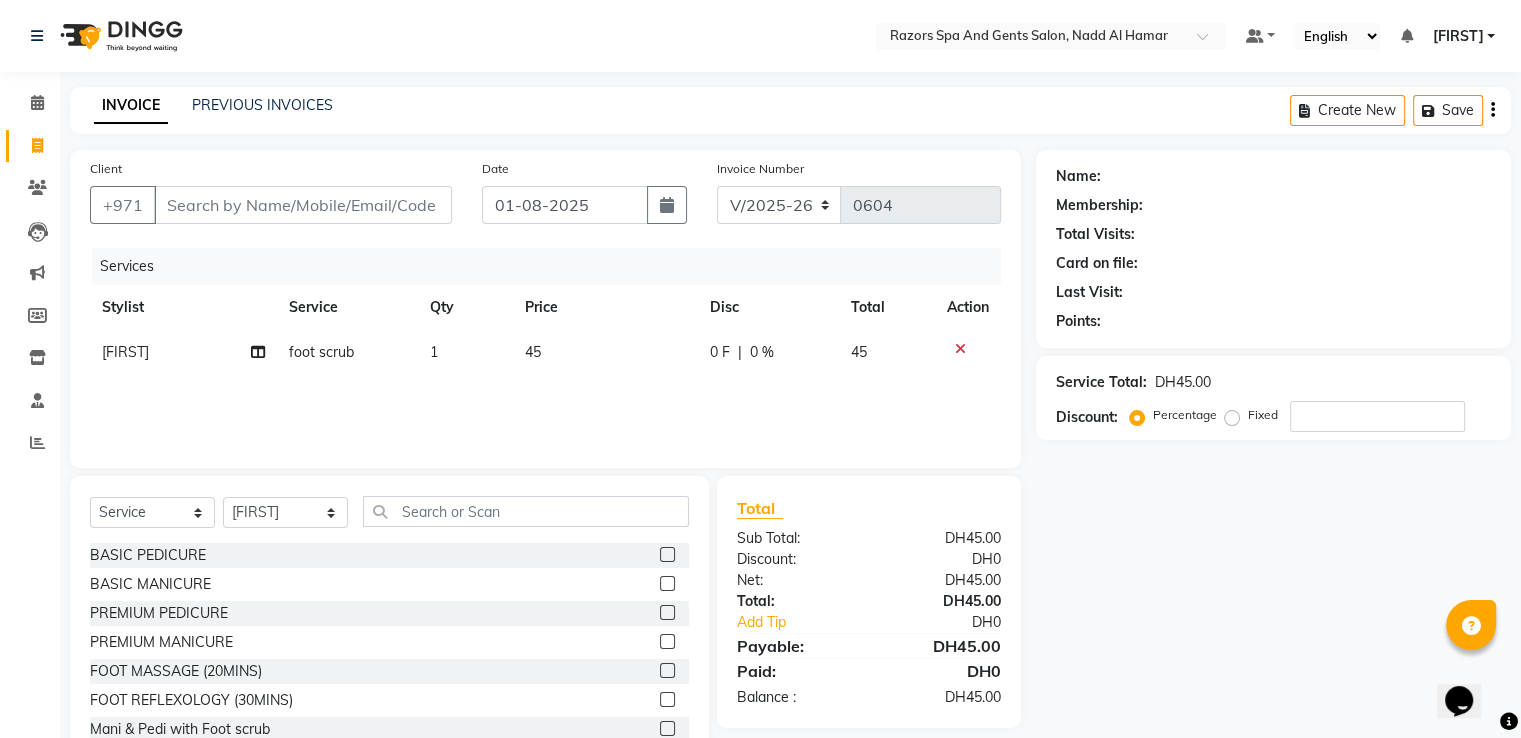 click 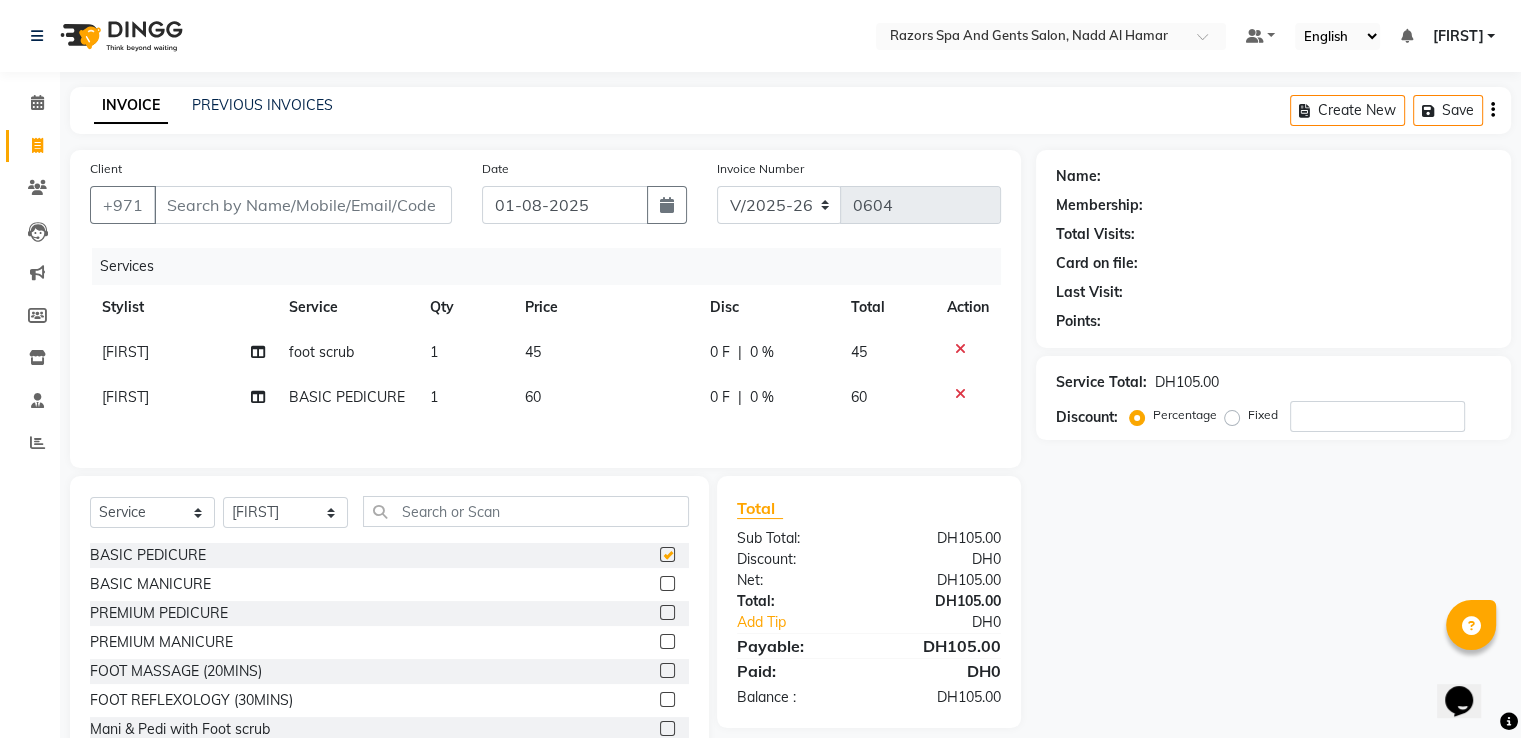 checkbox on "false" 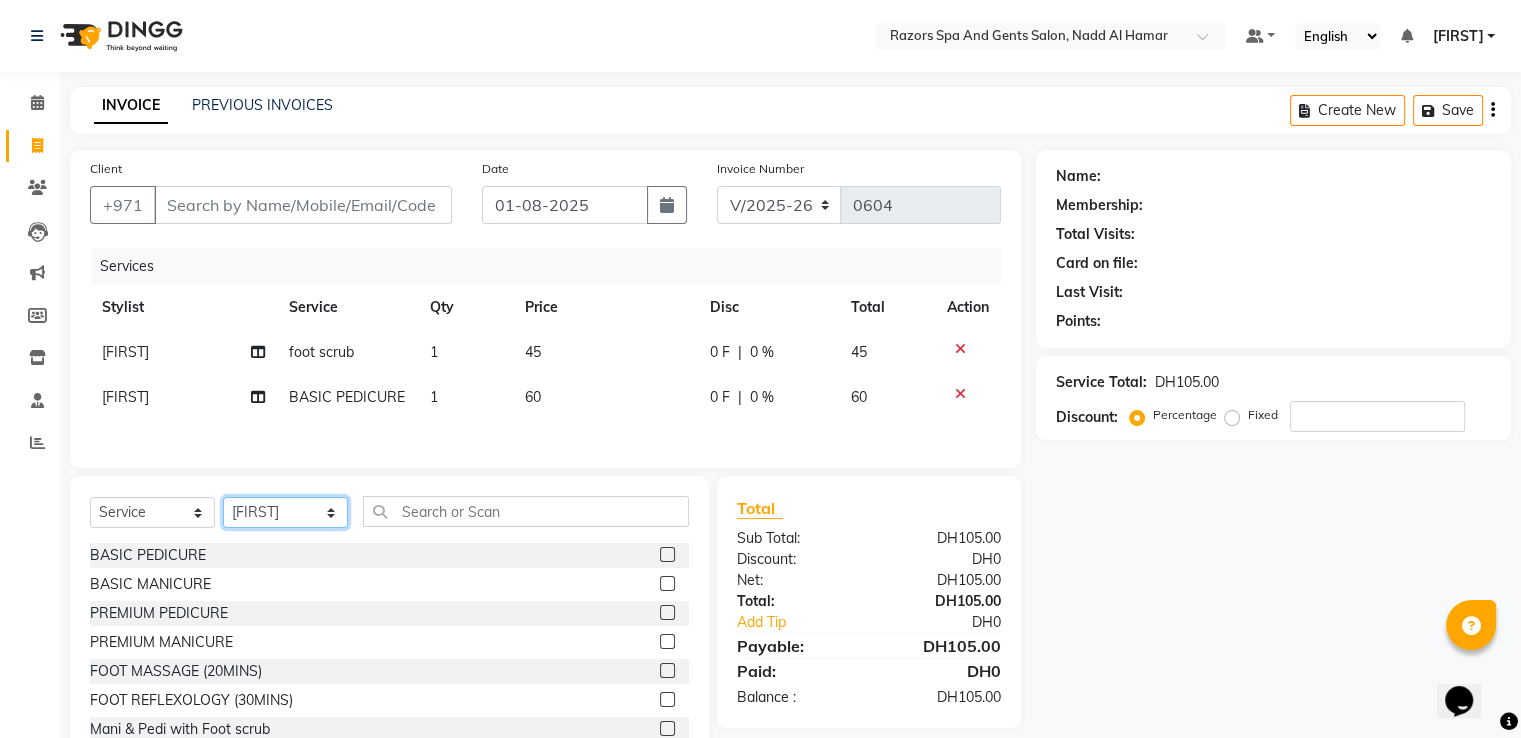 click on "Select Stylist [FIRST] [LAST] [FIRST] [FIRST] [FIRST] [FIRST] [FIRST] [FIRST] [FIRST] [FIRST]" 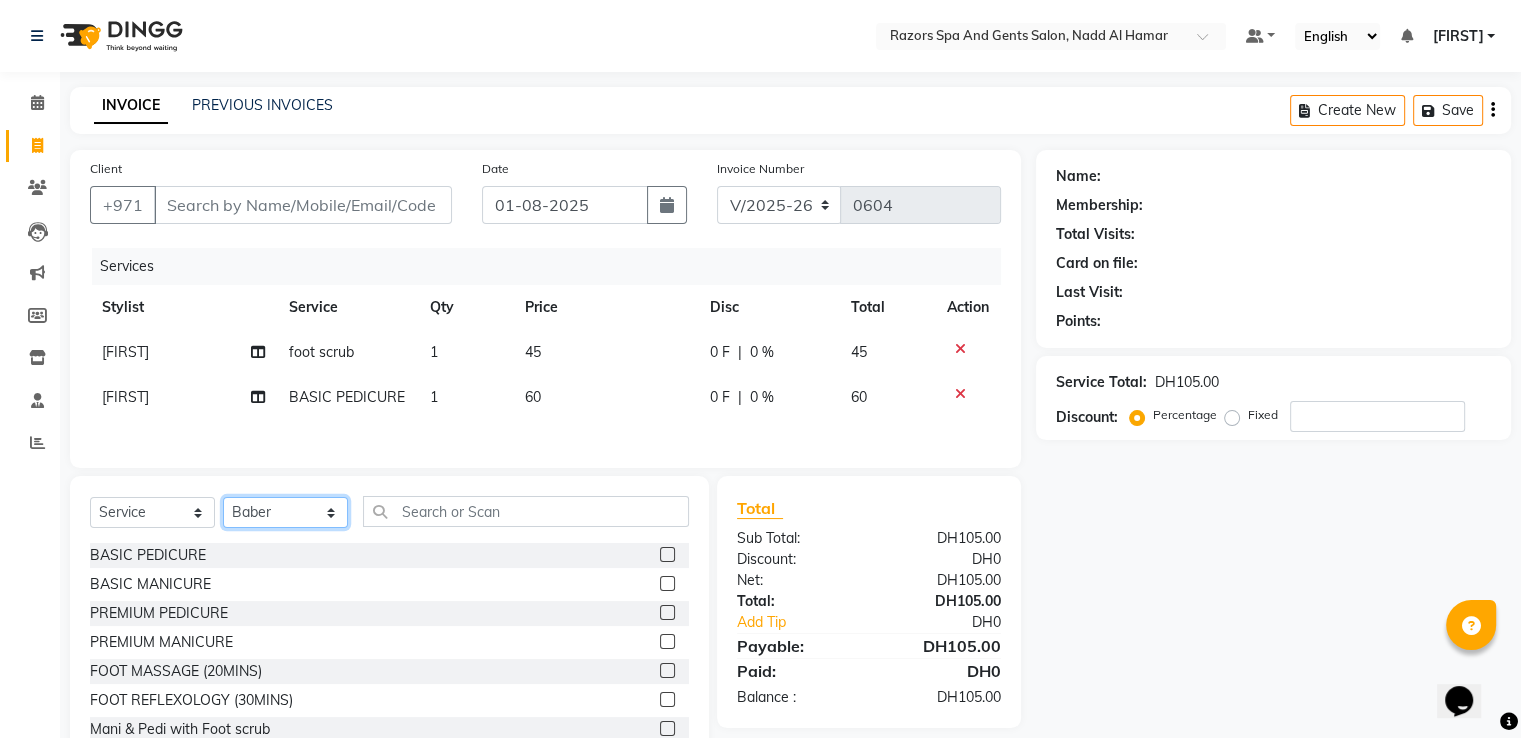 click on "Select Stylist [FIRST] [LAST] [FIRST] [FIRST] [FIRST] [FIRST] [FIRST] [FIRST] [FIRST] [FIRST]" 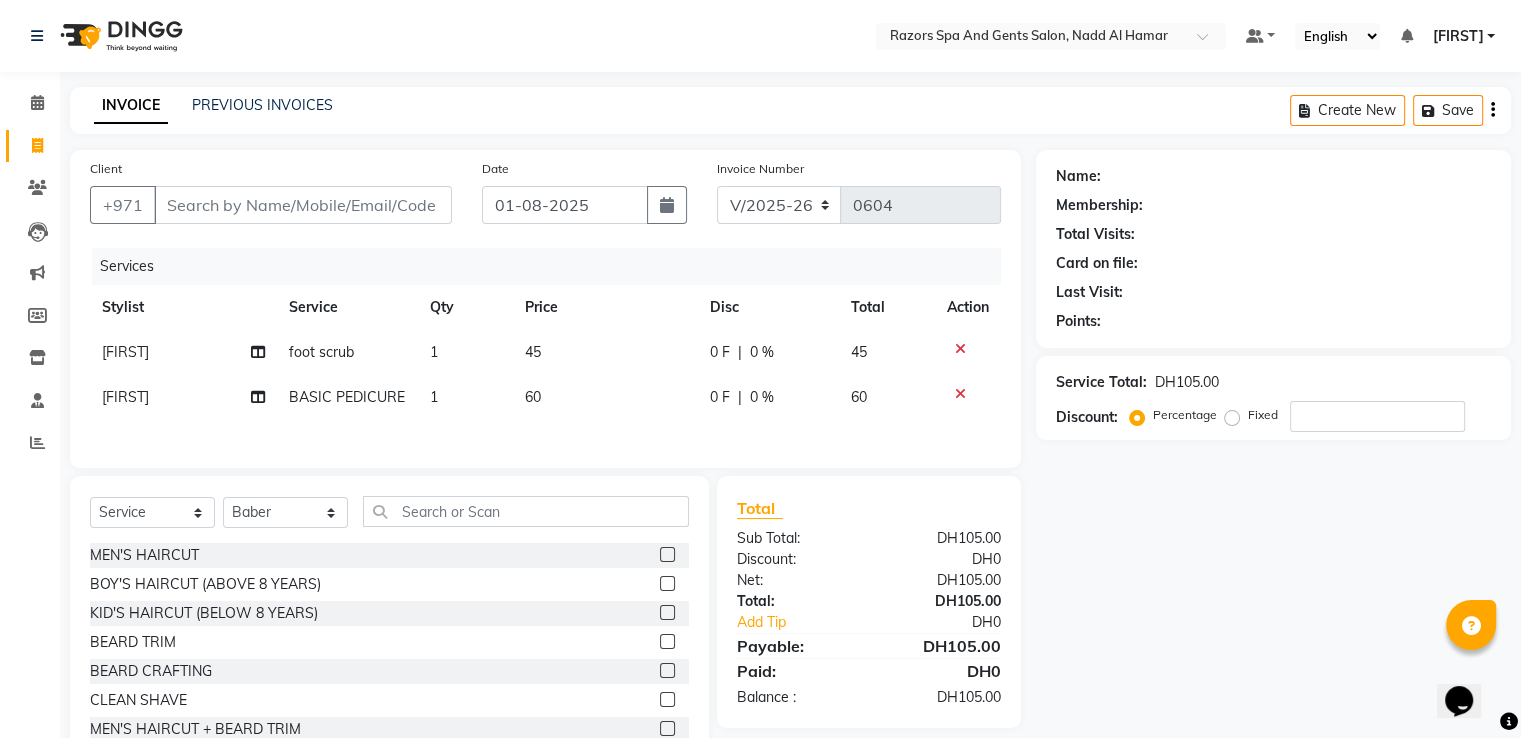 click 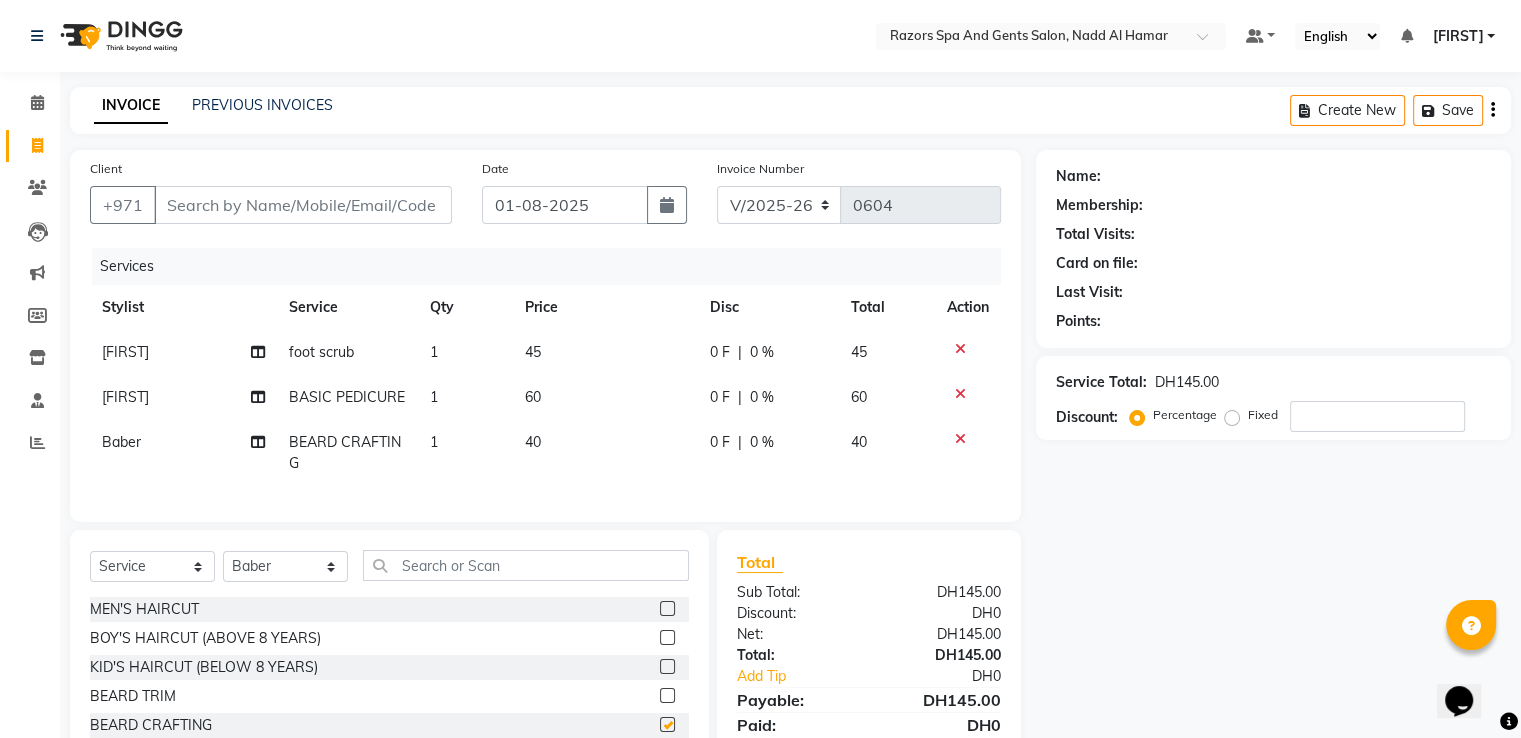 checkbox on "false" 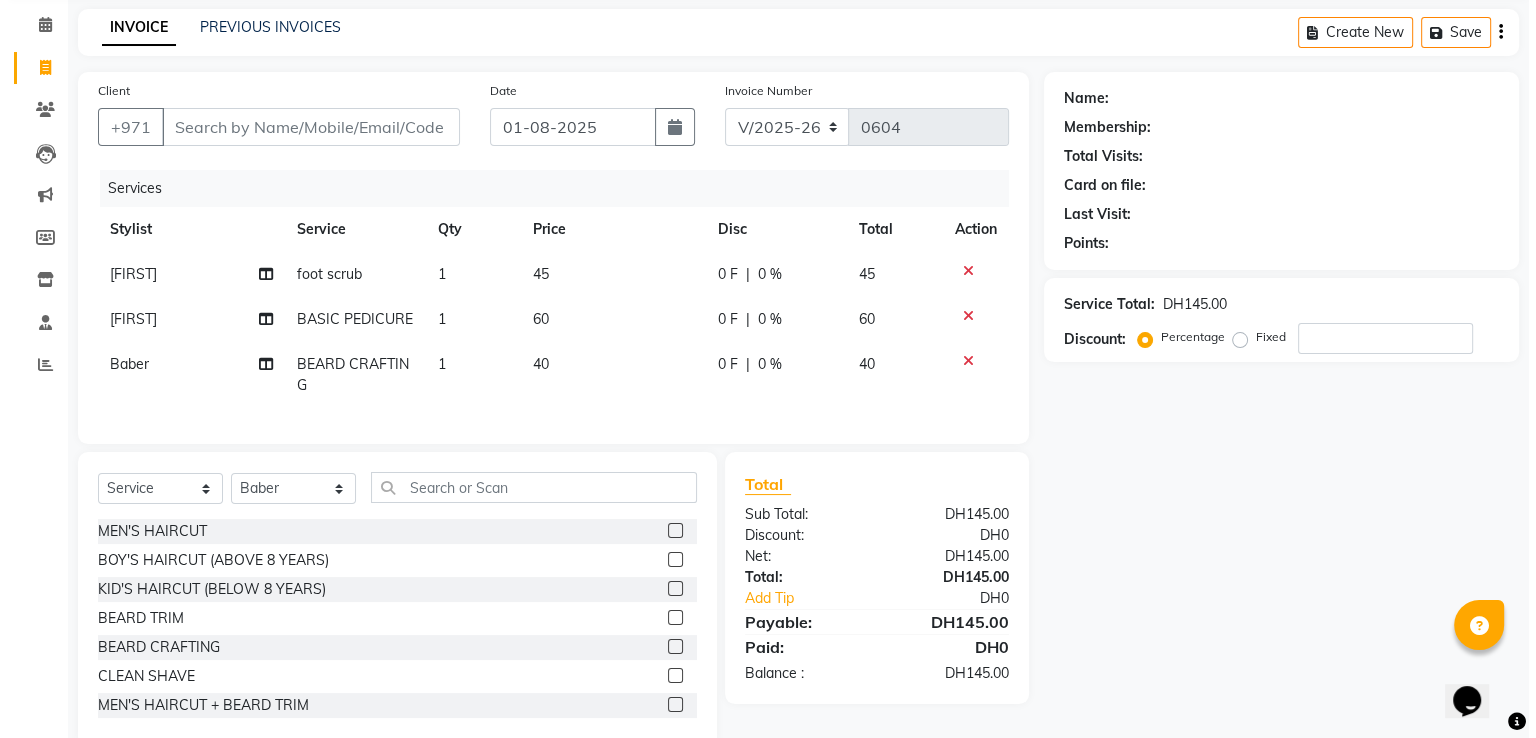 scroll, scrollTop: 0, scrollLeft: 0, axis: both 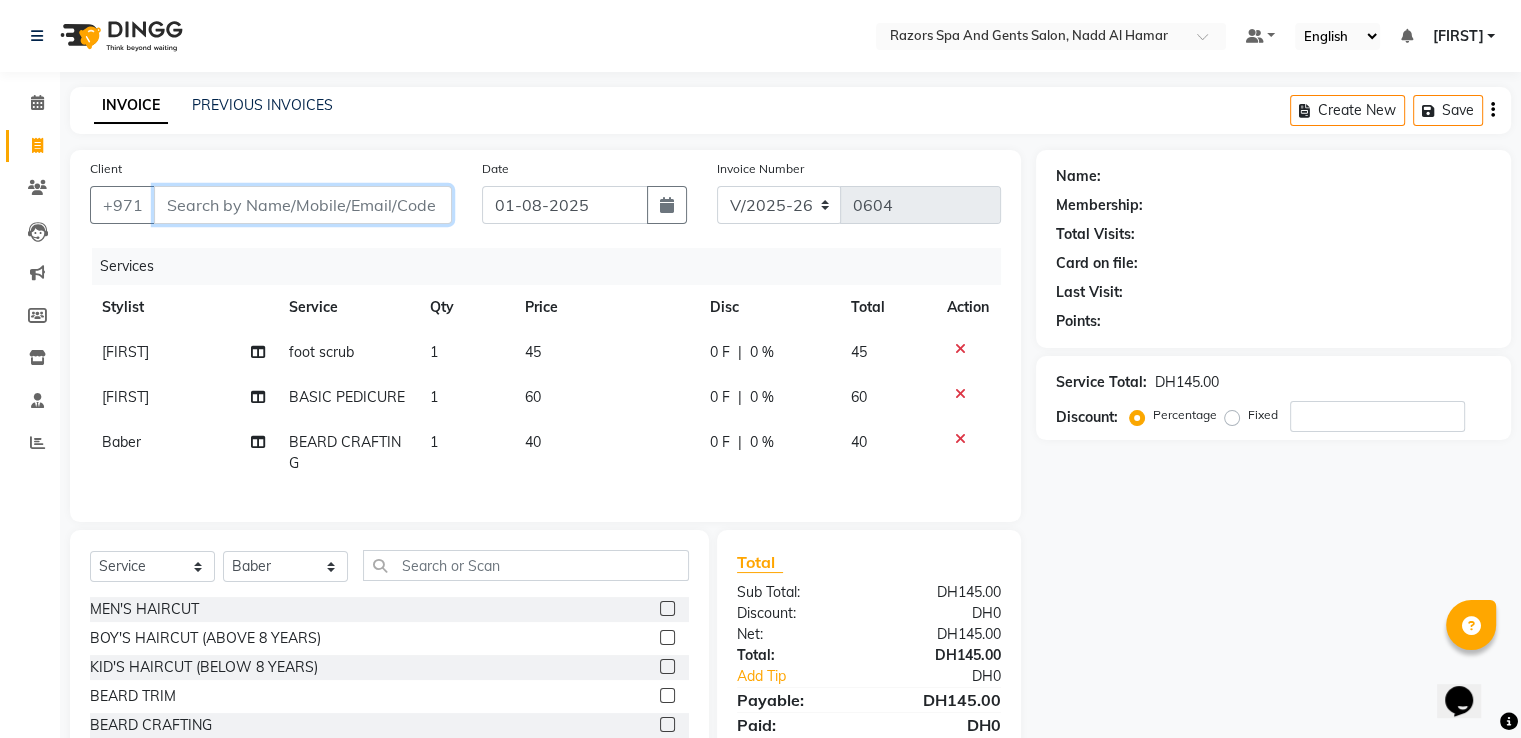 click on "Client" at bounding box center [303, 205] 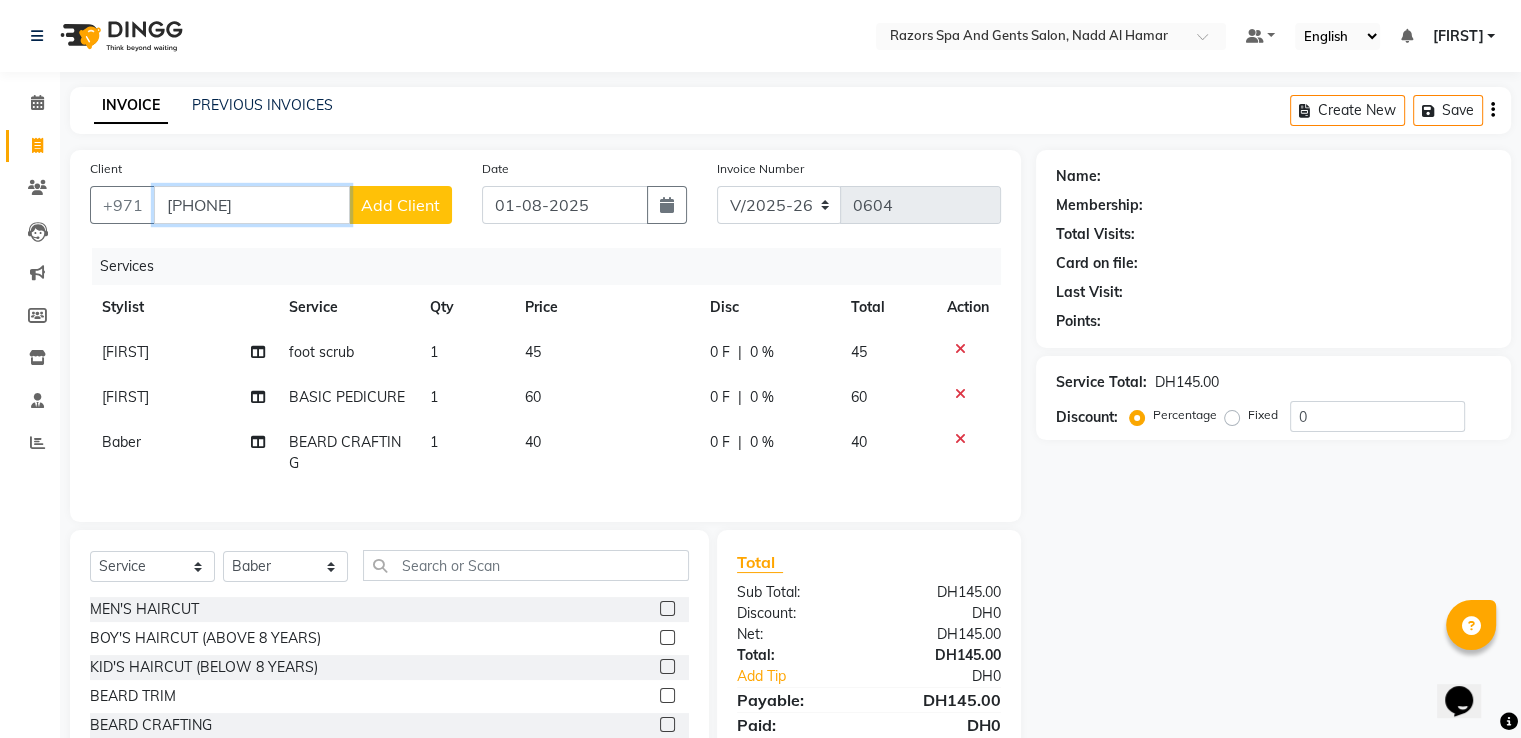 type on "[PHONE]" 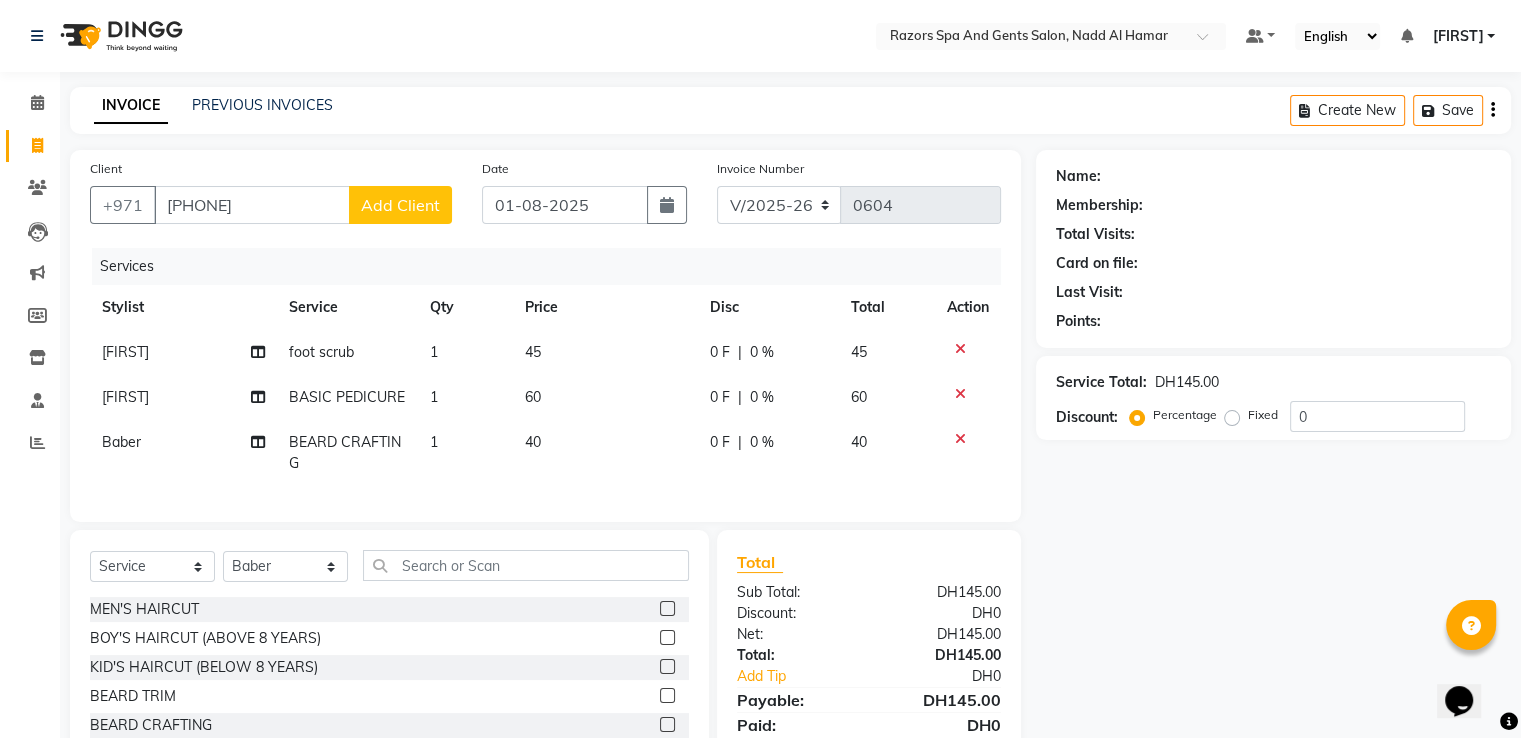 click on "Add Client" 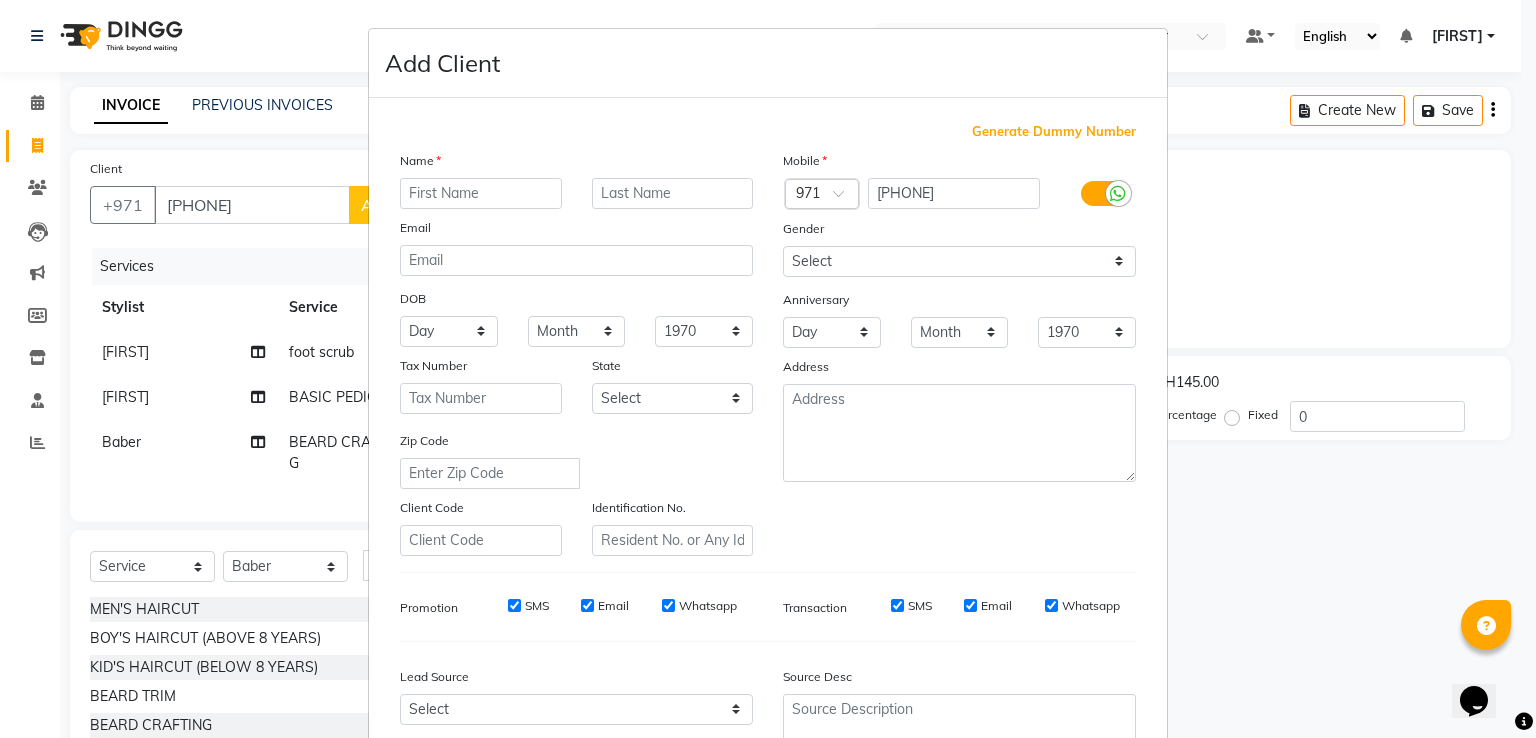 click at bounding box center (481, 193) 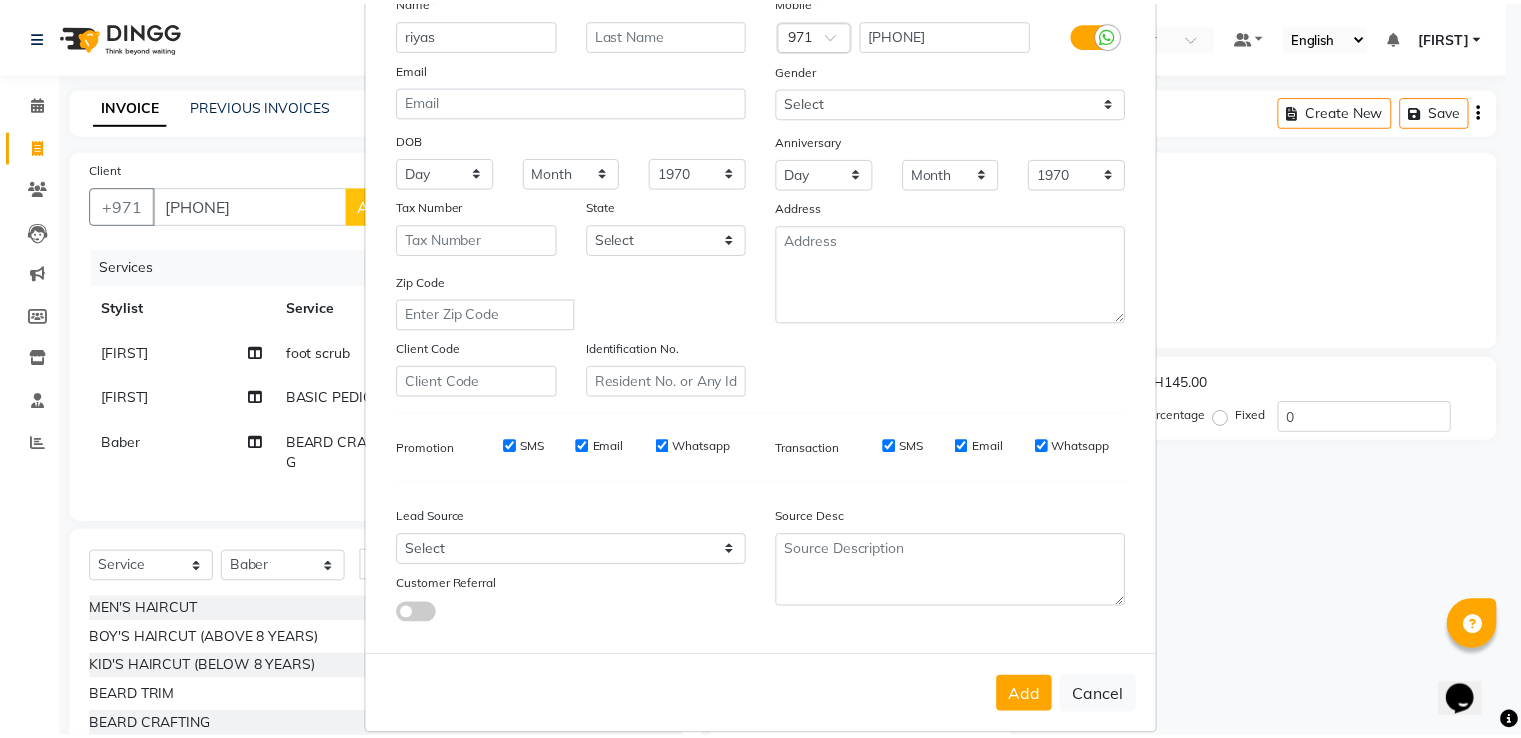 scroll, scrollTop: 195, scrollLeft: 0, axis: vertical 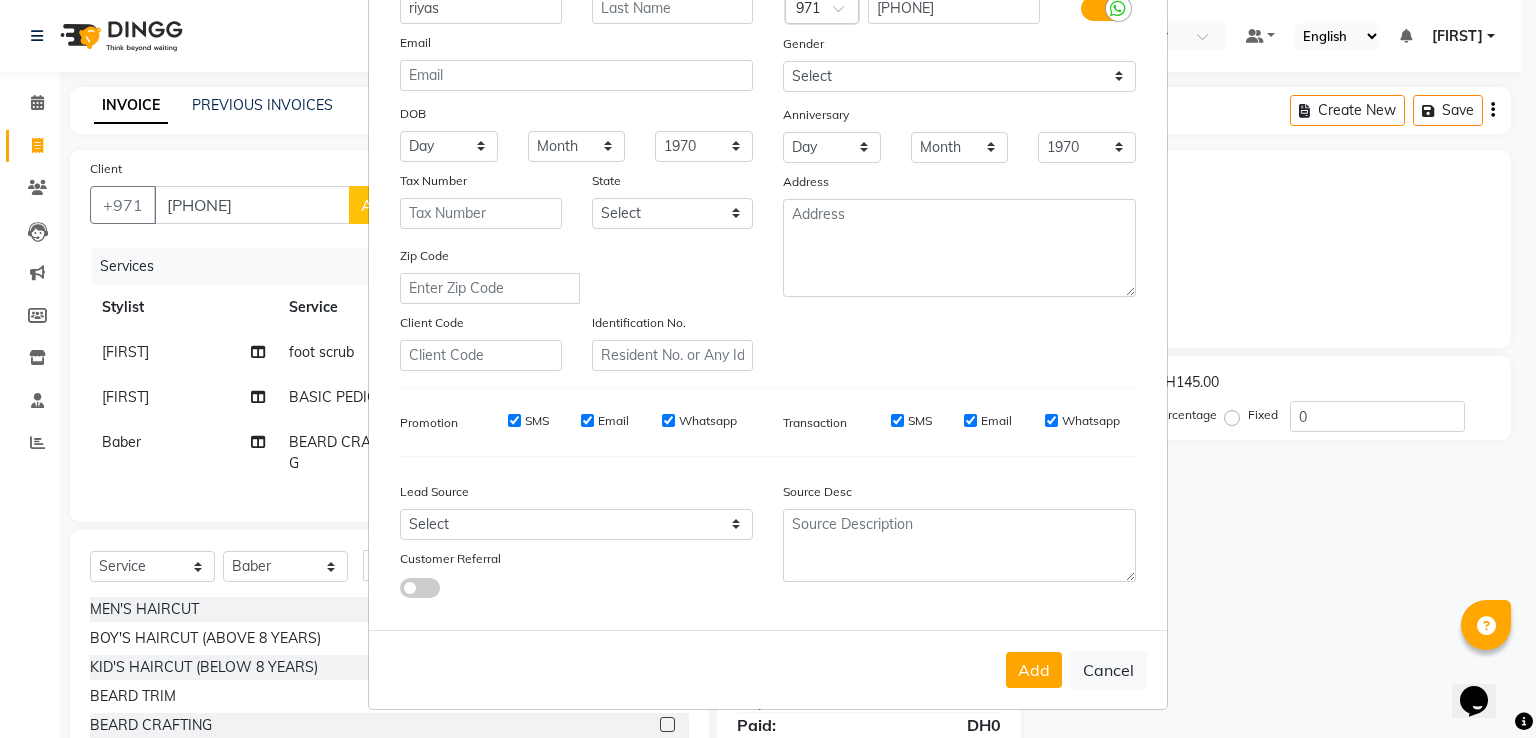 type on "riyas" 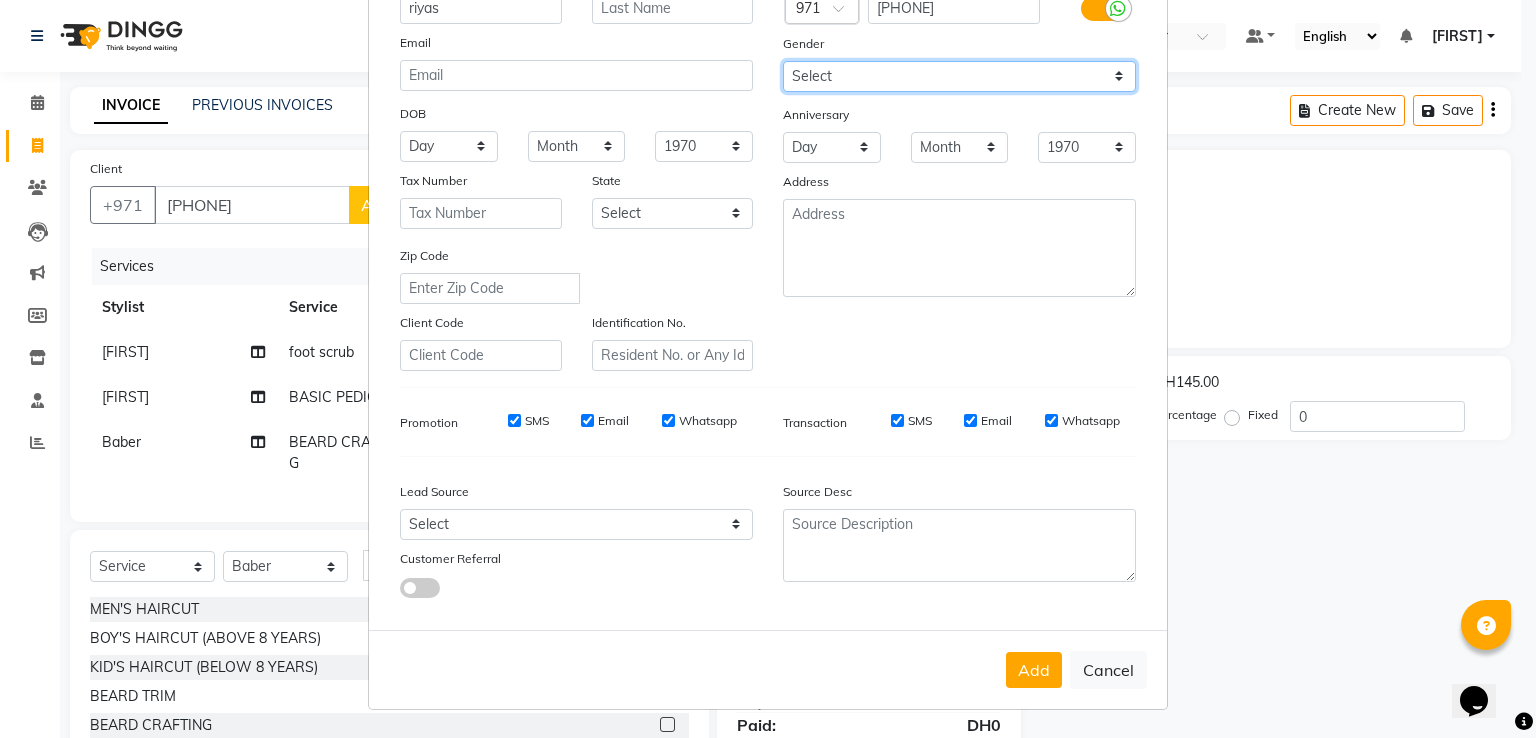 click on "Select Male Female Other Prefer Not To Say" at bounding box center (959, 76) 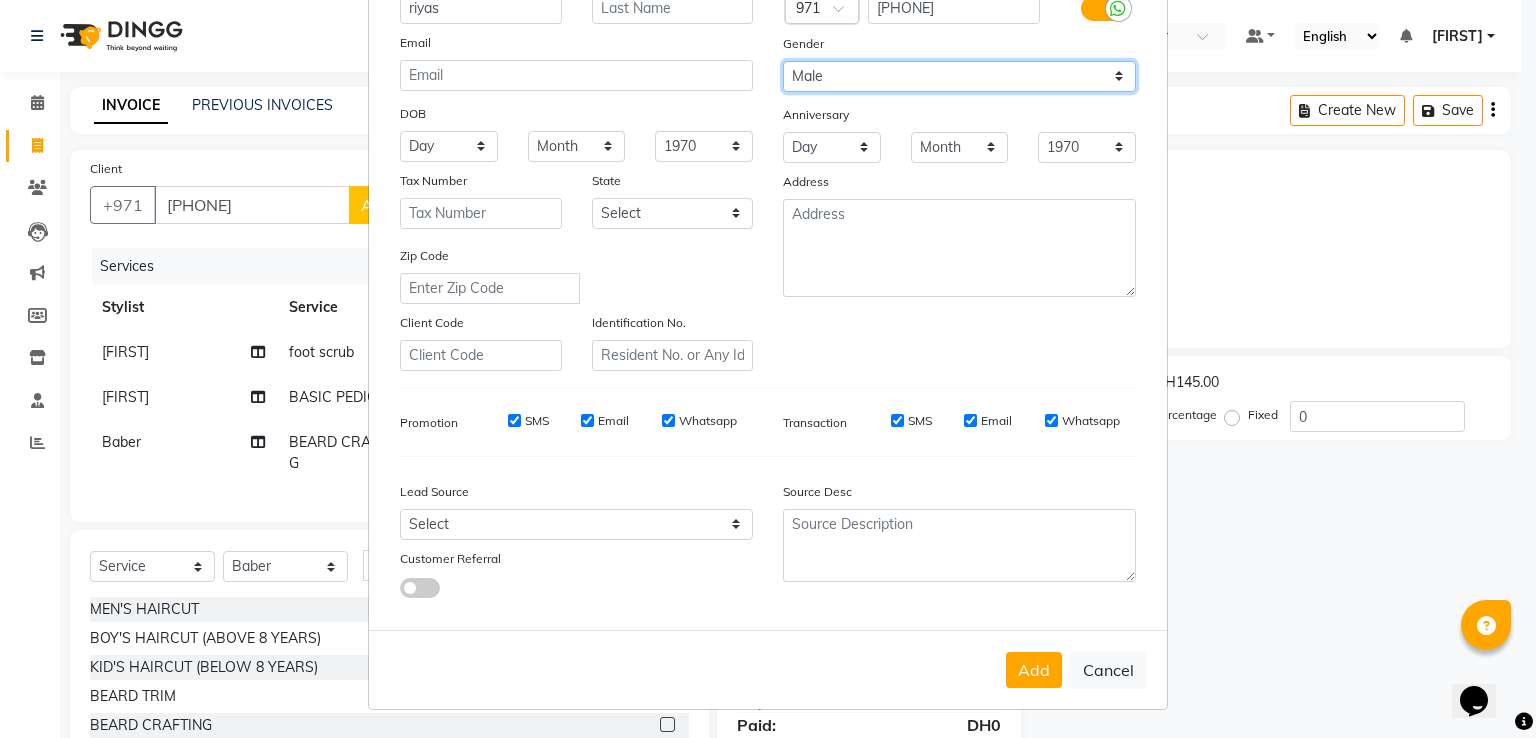 click on "Select Male Female Other Prefer Not To Say" at bounding box center [959, 76] 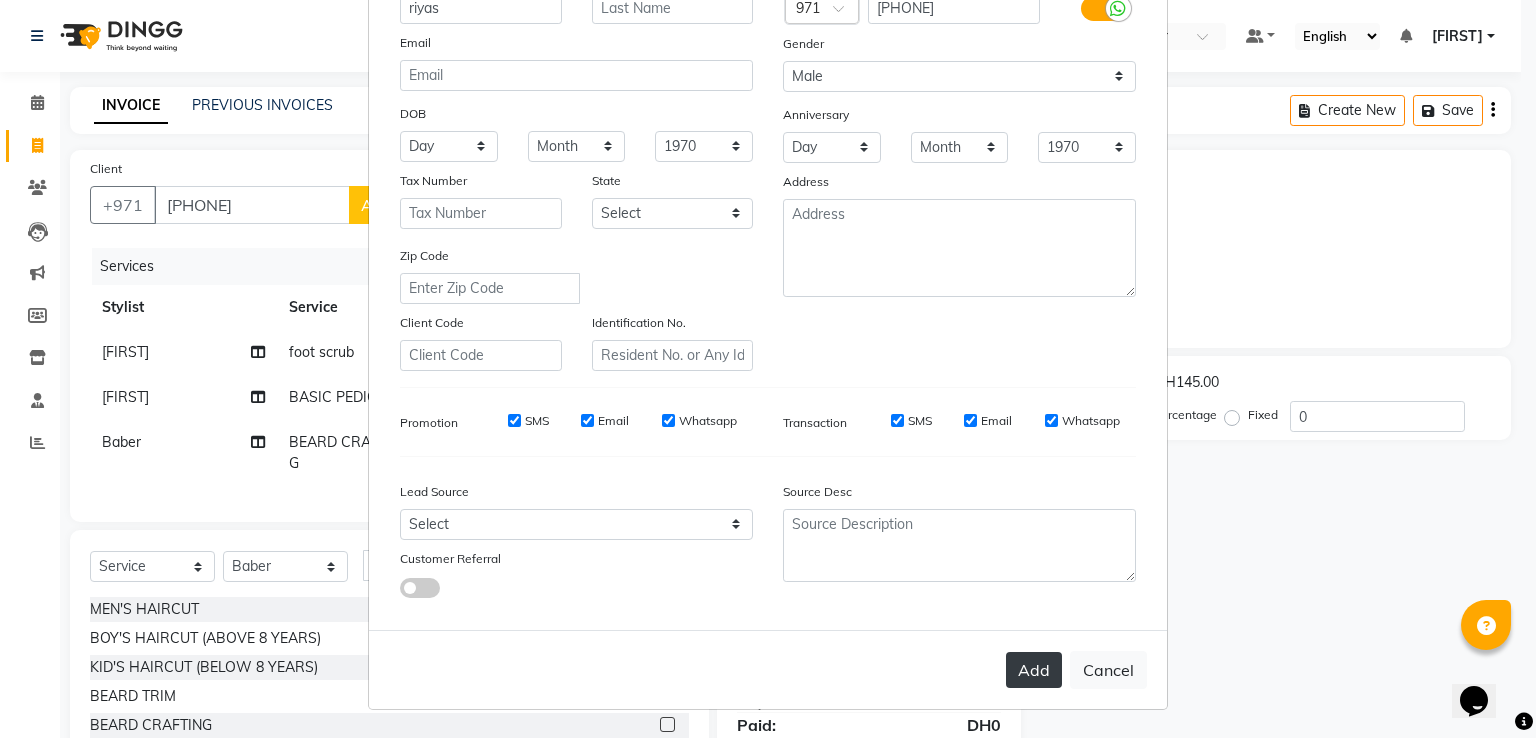 click on "Add" at bounding box center [1034, 670] 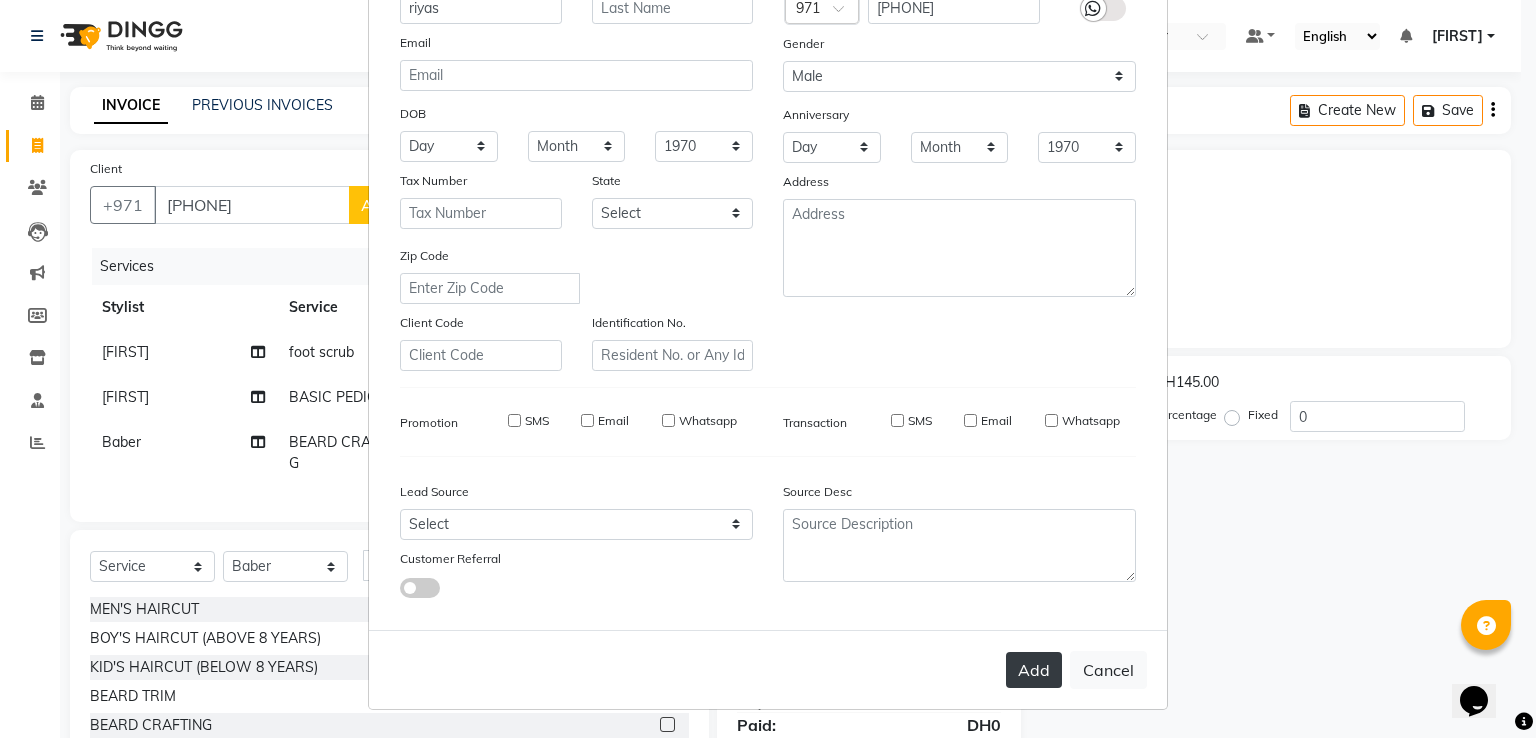 type 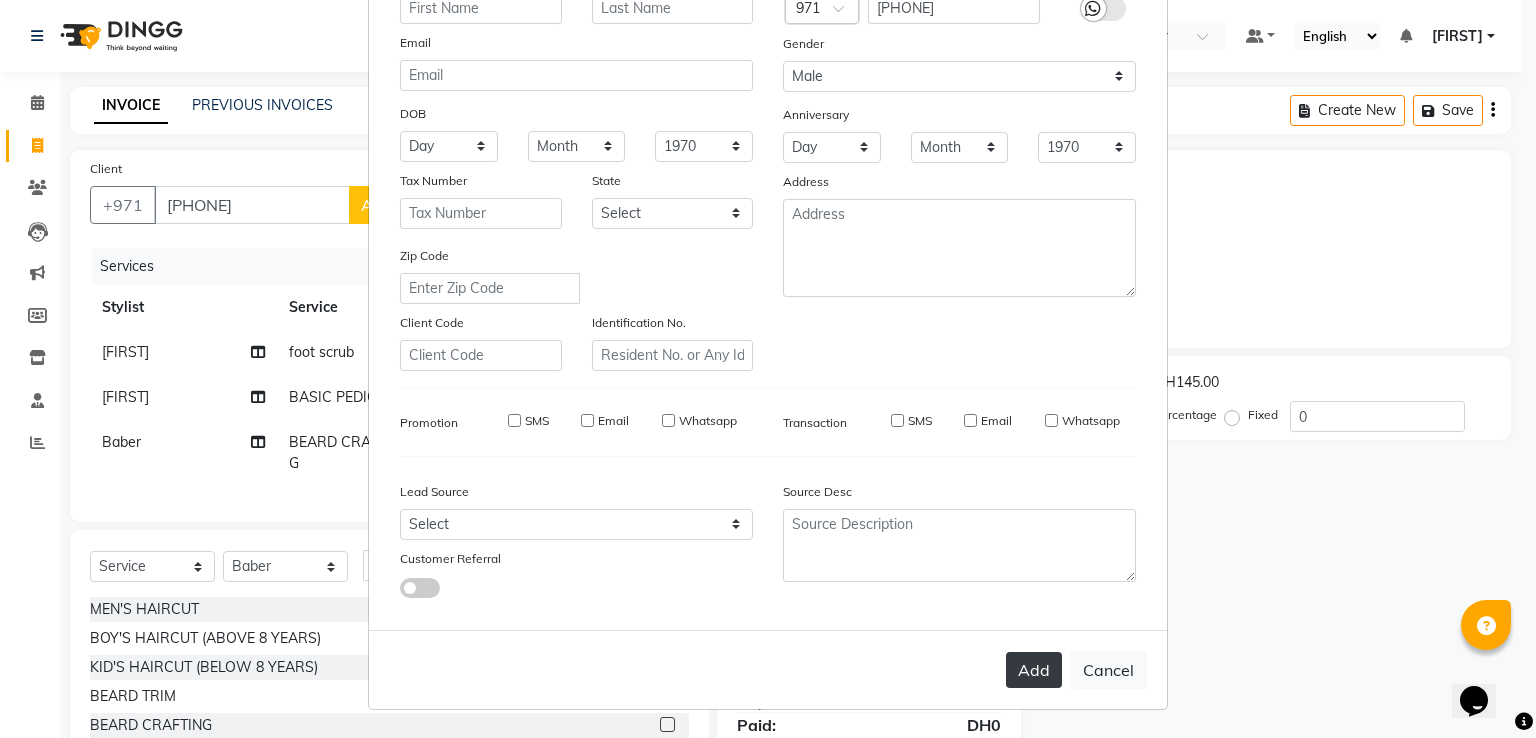 select 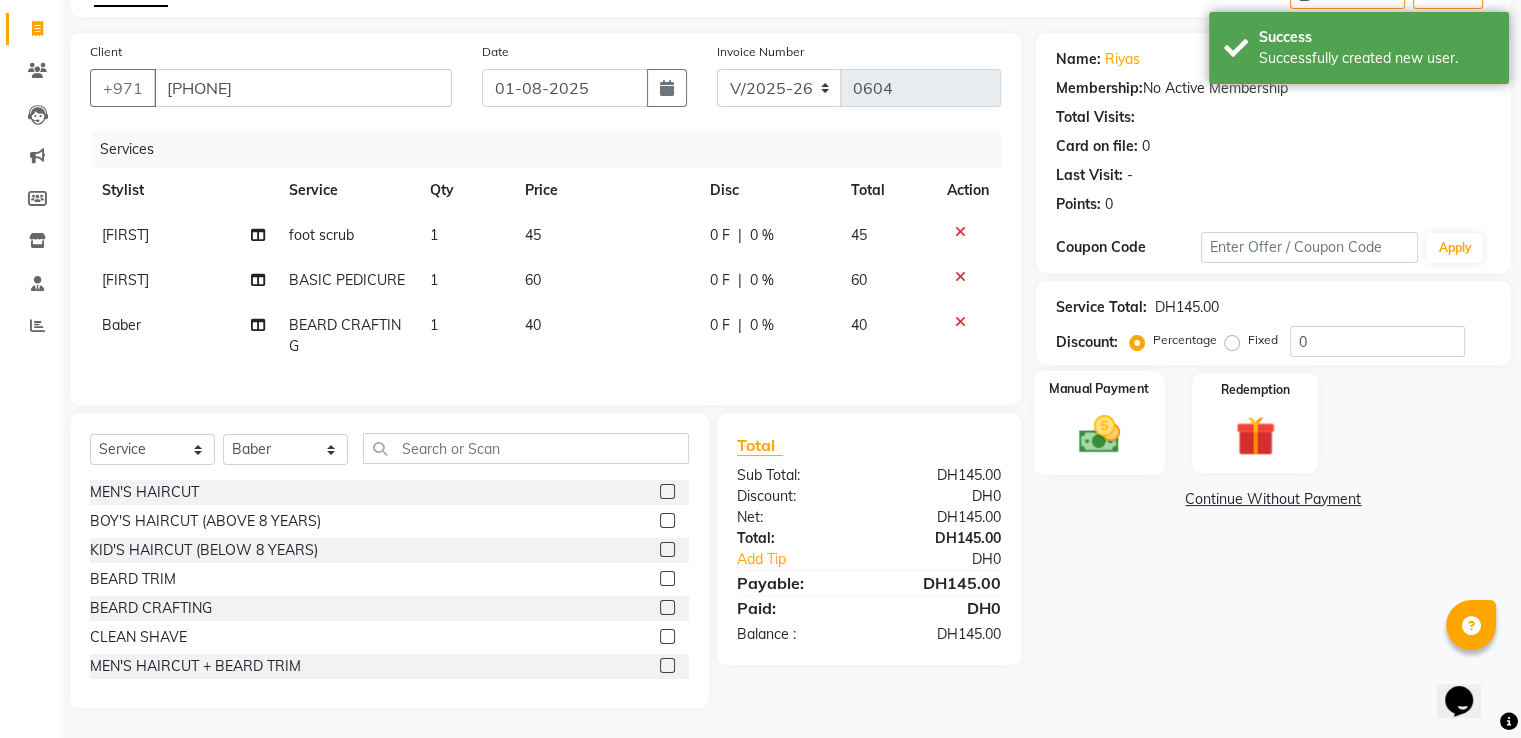scroll, scrollTop: 133, scrollLeft: 0, axis: vertical 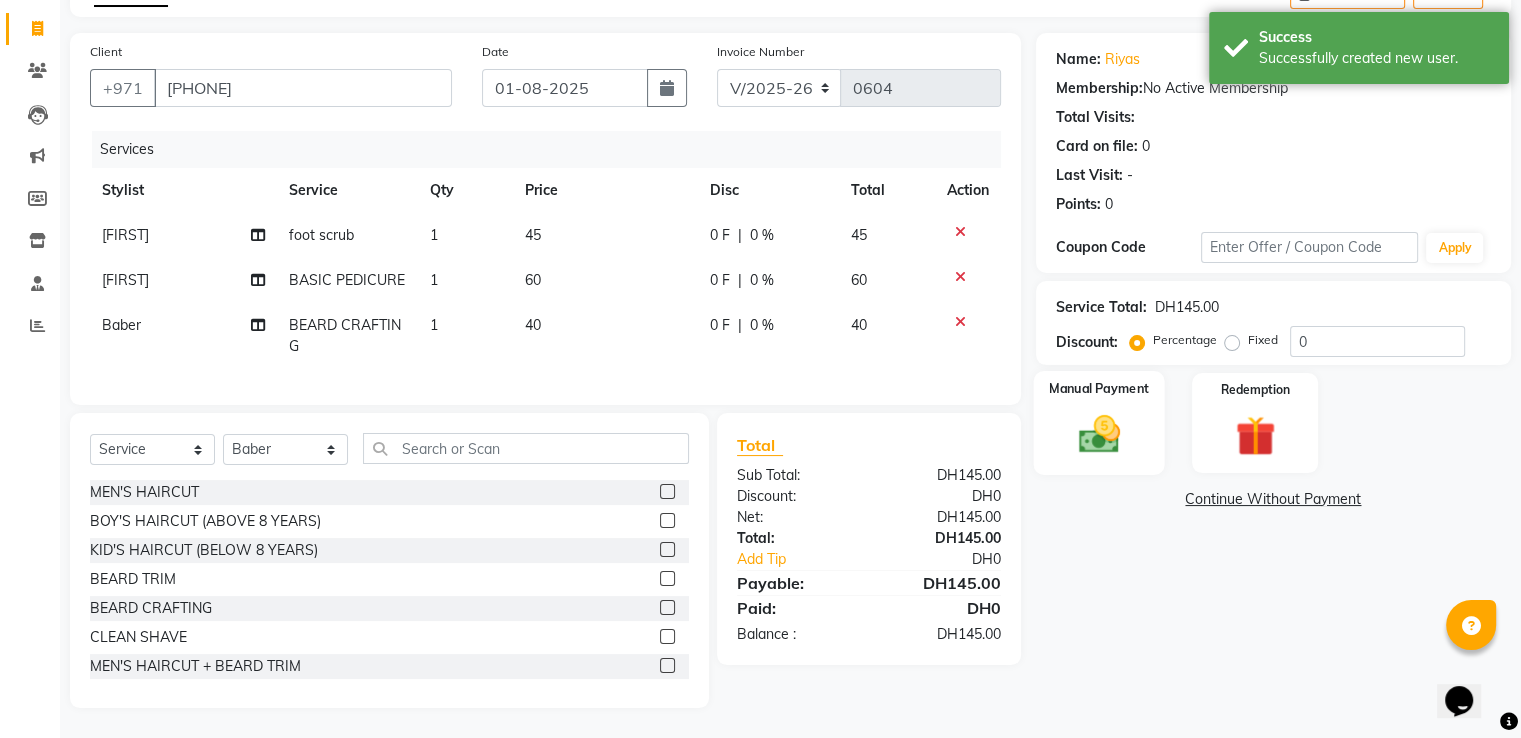 click 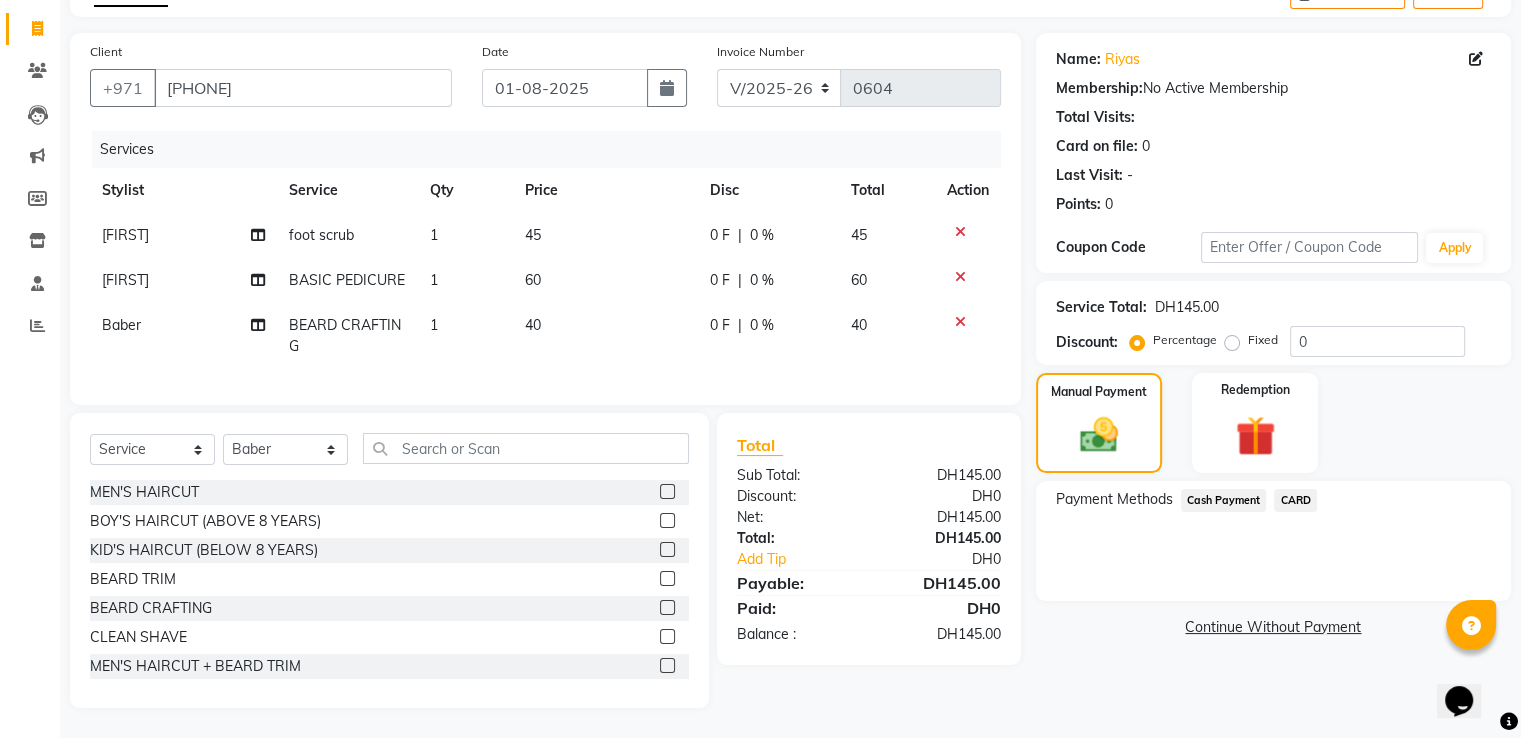 click on "CARD" 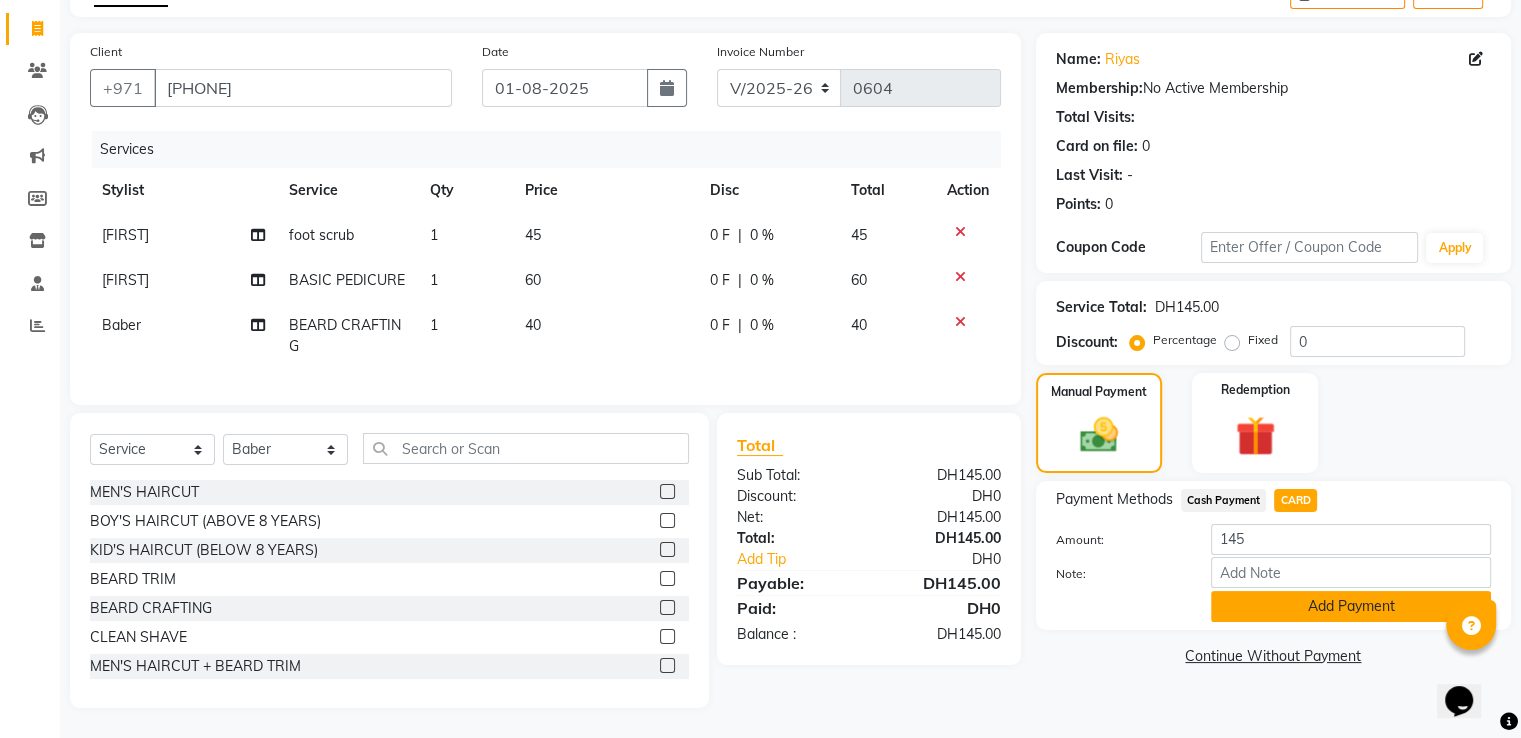 click on "Add Payment" 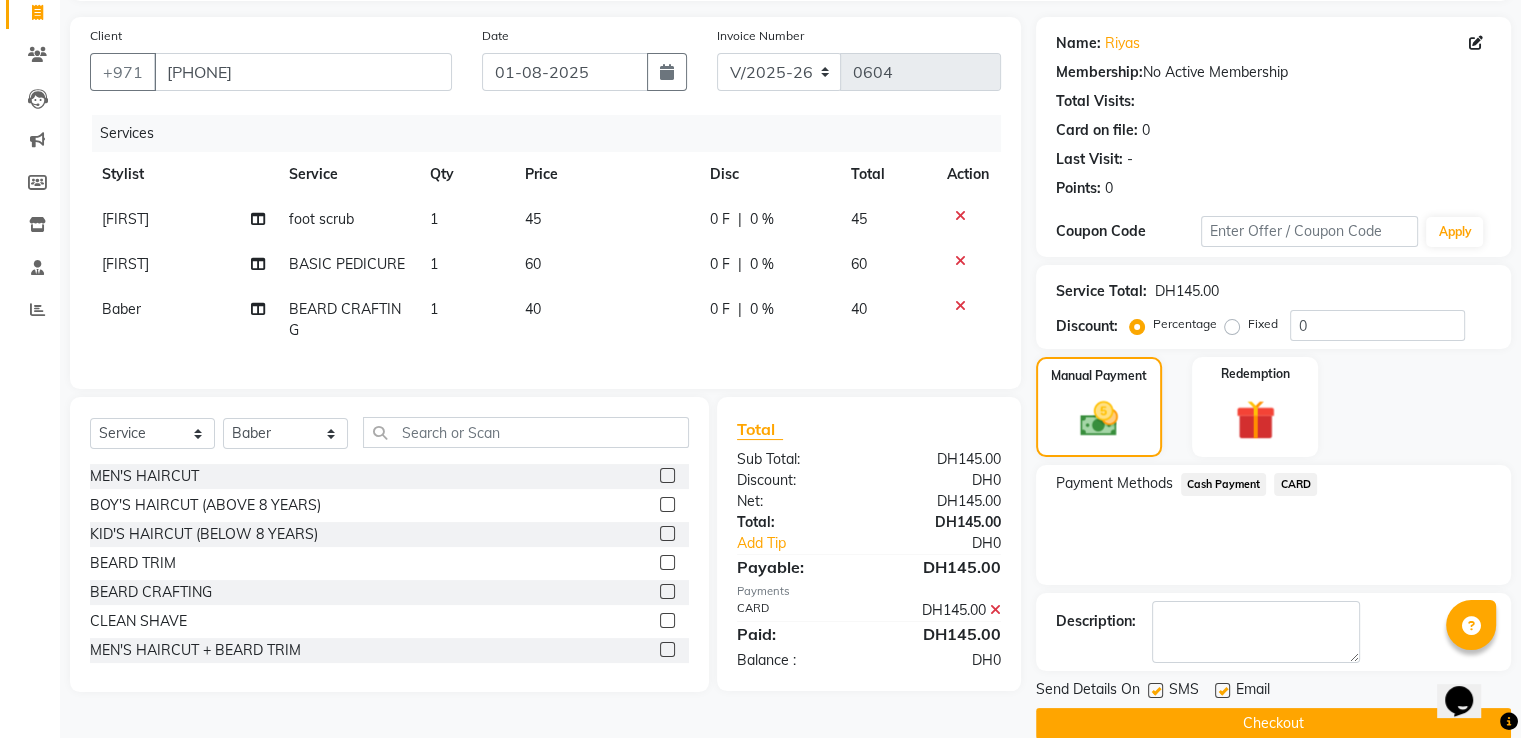 scroll, scrollTop: 163, scrollLeft: 0, axis: vertical 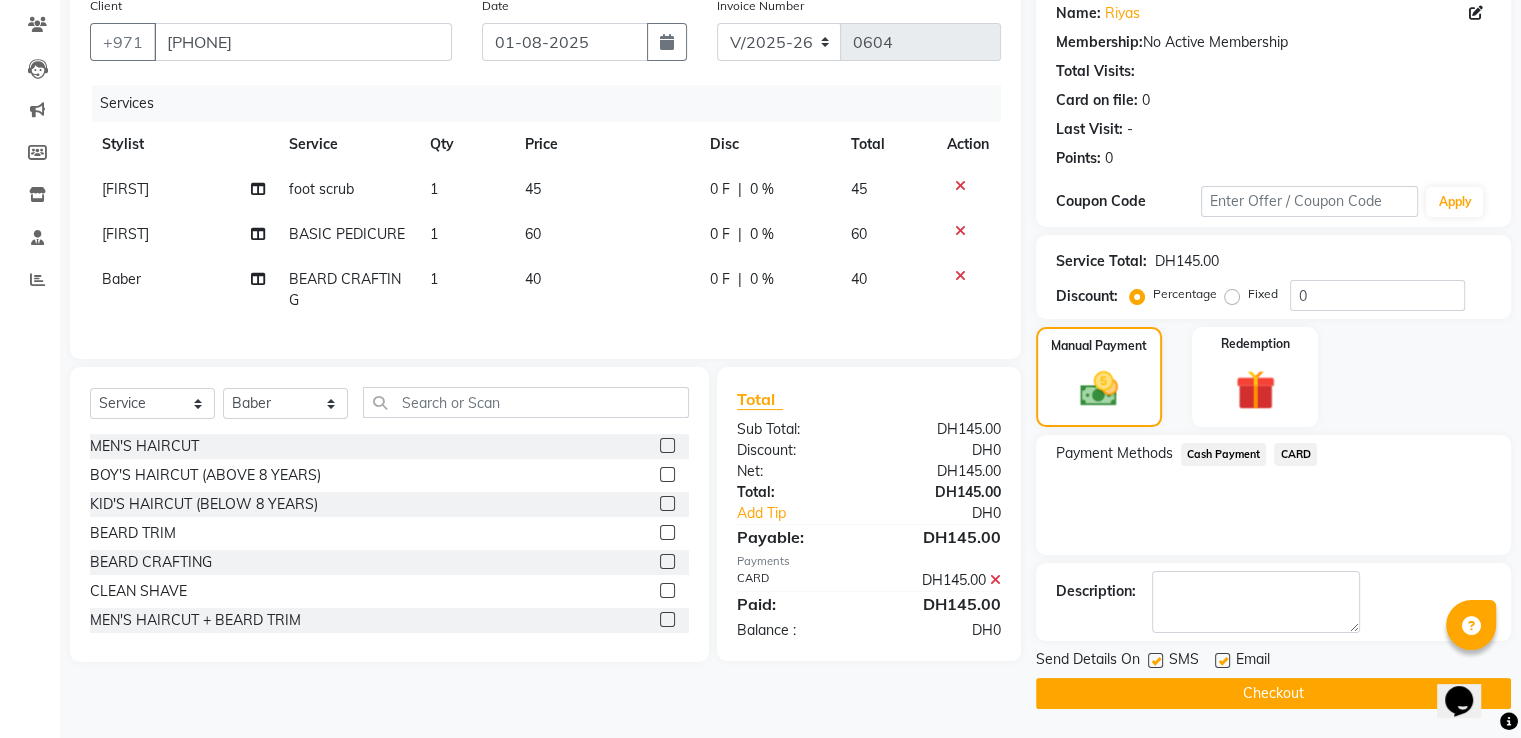 click on "Checkout" 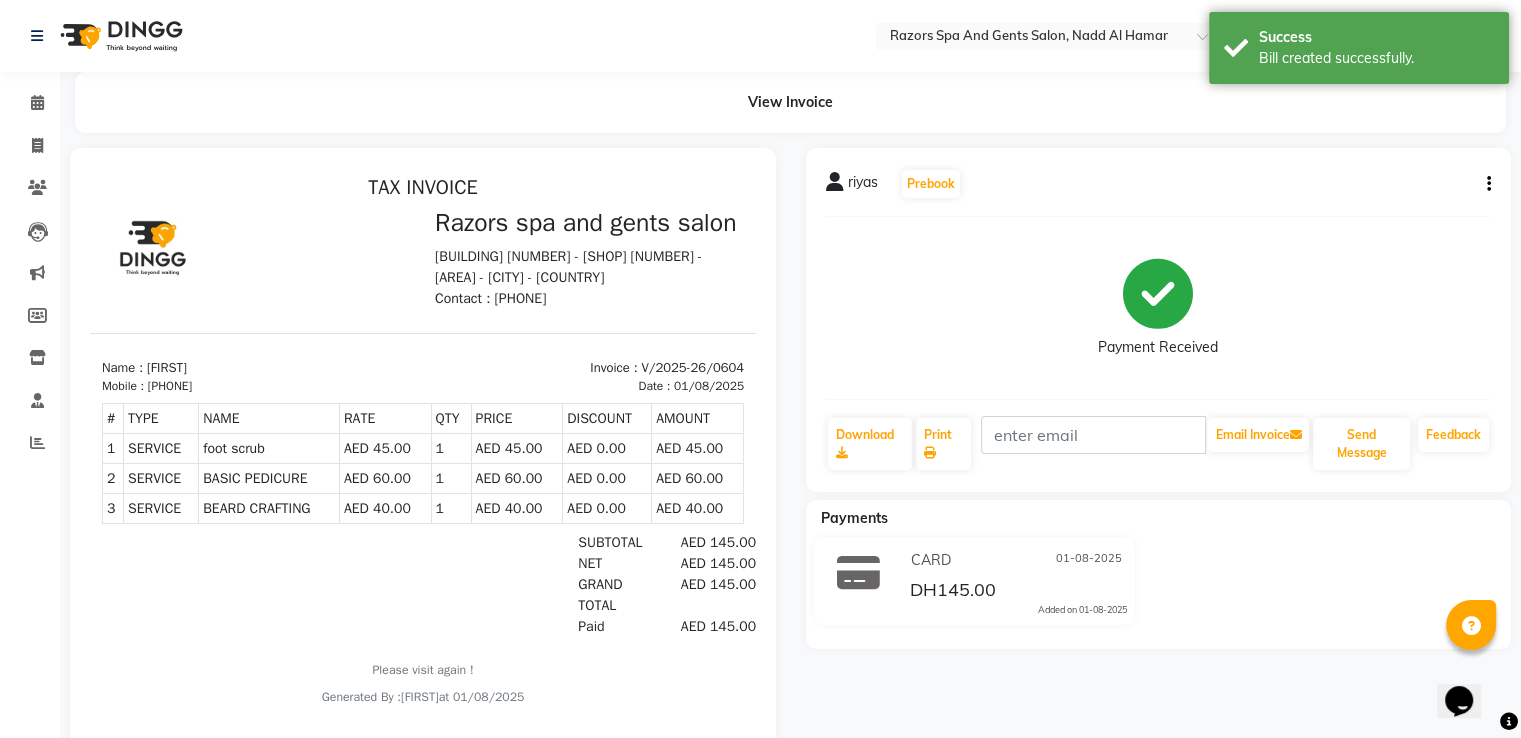 scroll, scrollTop: 0, scrollLeft: 0, axis: both 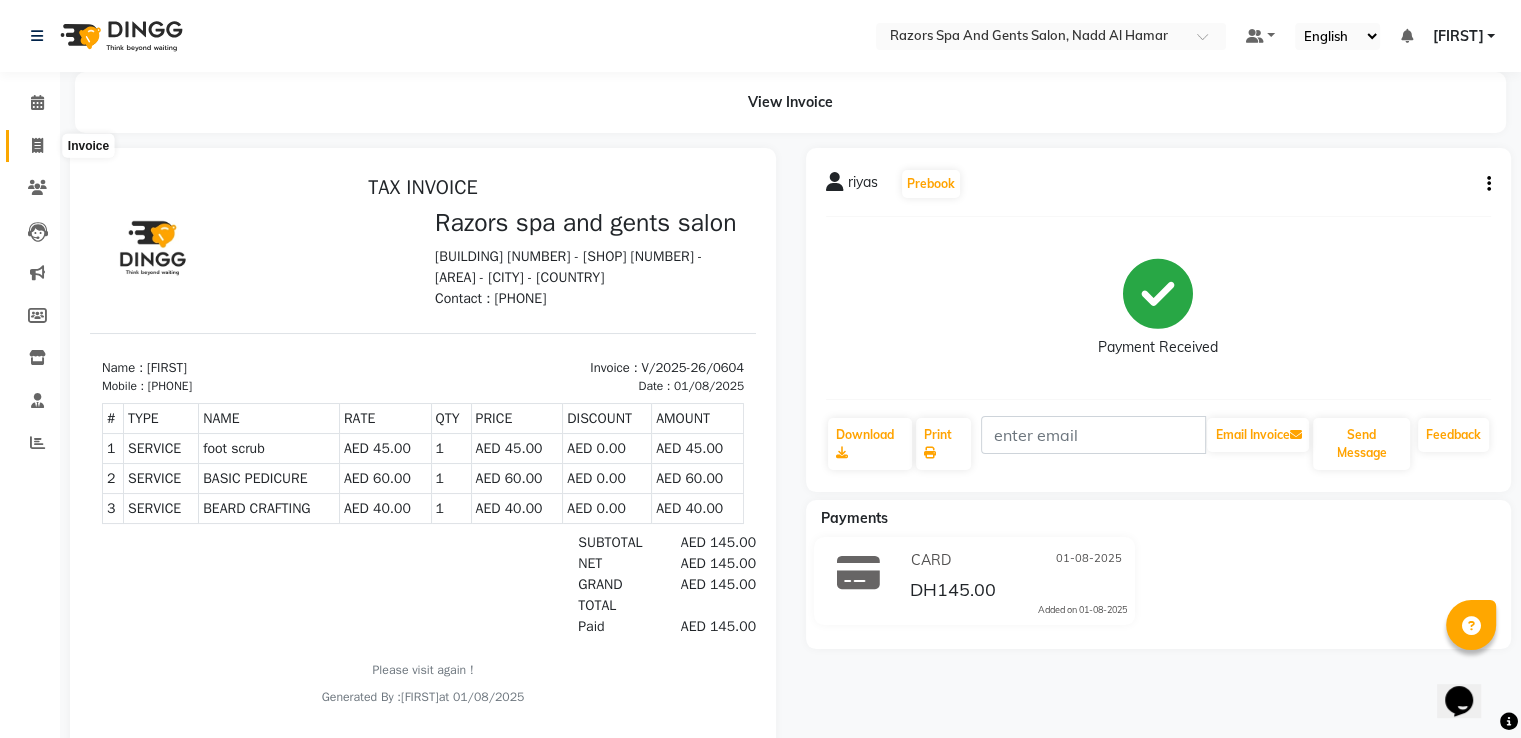 click 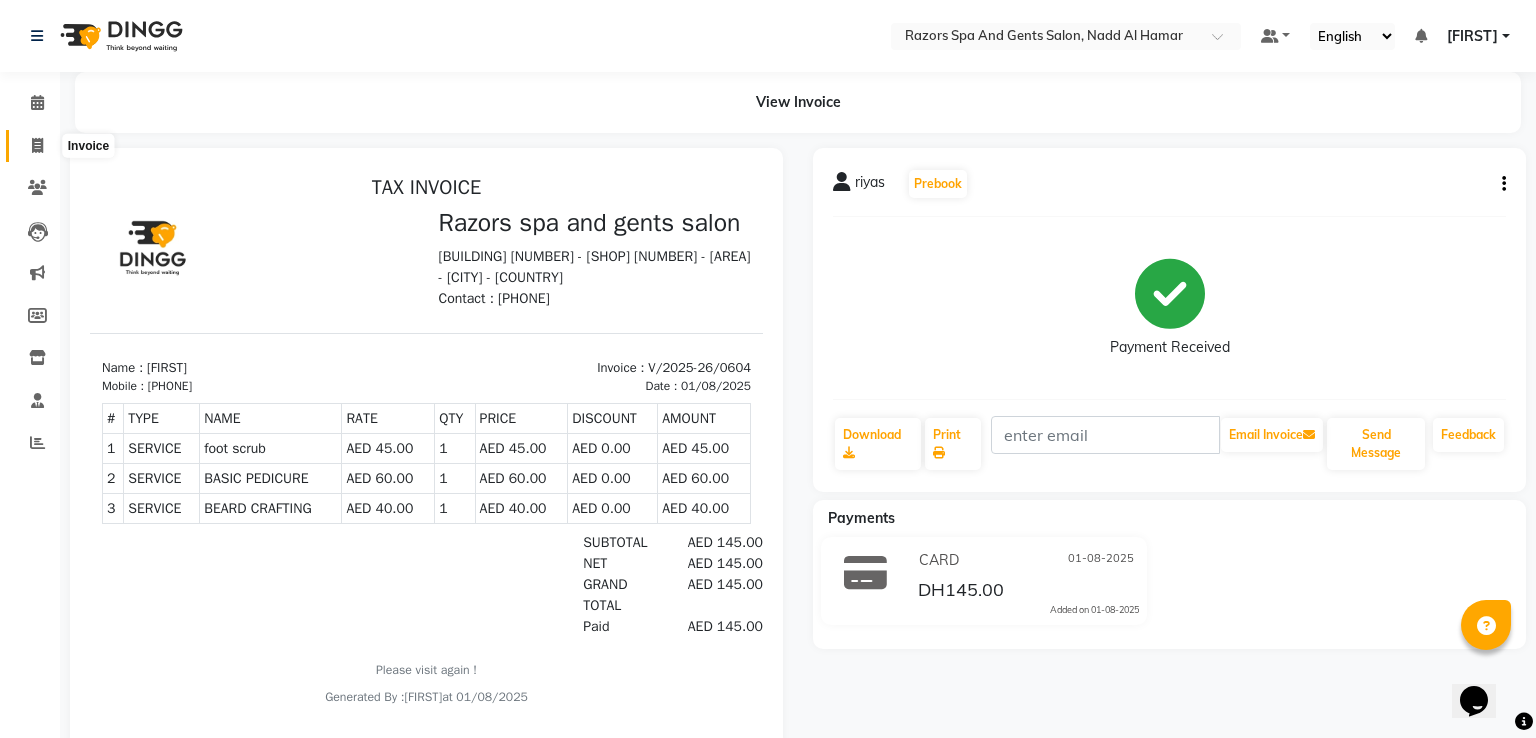 select on "8419" 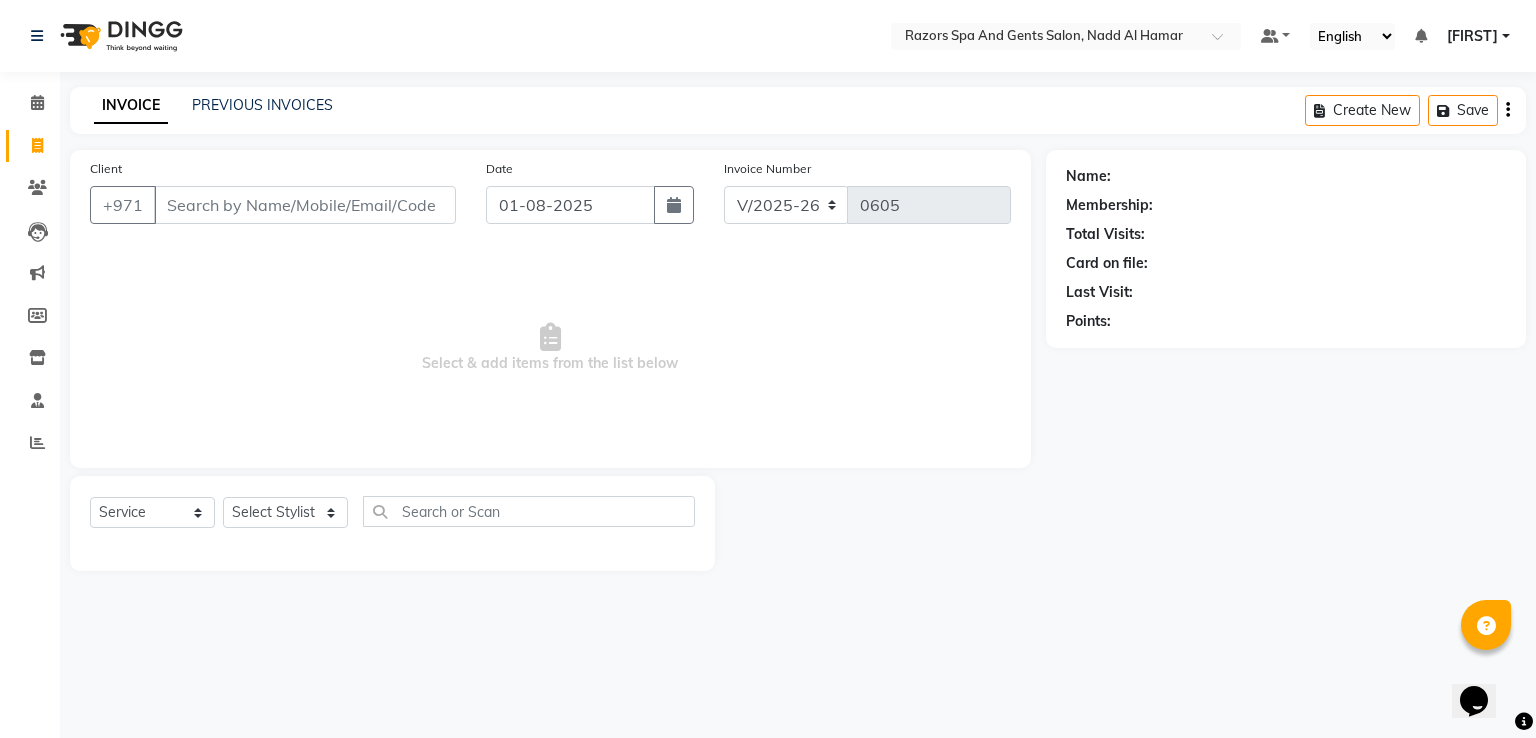 click on "Client" at bounding box center [305, 205] 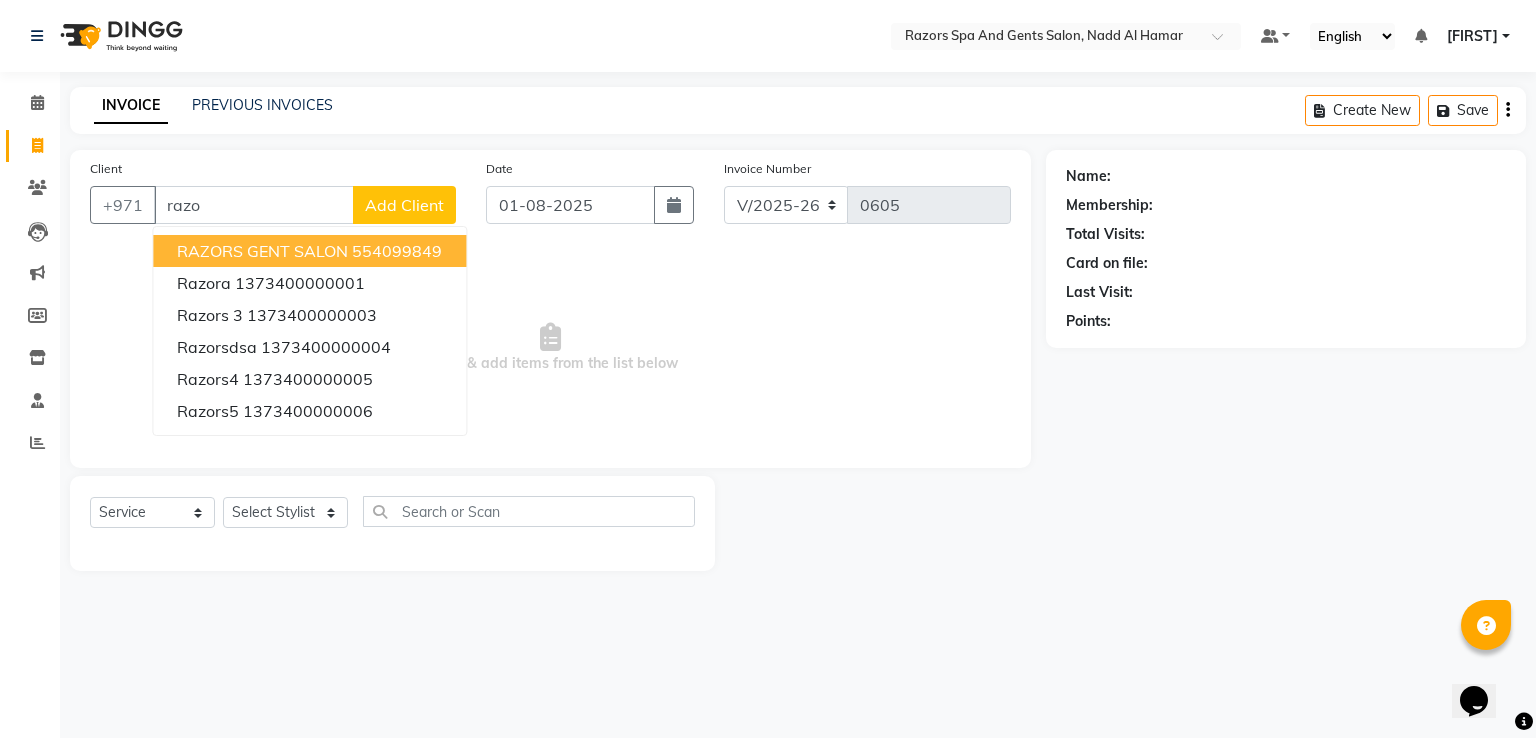 click on "RAZORS GENT SALON" at bounding box center [262, 251] 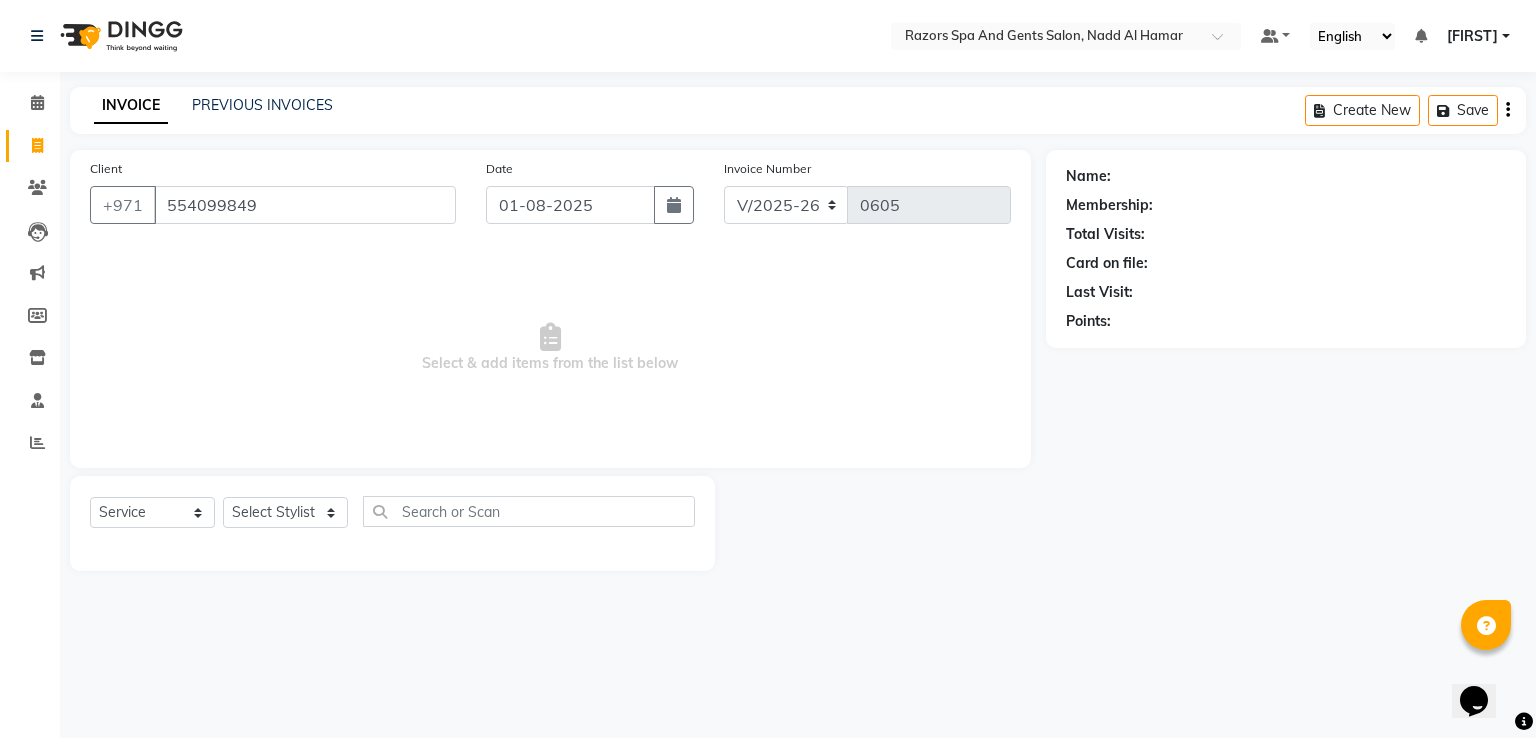 type on "554099849" 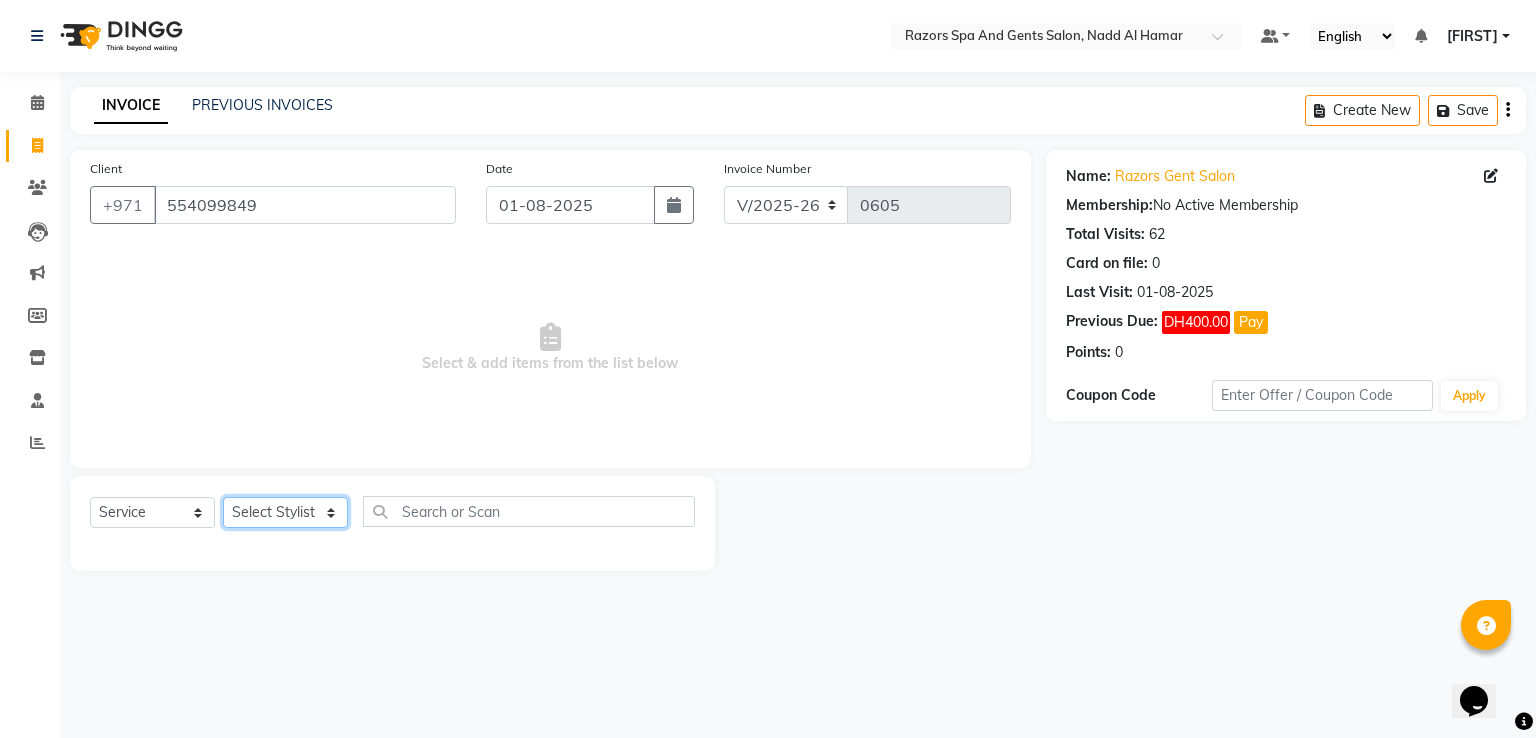 click on "Select Stylist [FIRST] [LAST] [FIRST] [FIRST] [FIRST] [FIRST] [FIRST] [FIRST] [FIRST] [FIRST]" 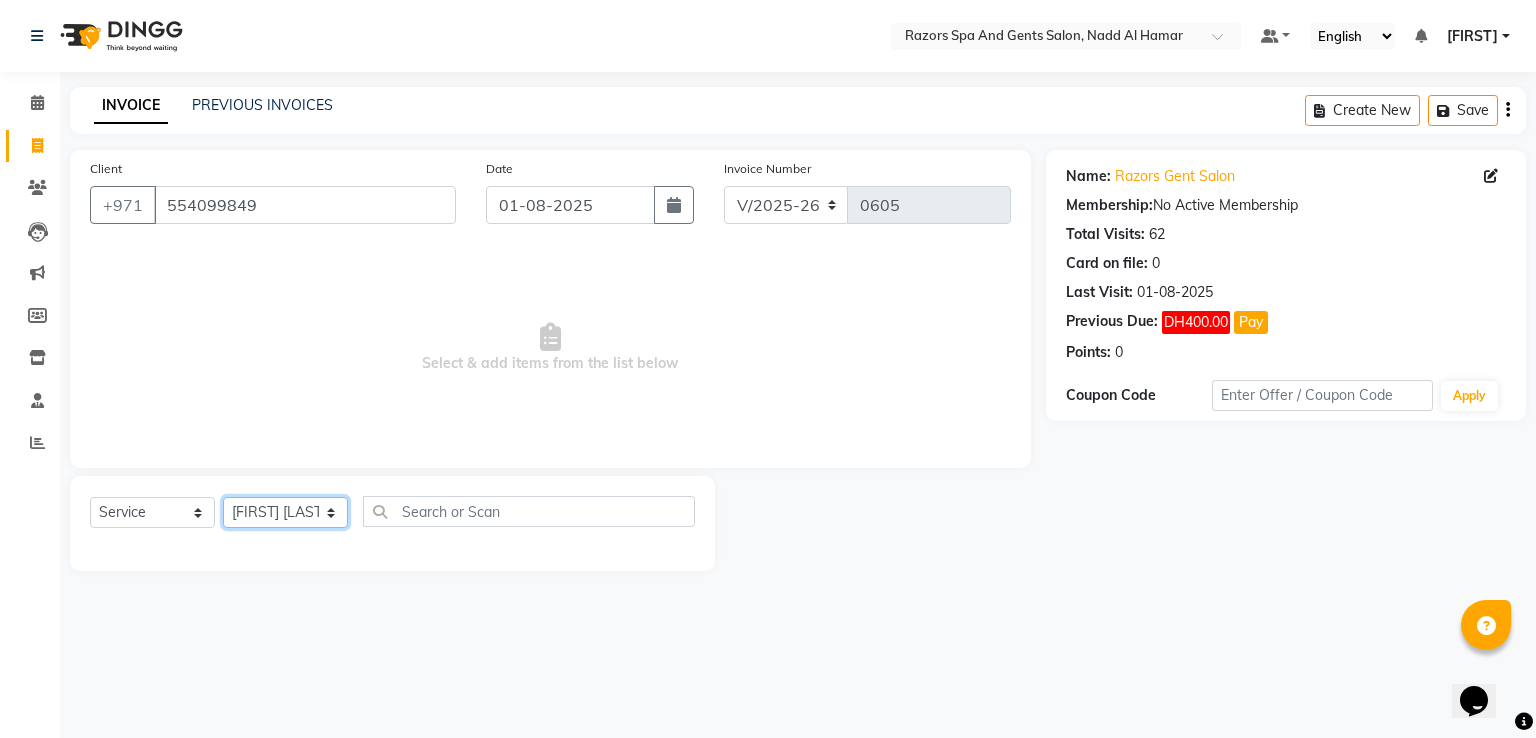 click on "Select Stylist [FIRST] [LAST] [FIRST] [FIRST] [FIRST] [FIRST] [FIRST] [FIRST] [FIRST] [FIRST]" 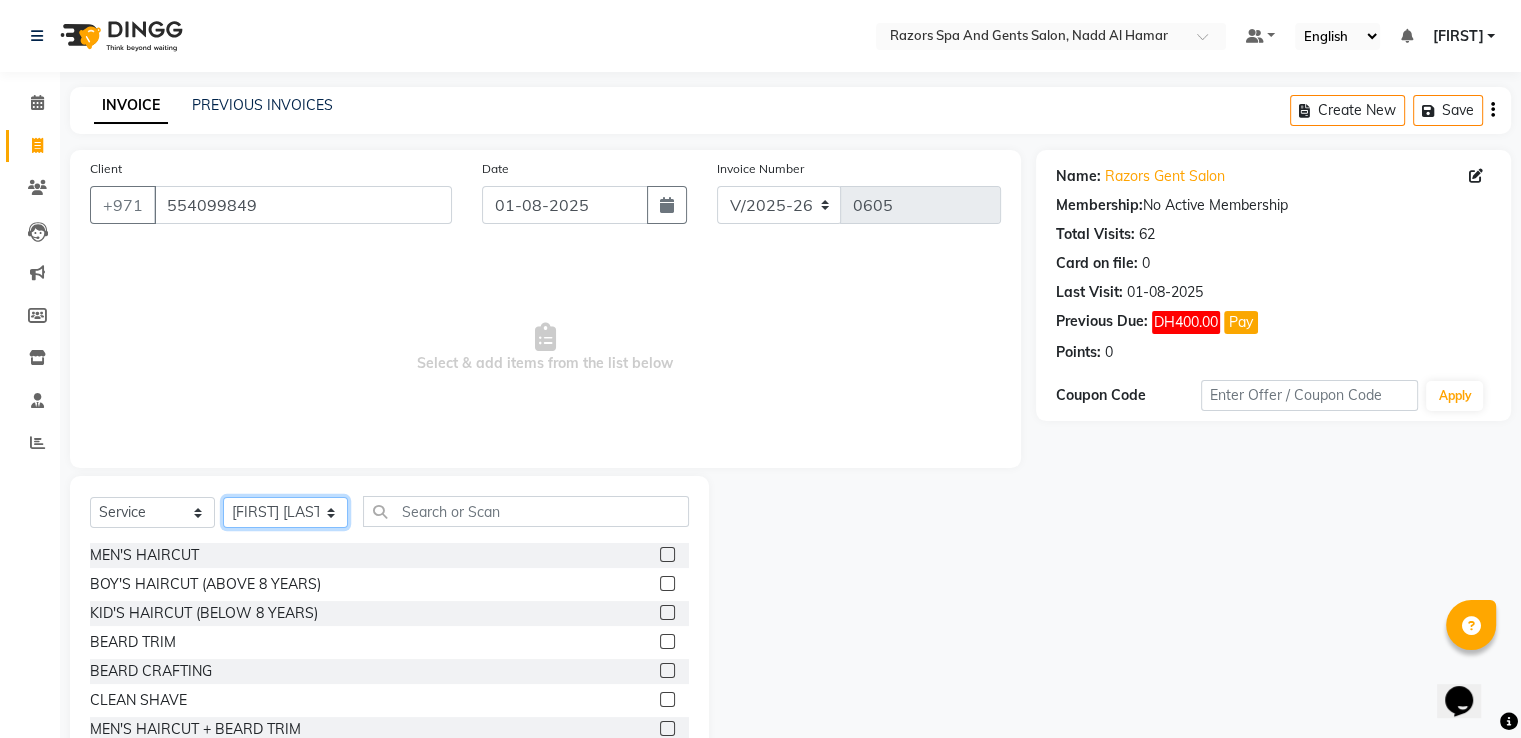 scroll, scrollTop: 174, scrollLeft: 0, axis: vertical 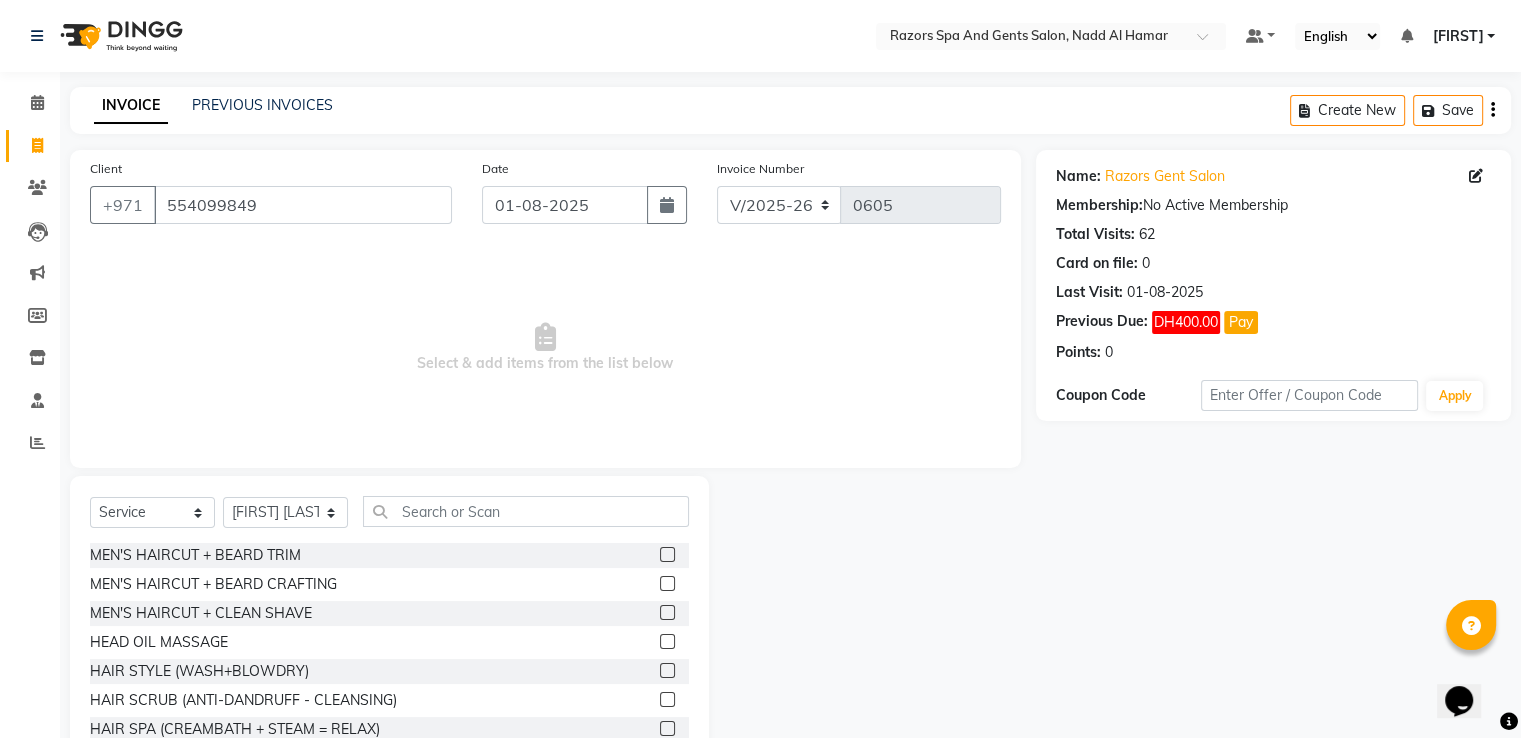 click 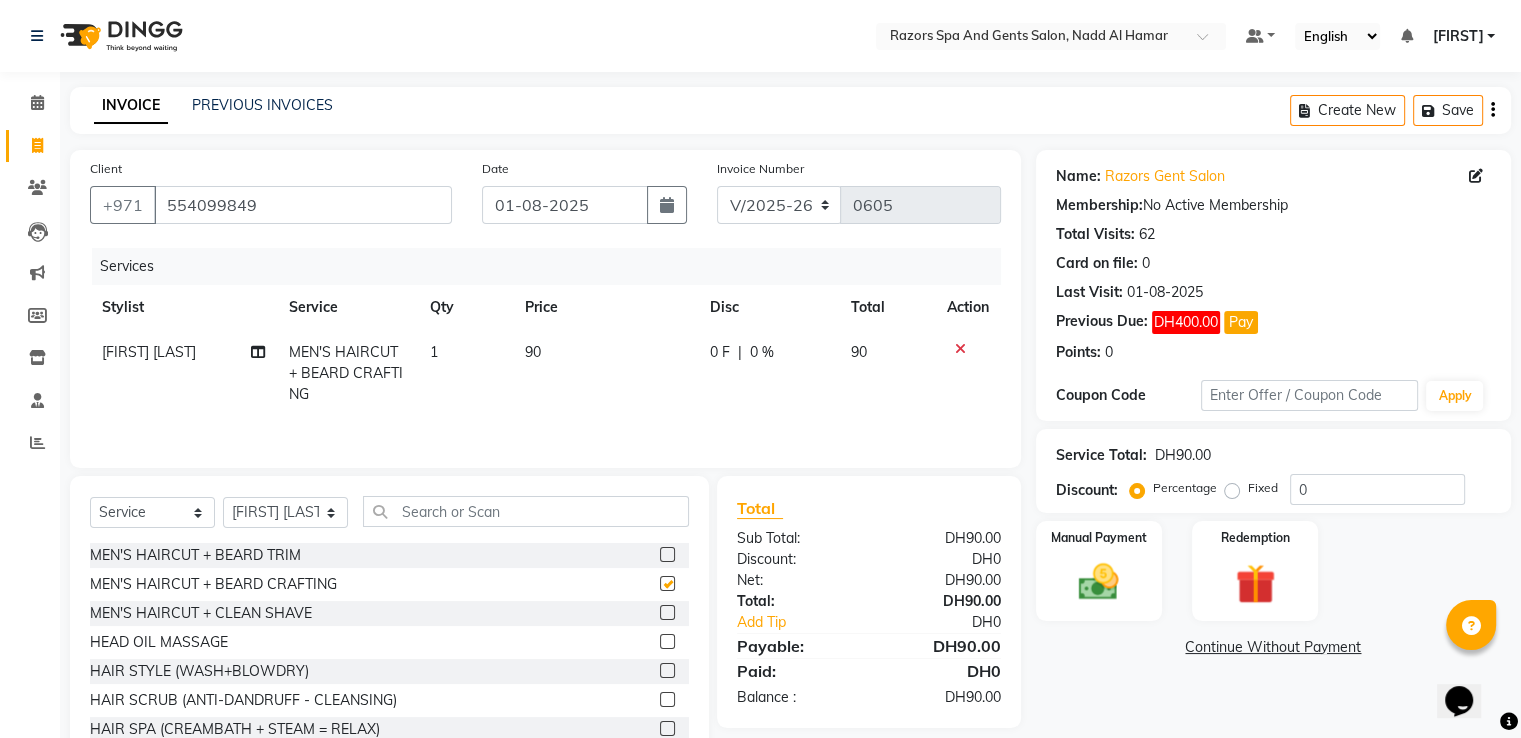 checkbox on "false" 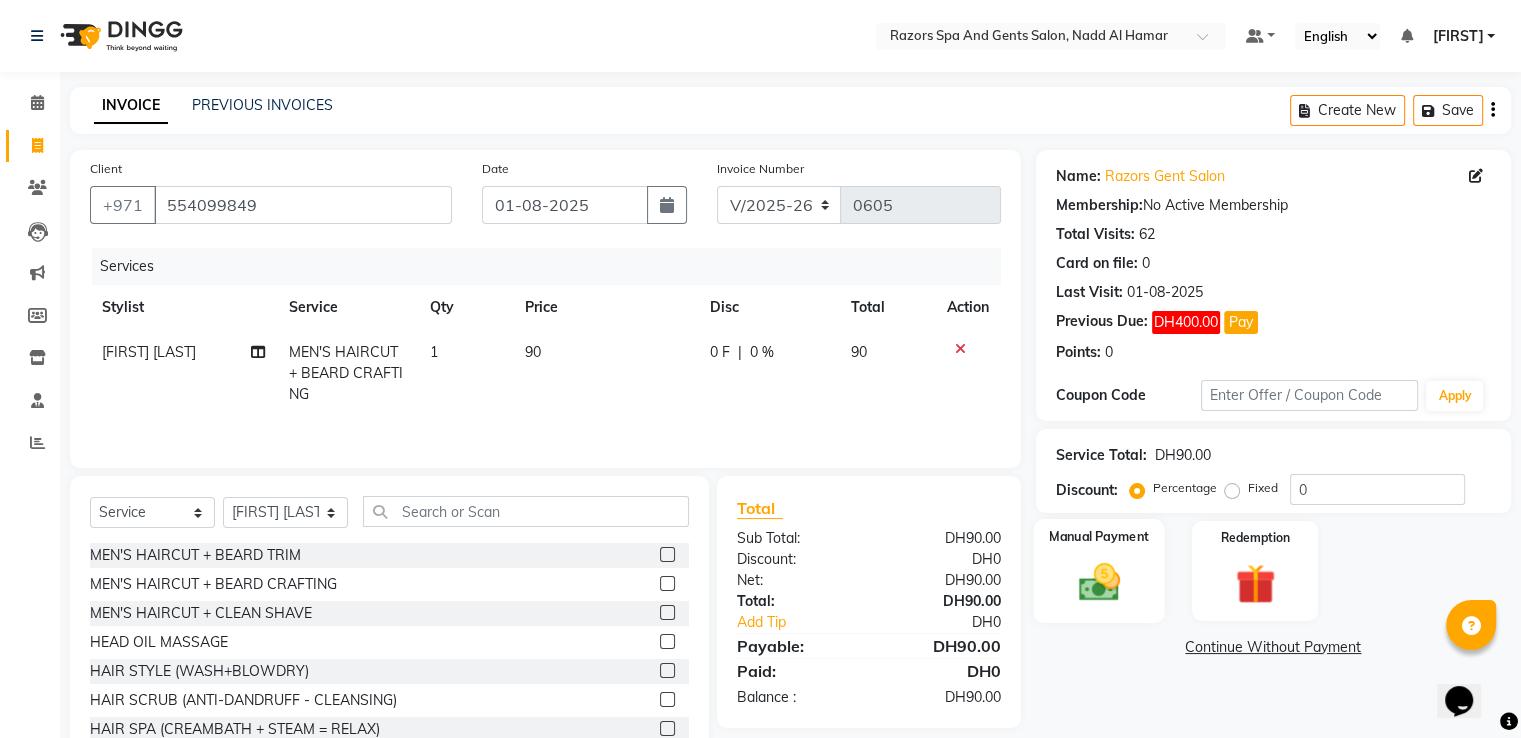 click on "Manual Payment" 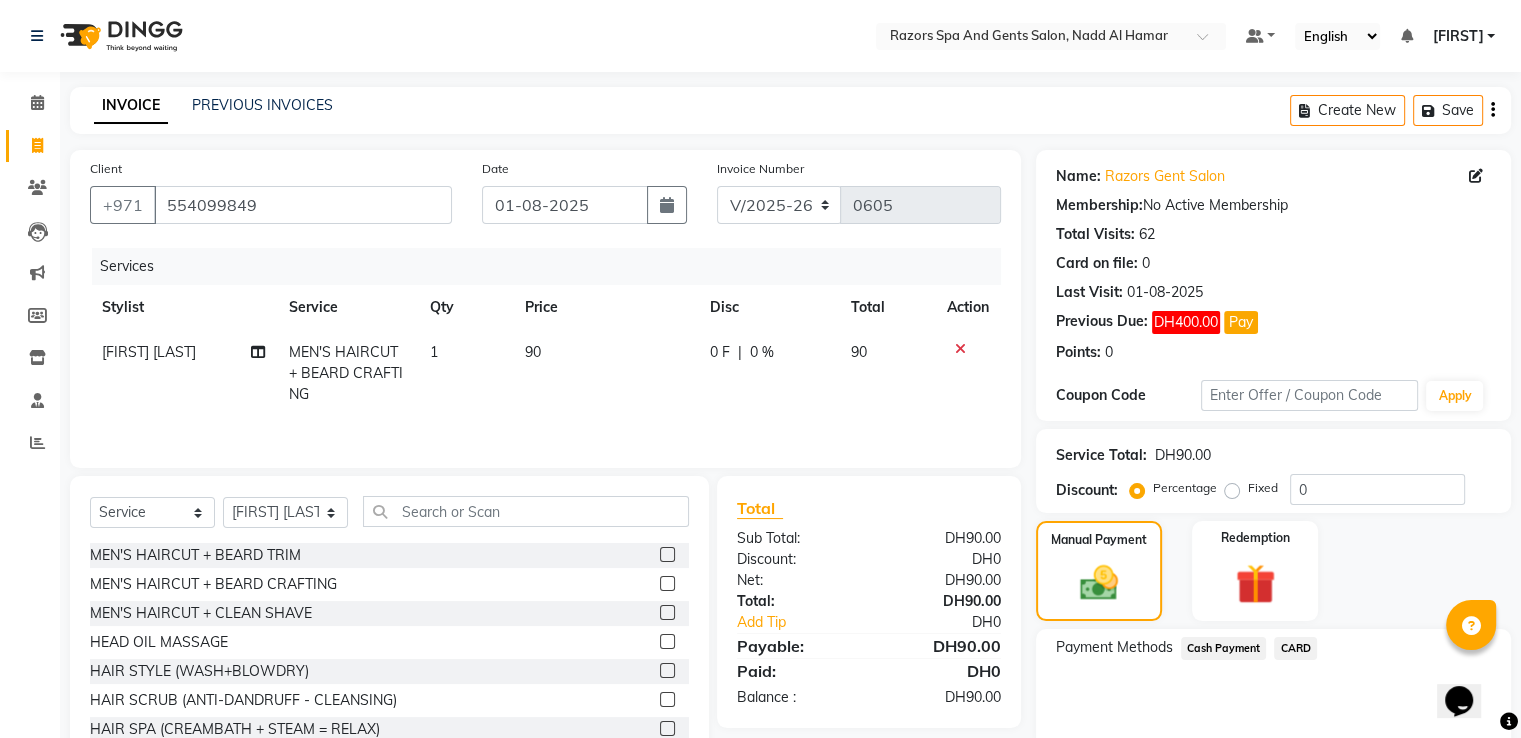 click on "CARD" 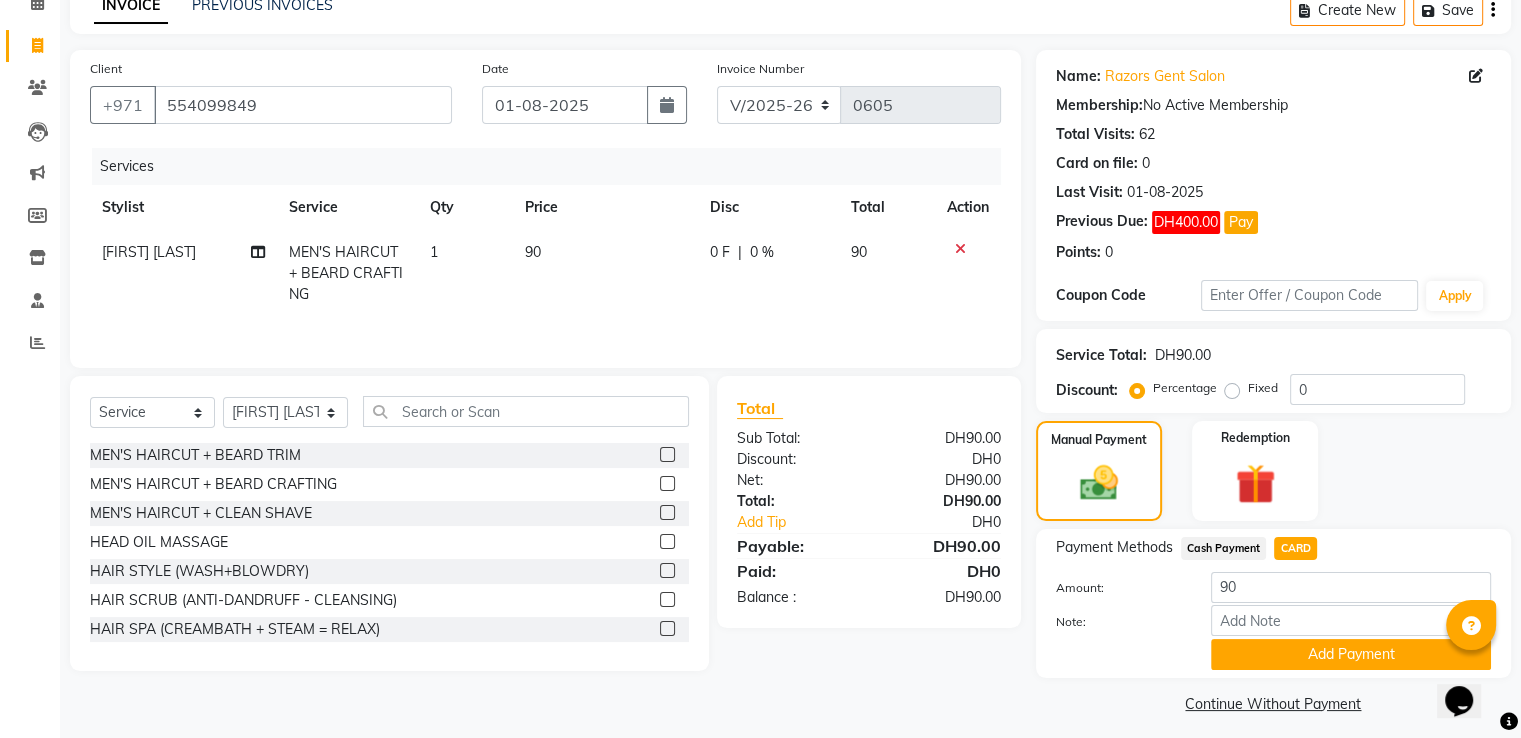 scroll, scrollTop: 112, scrollLeft: 0, axis: vertical 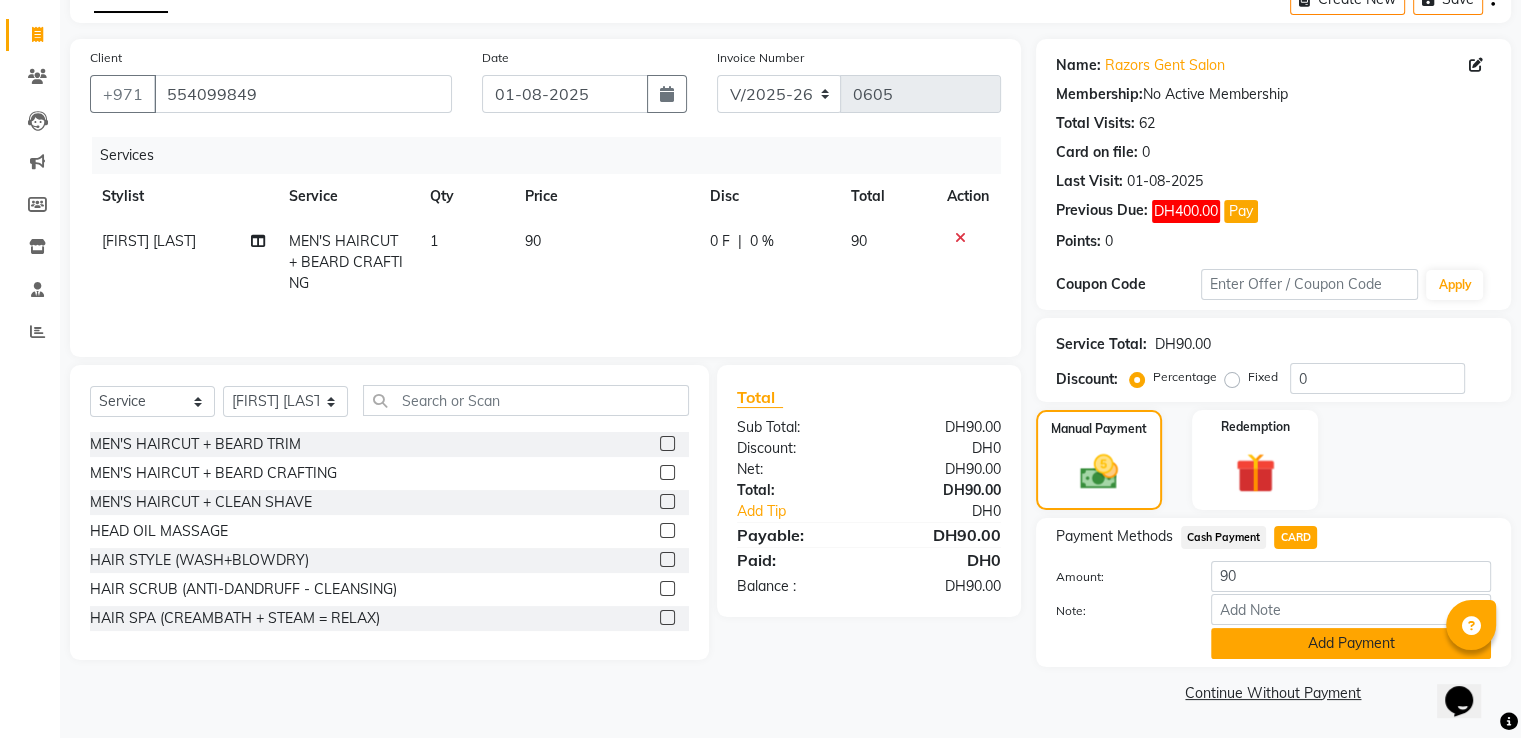 click on "Add Payment" 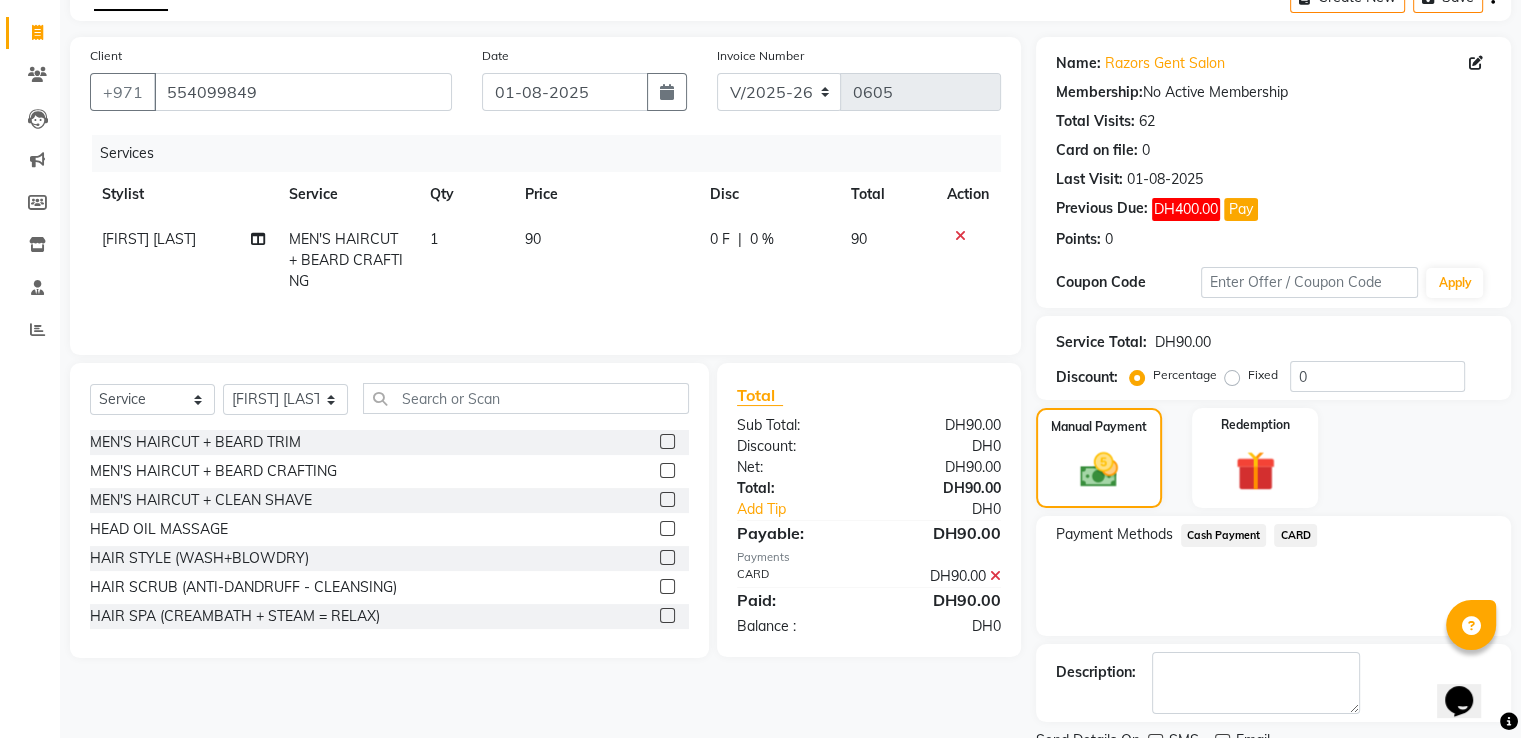 scroll, scrollTop: 193, scrollLeft: 0, axis: vertical 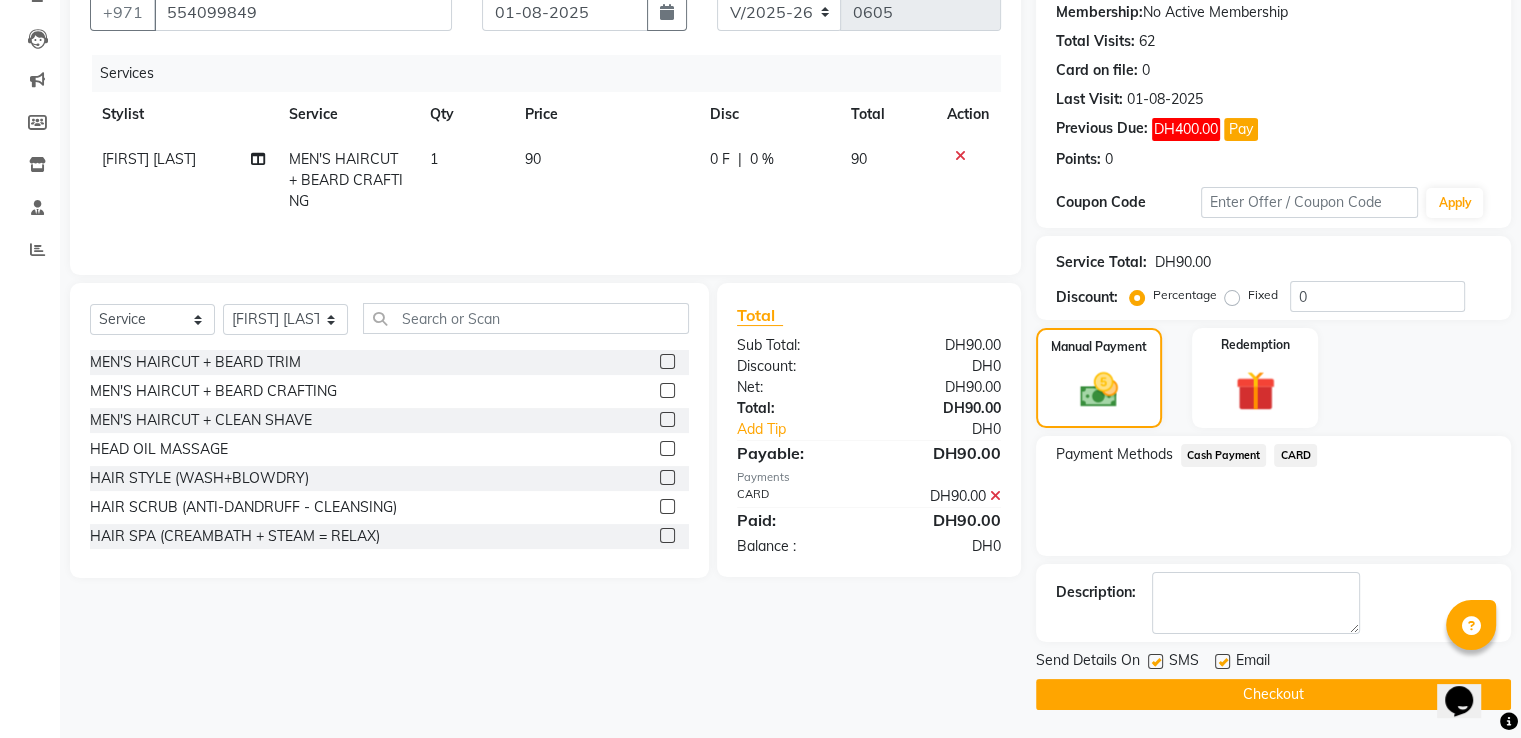 click on "Checkout" 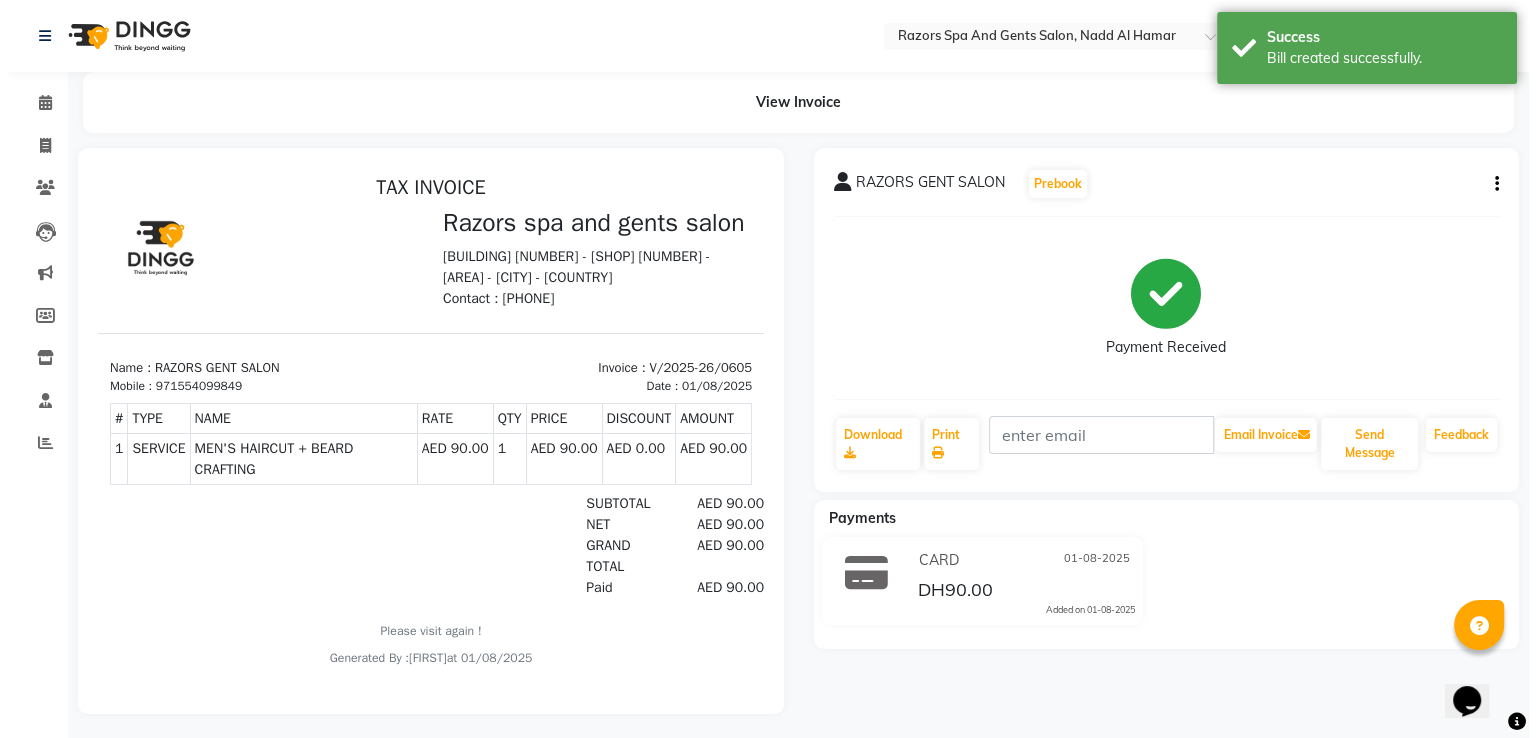 scroll, scrollTop: 0, scrollLeft: 0, axis: both 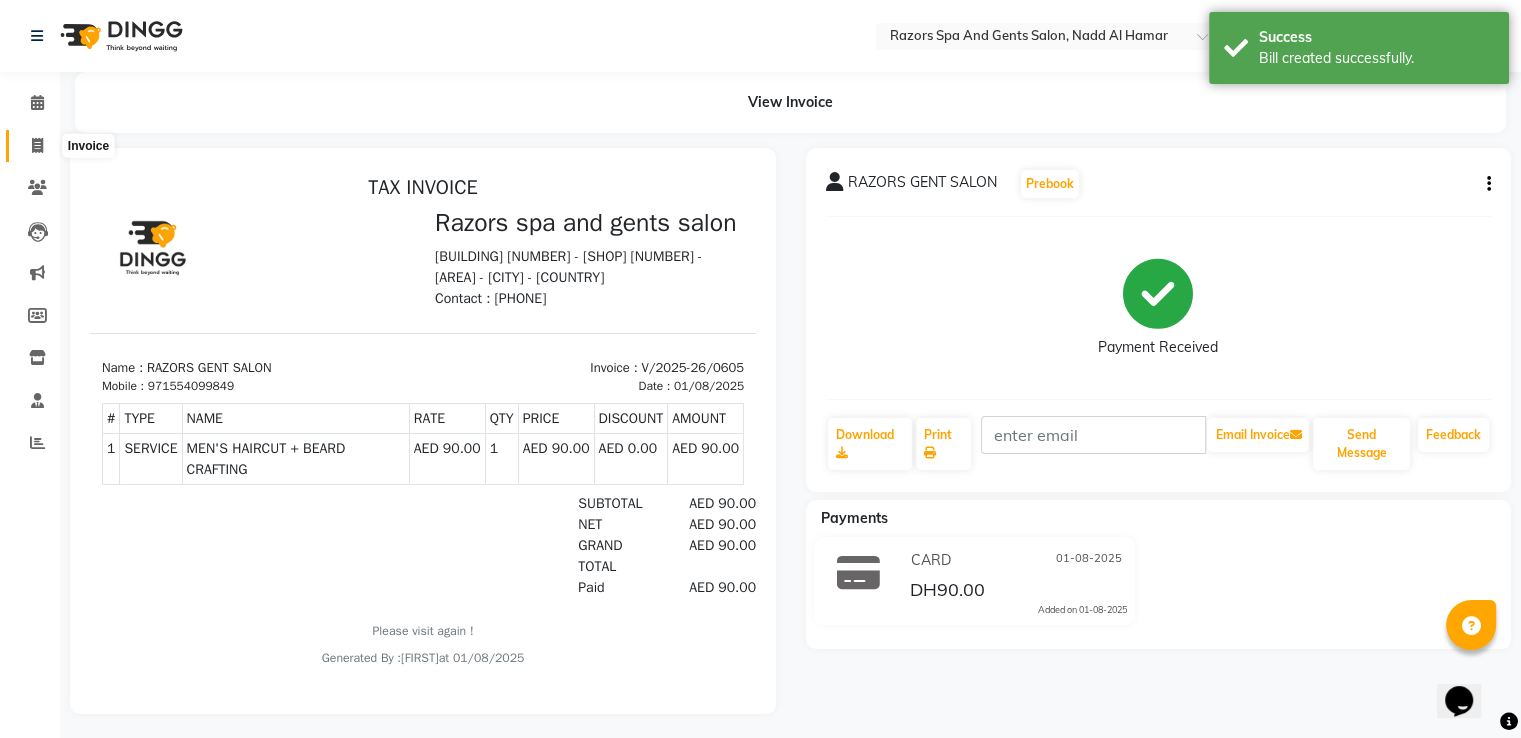click 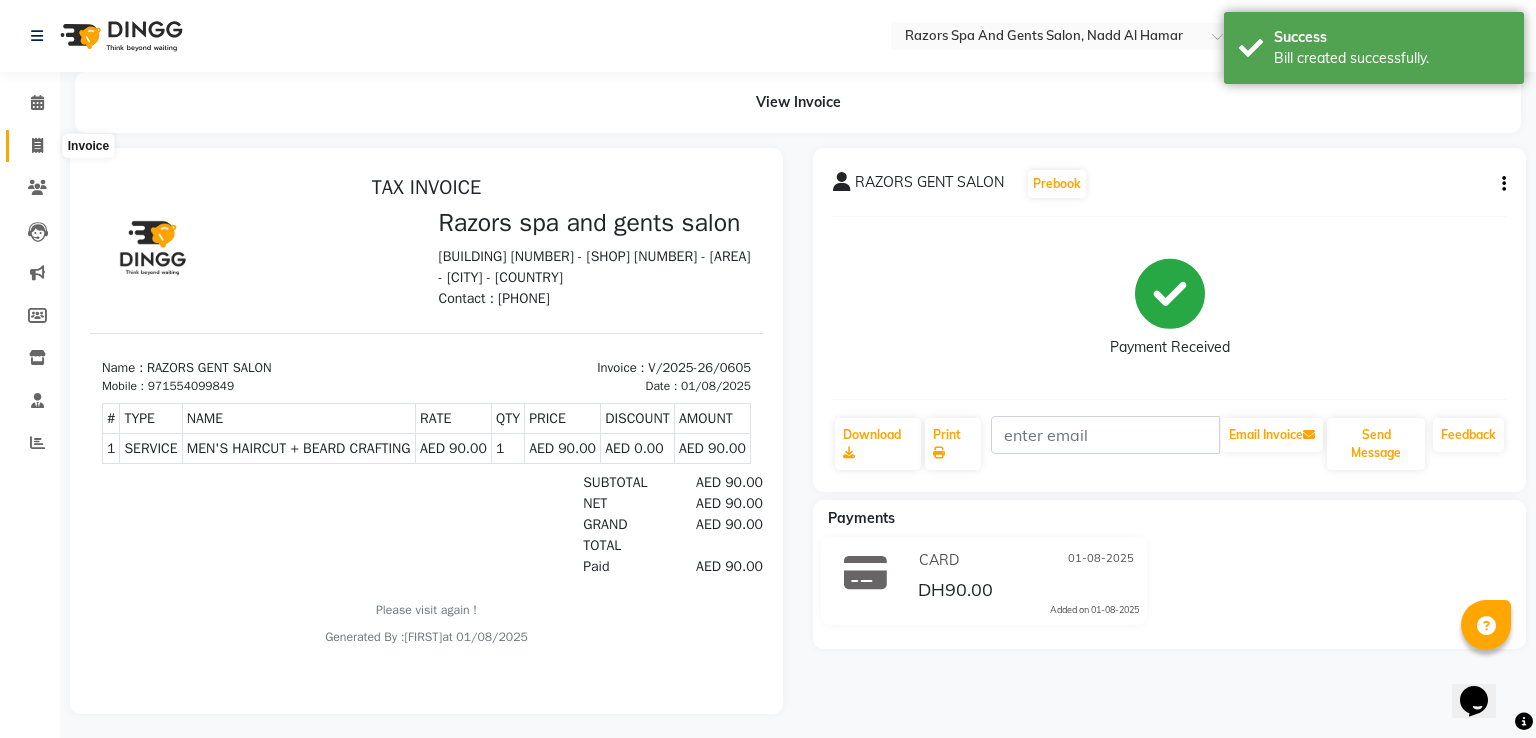 select on "service" 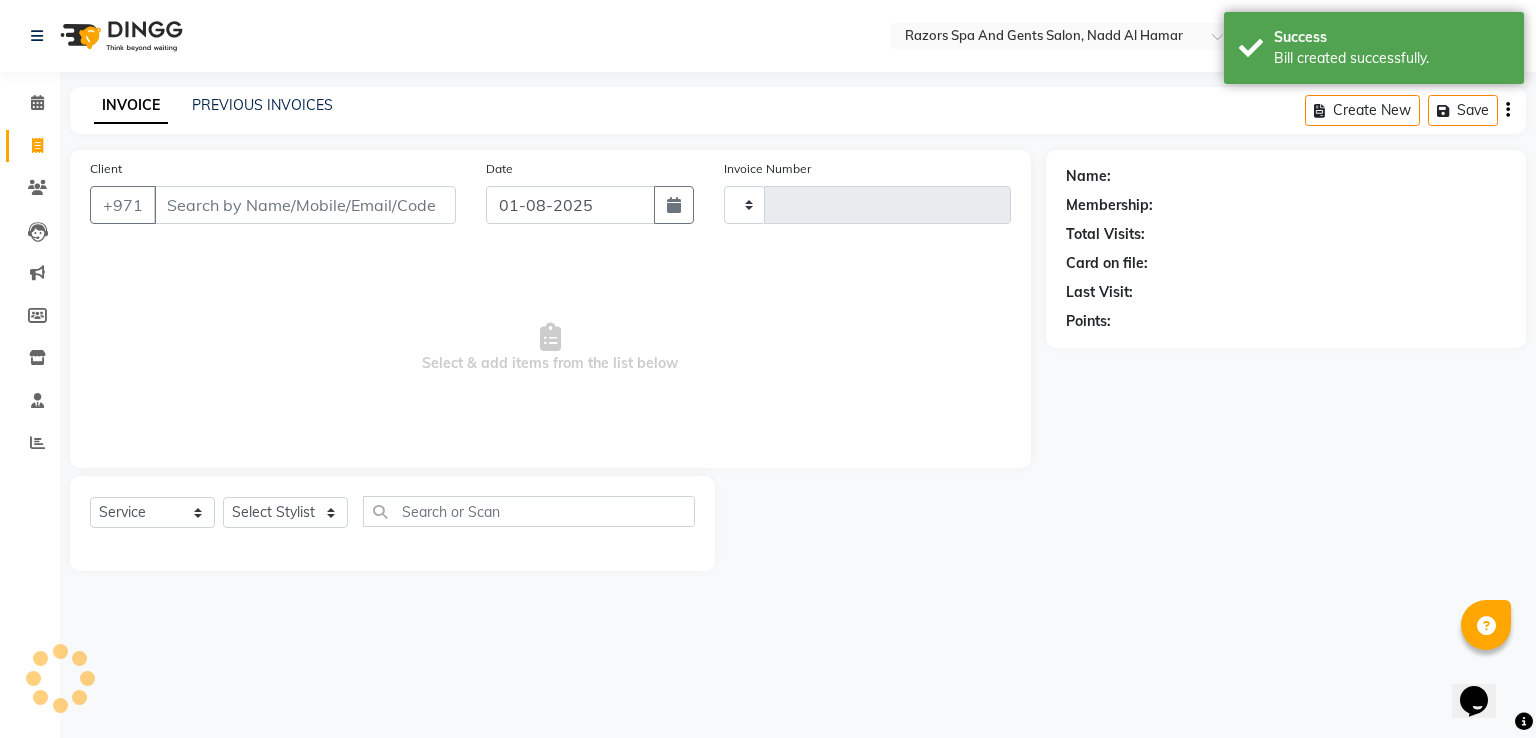 type on "0606" 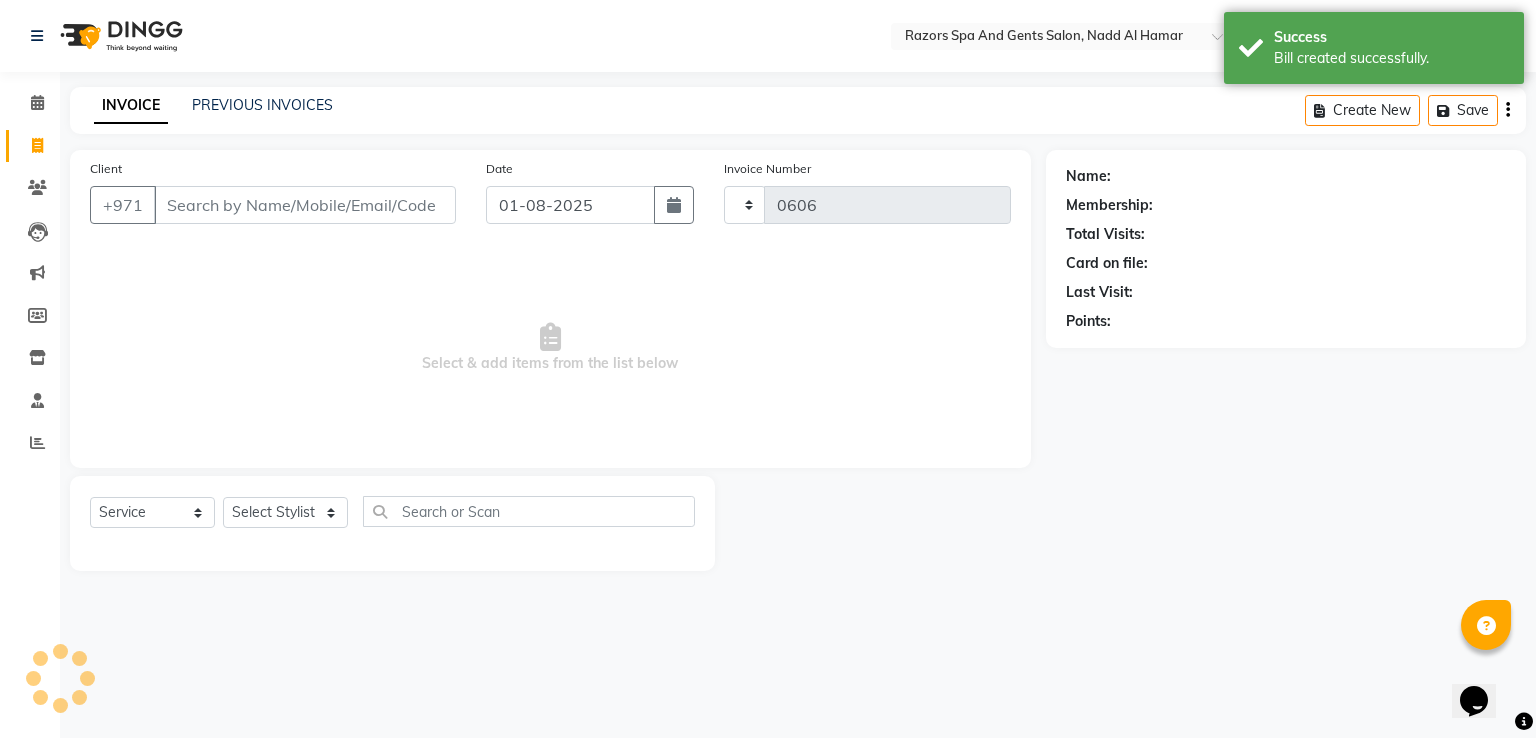 select on "8419" 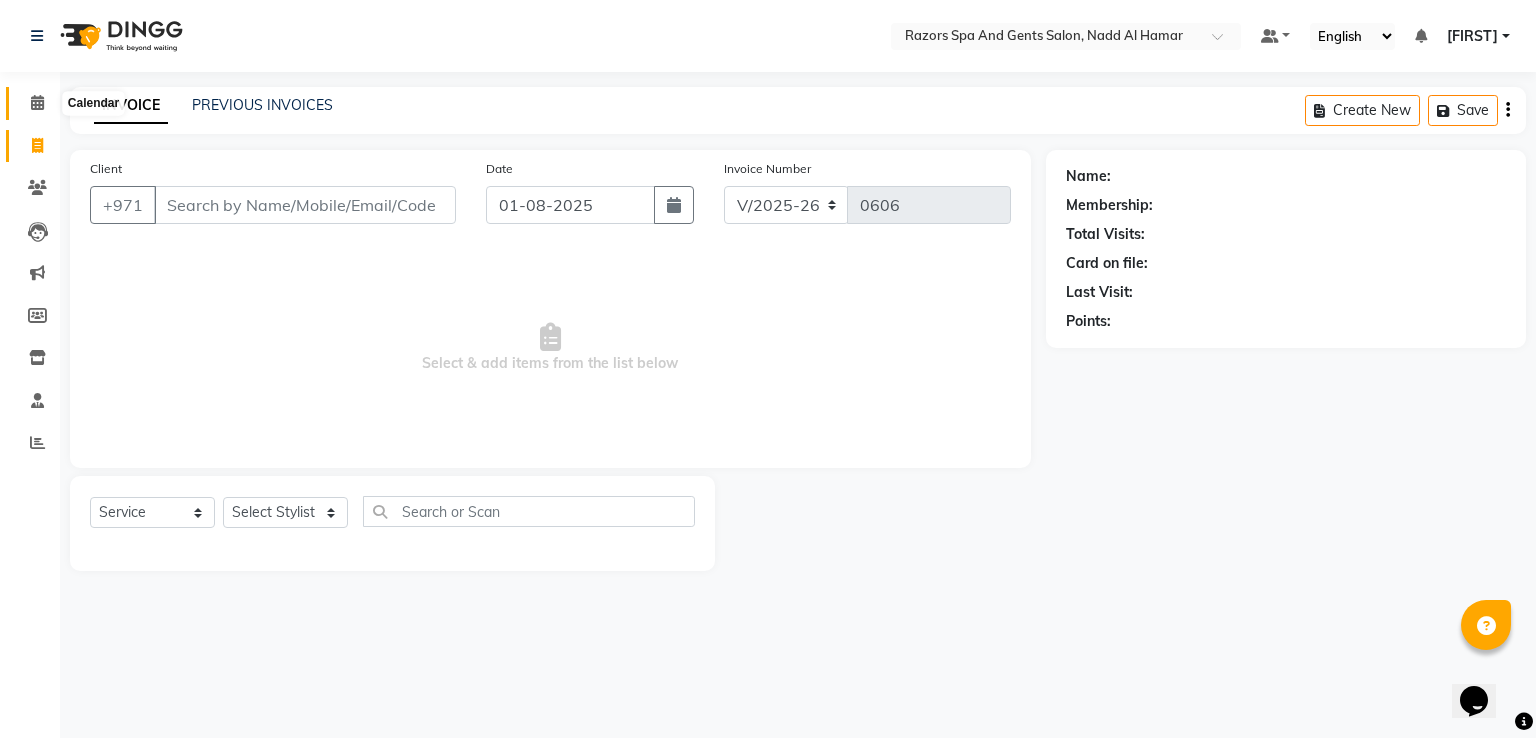 click 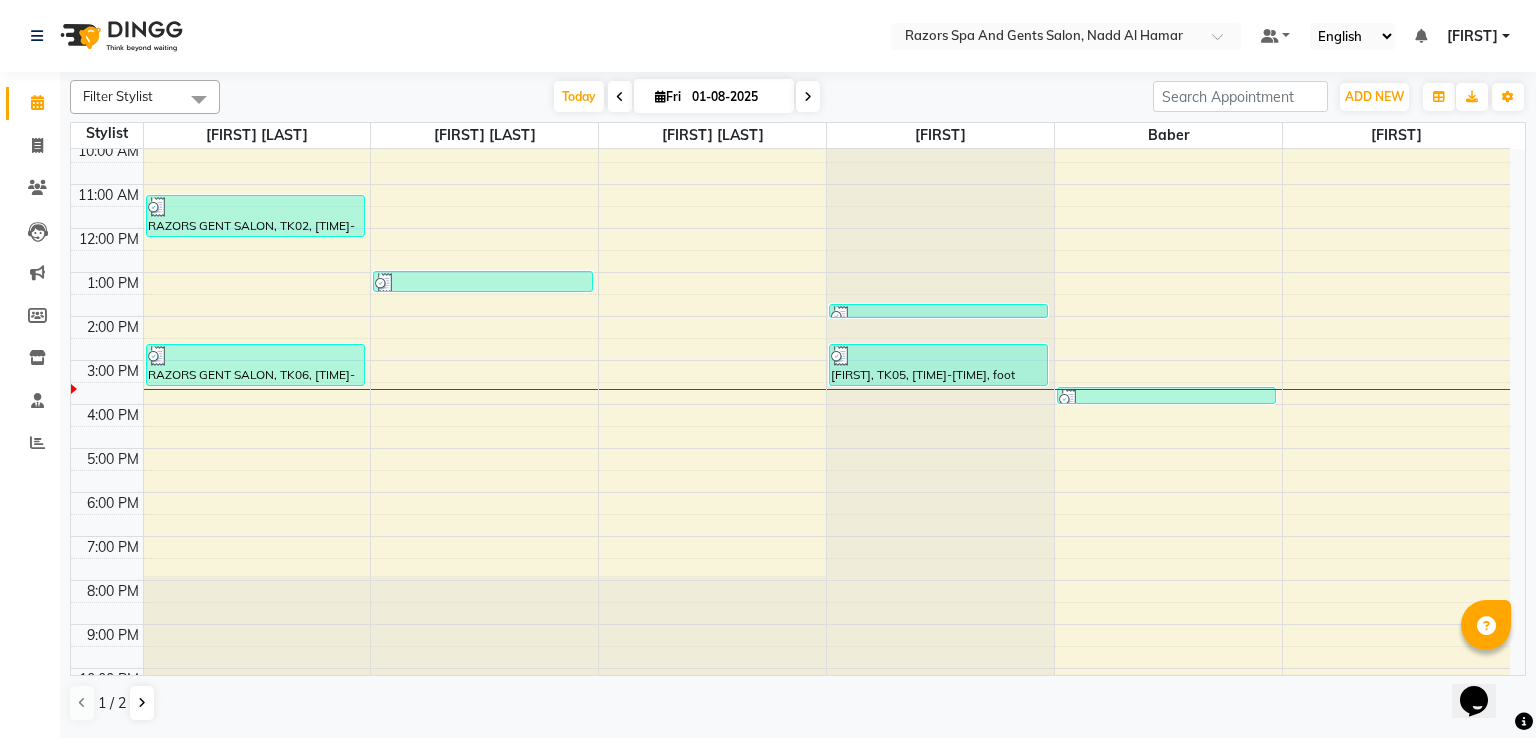 scroll, scrollTop: 0, scrollLeft: 0, axis: both 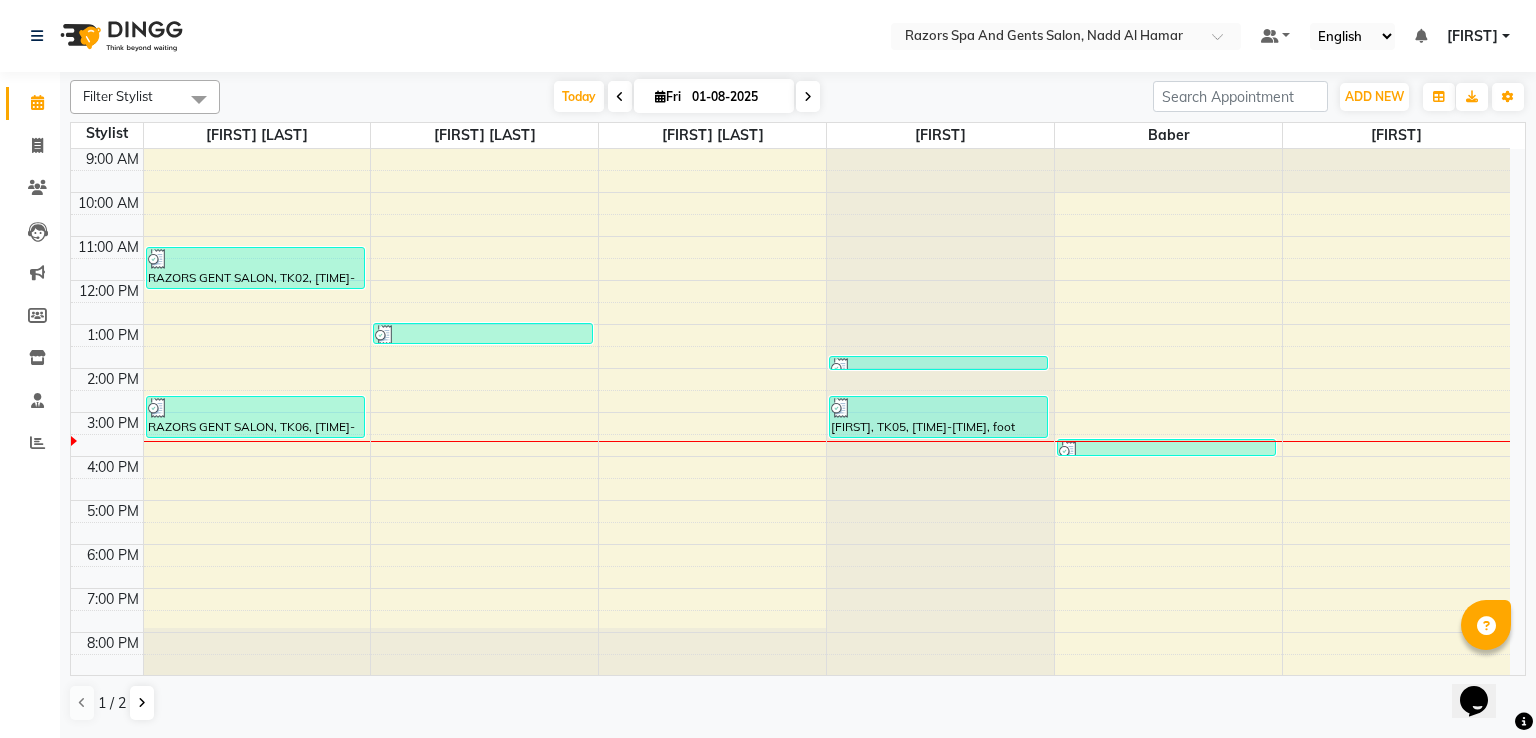 click on "01-08-2025" at bounding box center [736, 97] 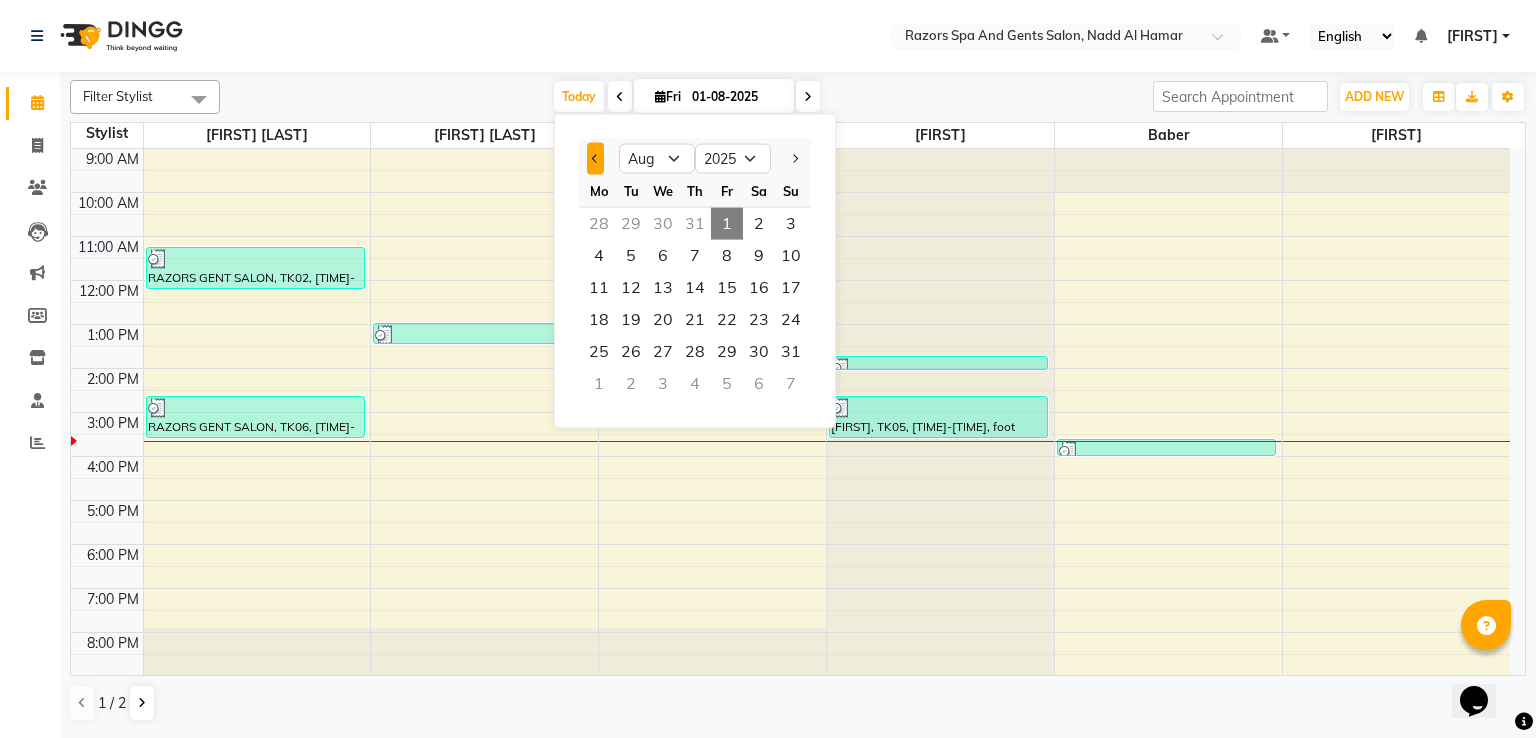 click at bounding box center (595, 159) 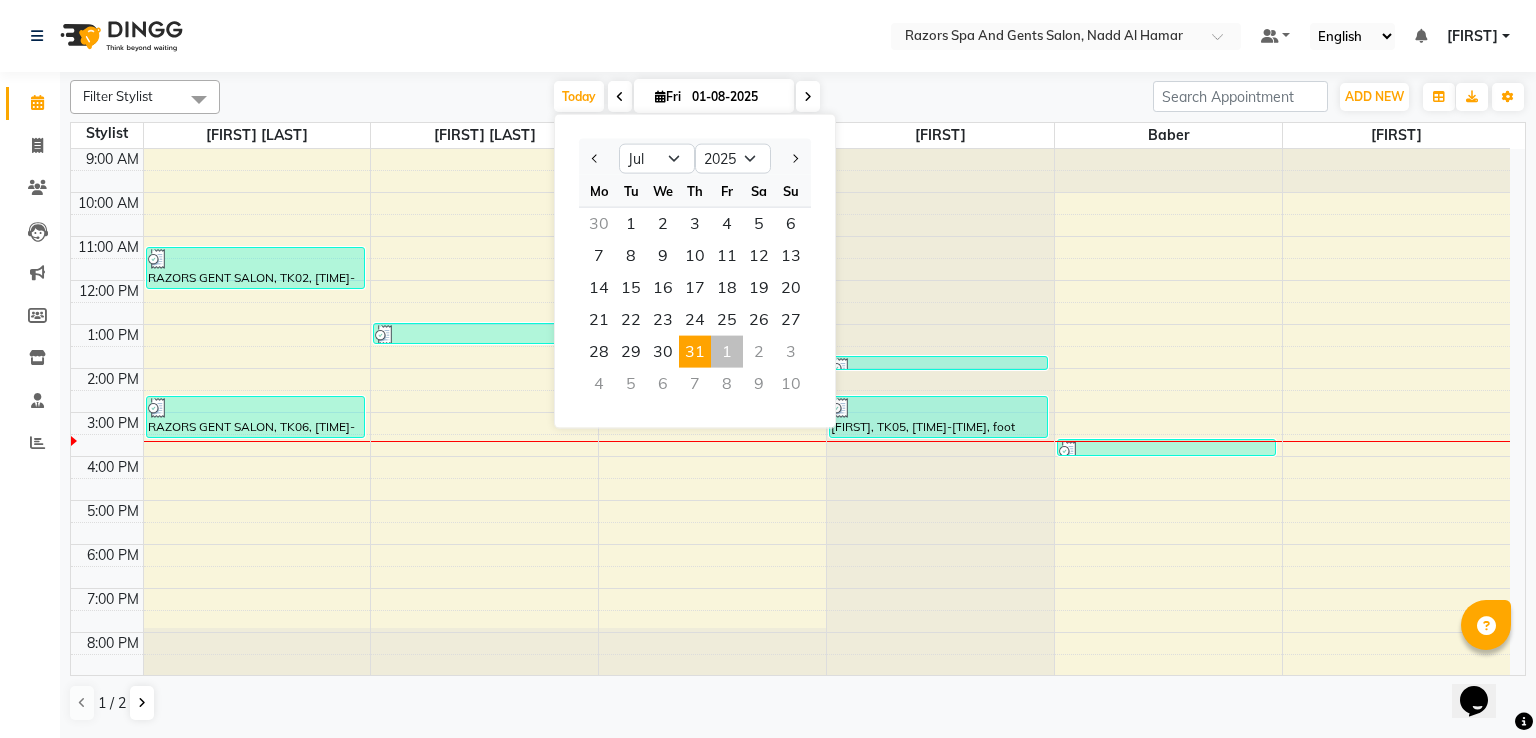 click on "31" at bounding box center (695, 352) 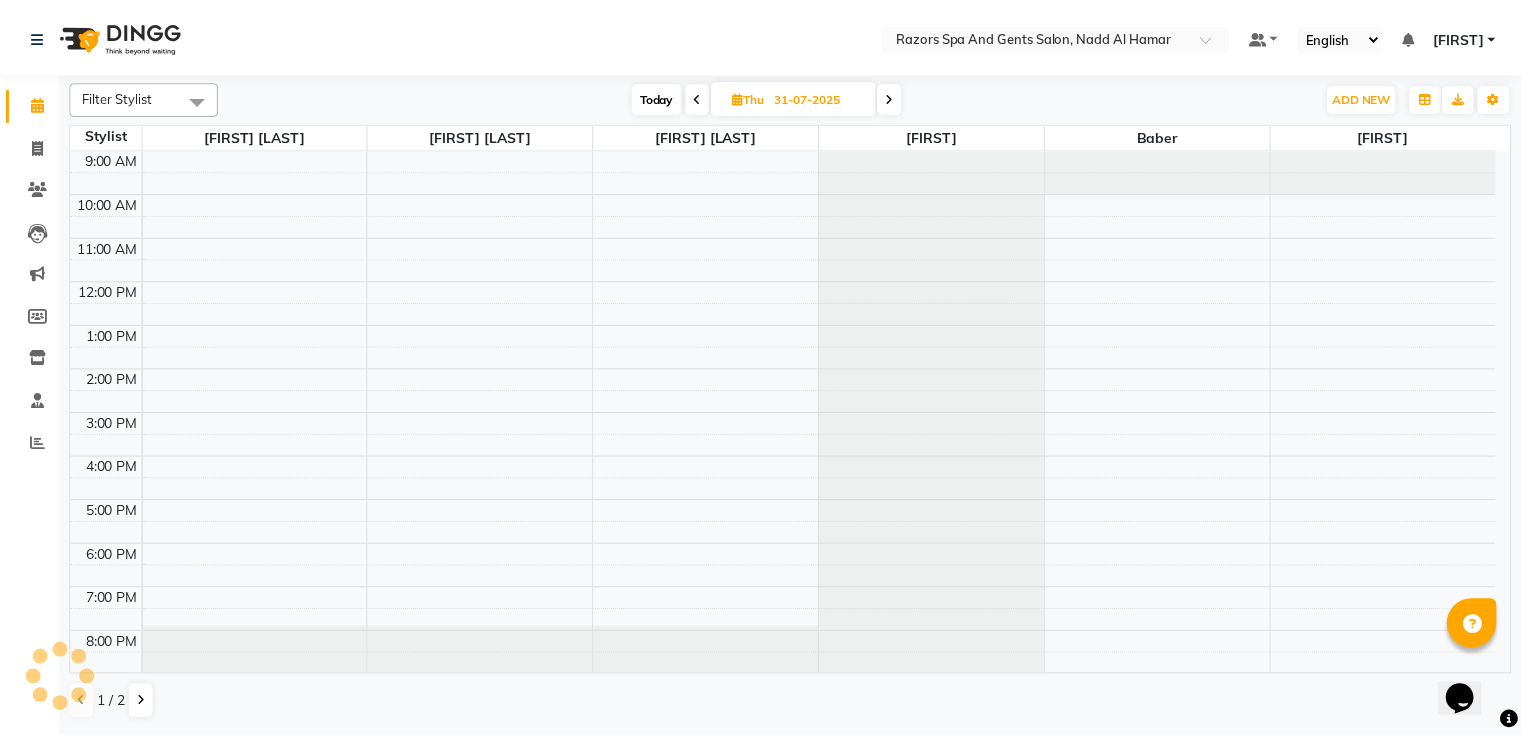 scroll, scrollTop: 126, scrollLeft: 0, axis: vertical 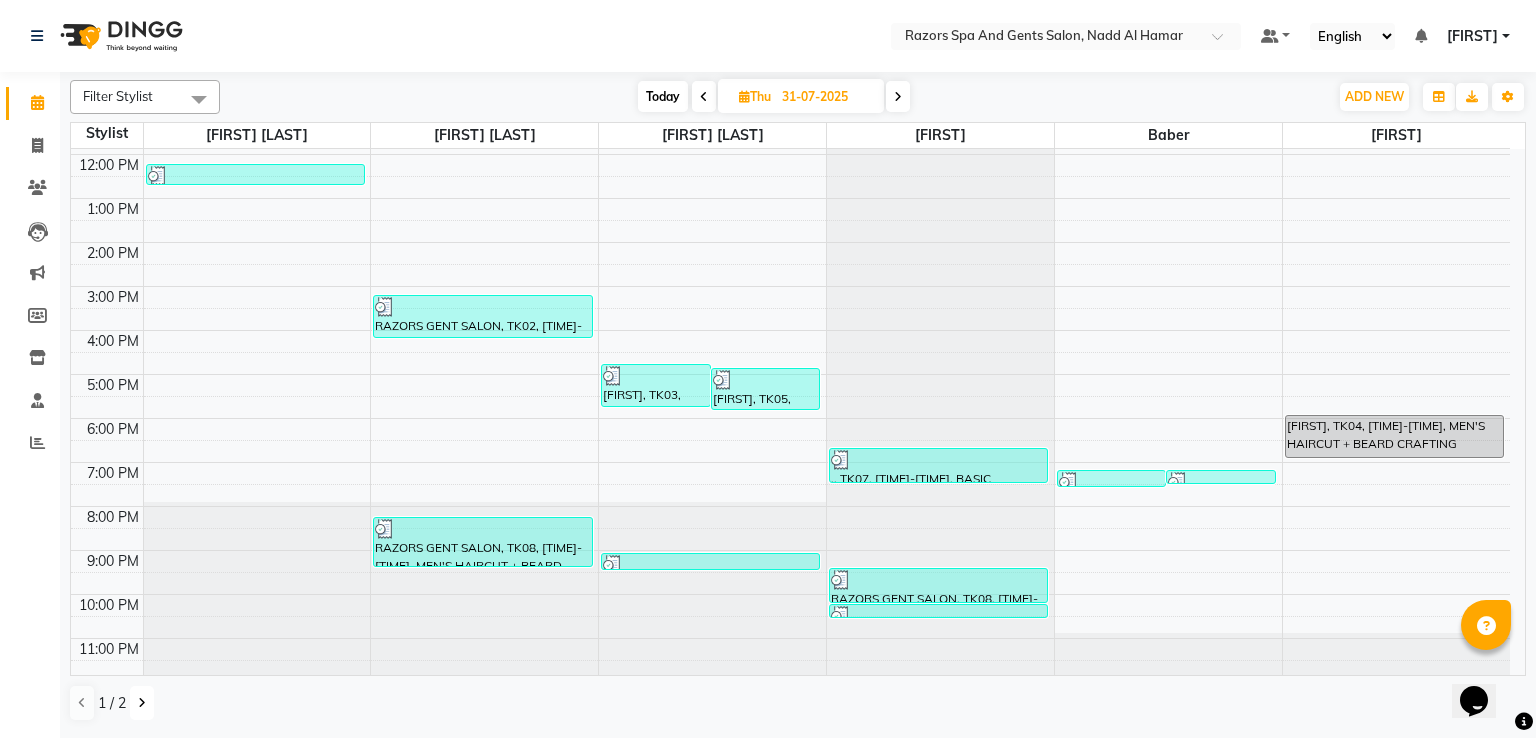 click at bounding box center (142, 703) 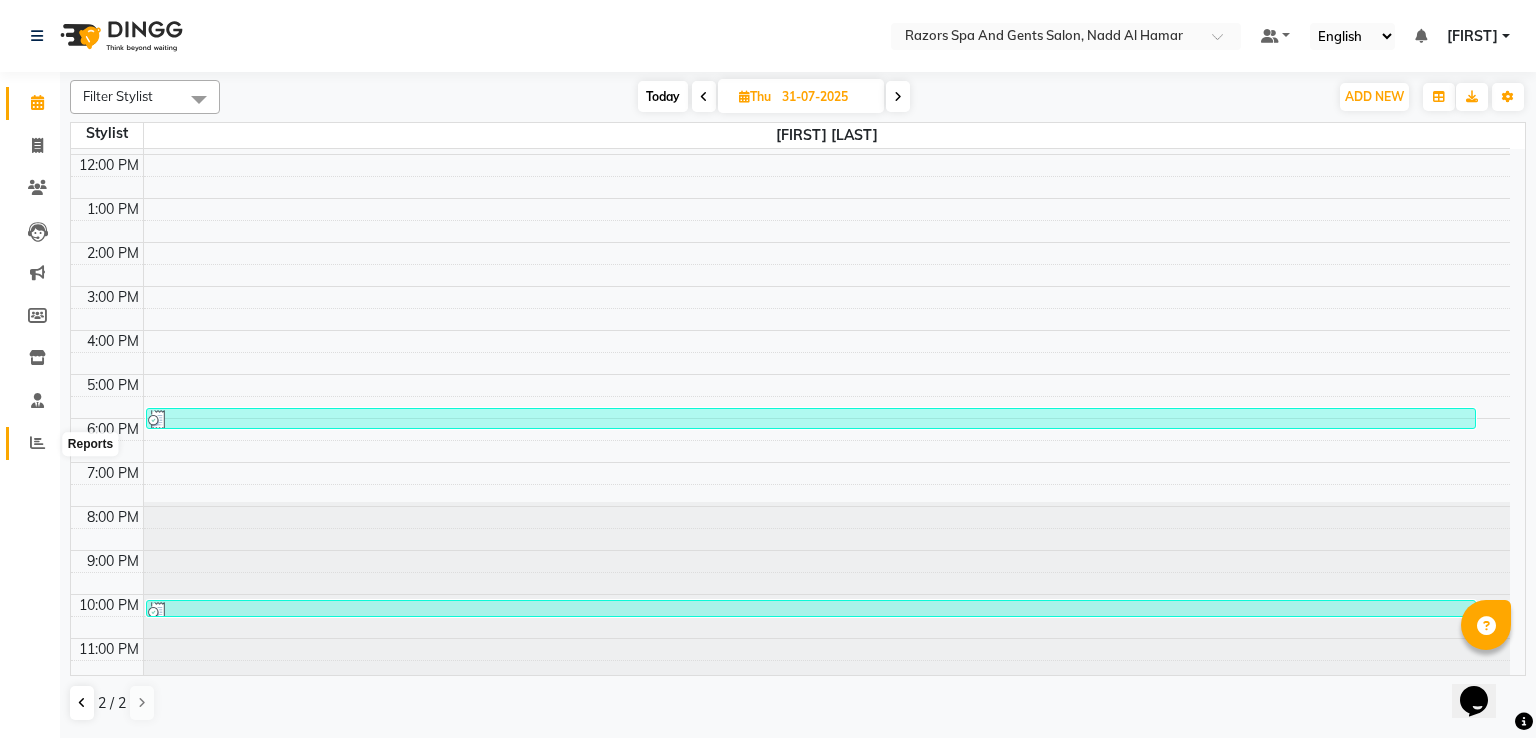 click 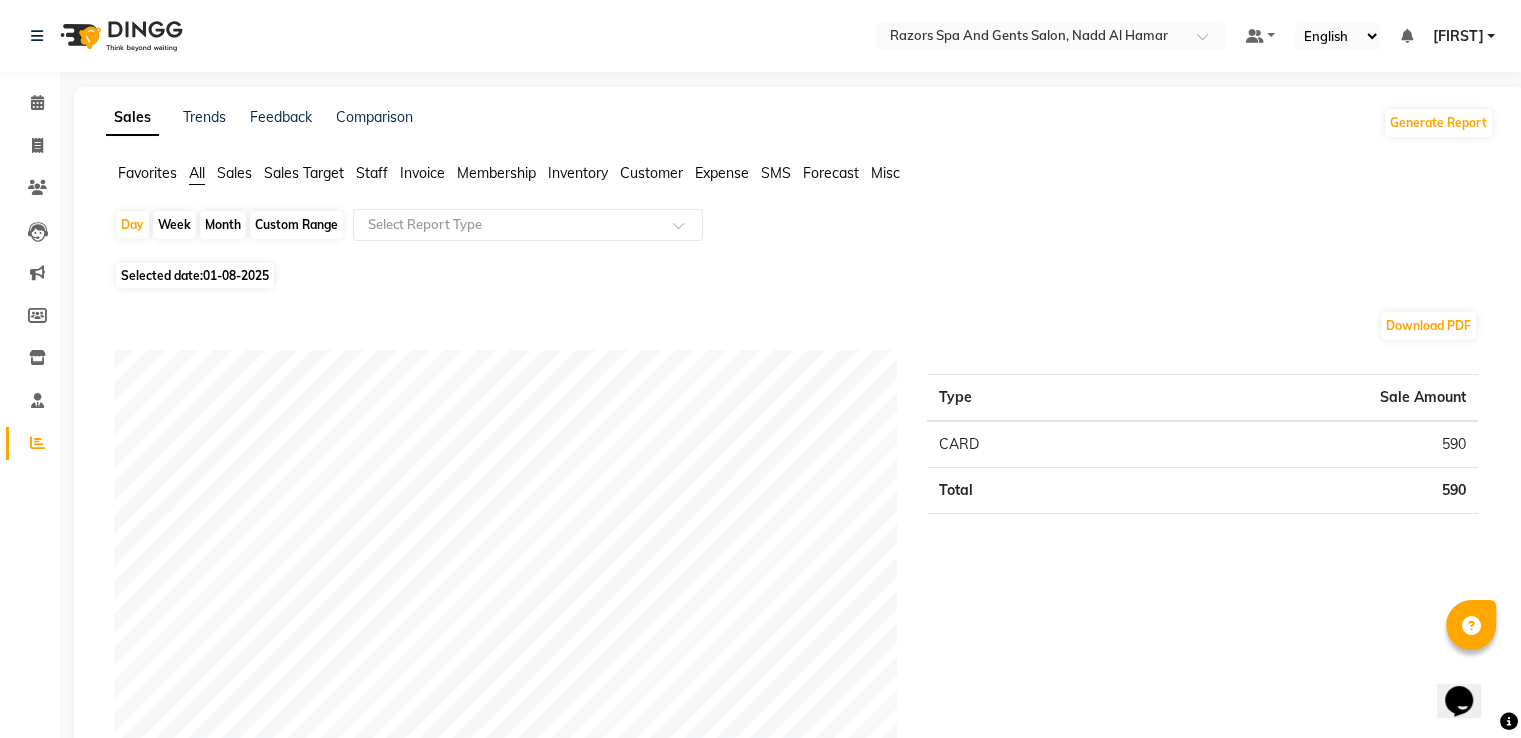 click on "01-08-2025" 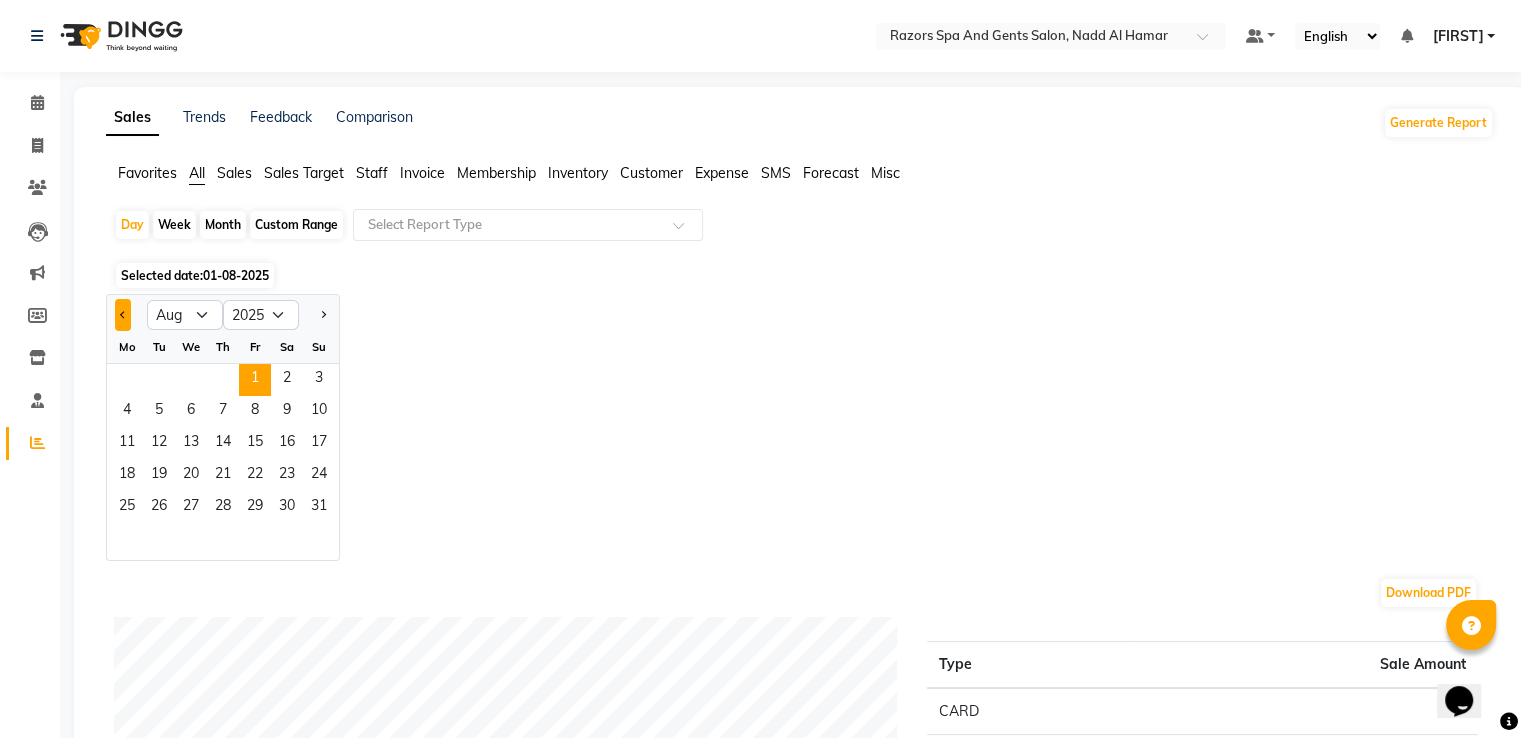 click 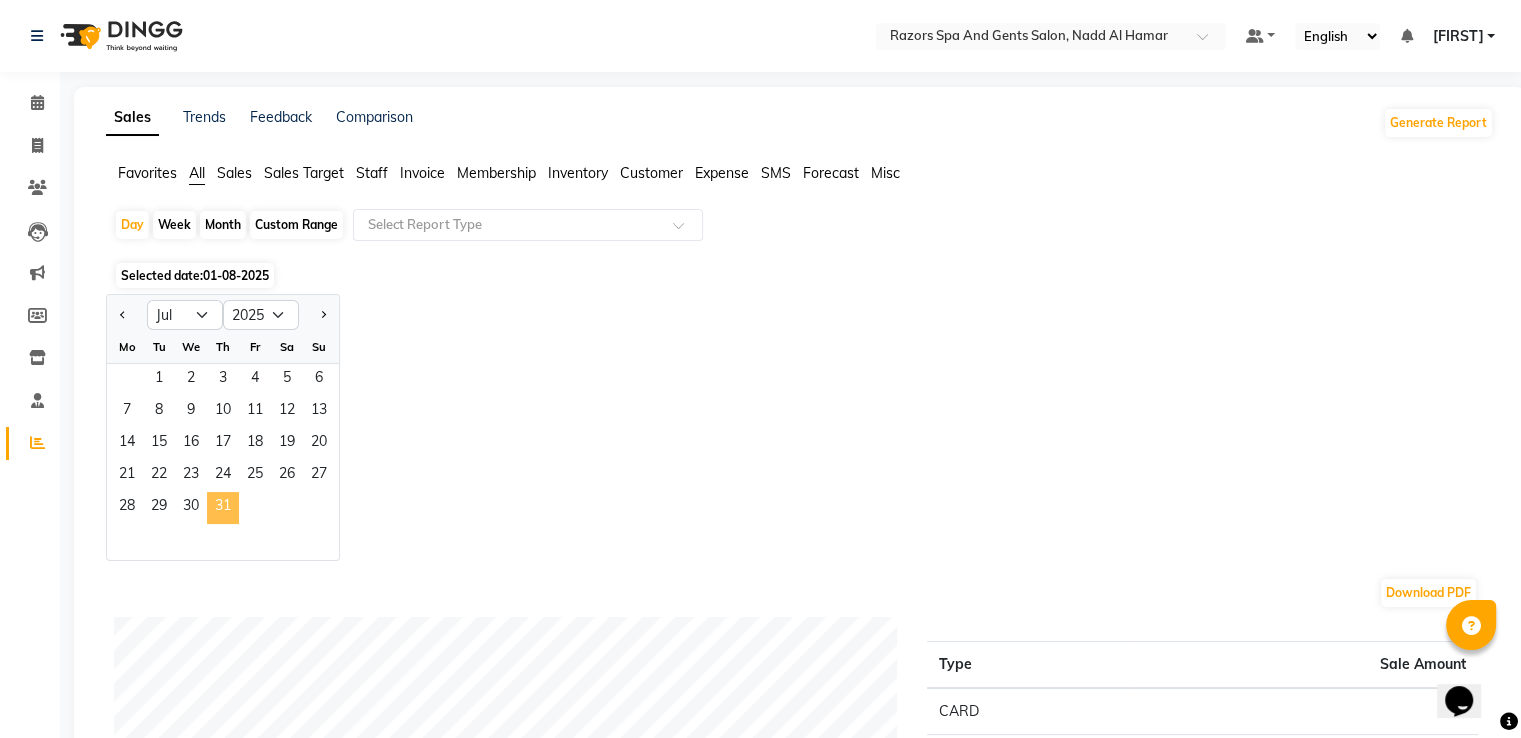 click on "31" 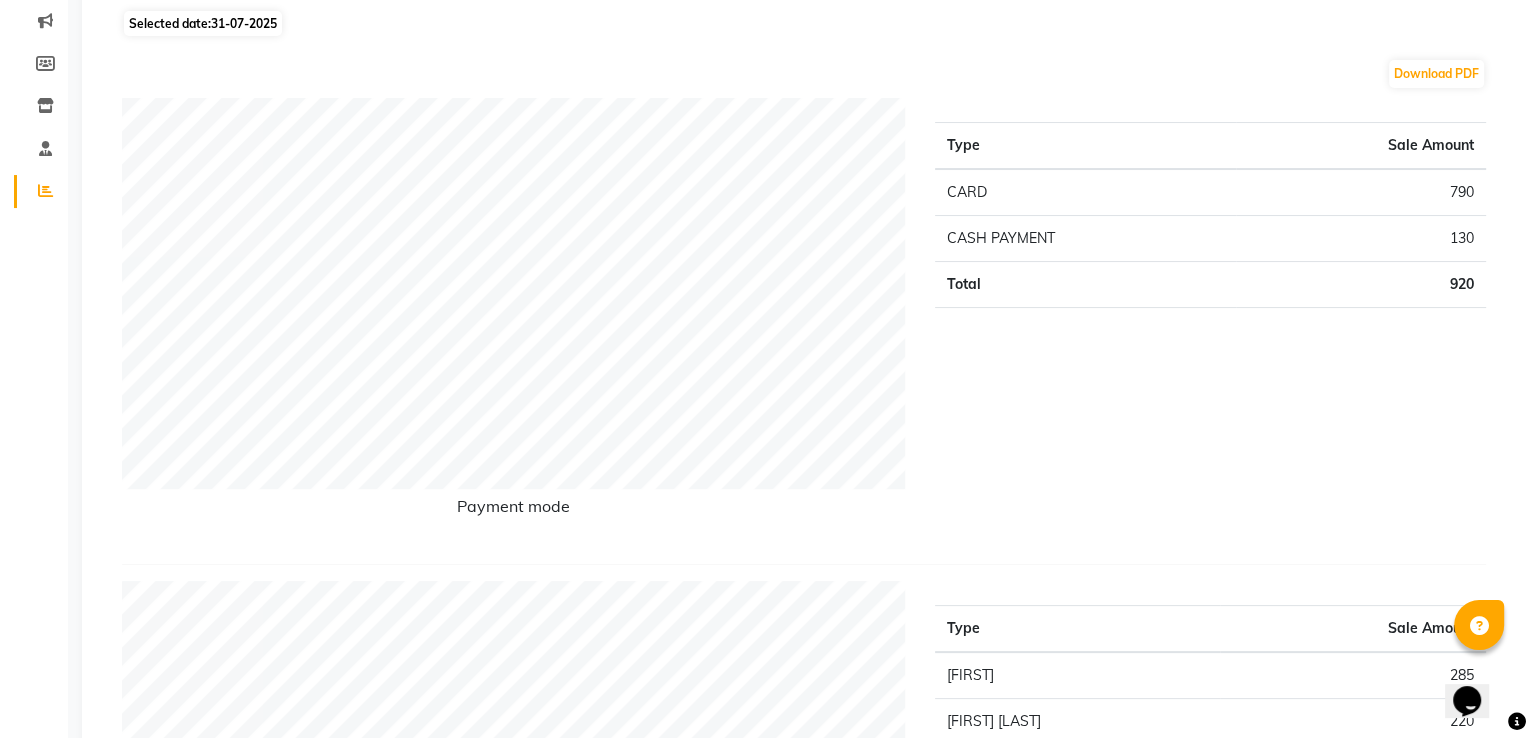 scroll, scrollTop: 0, scrollLeft: 0, axis: both 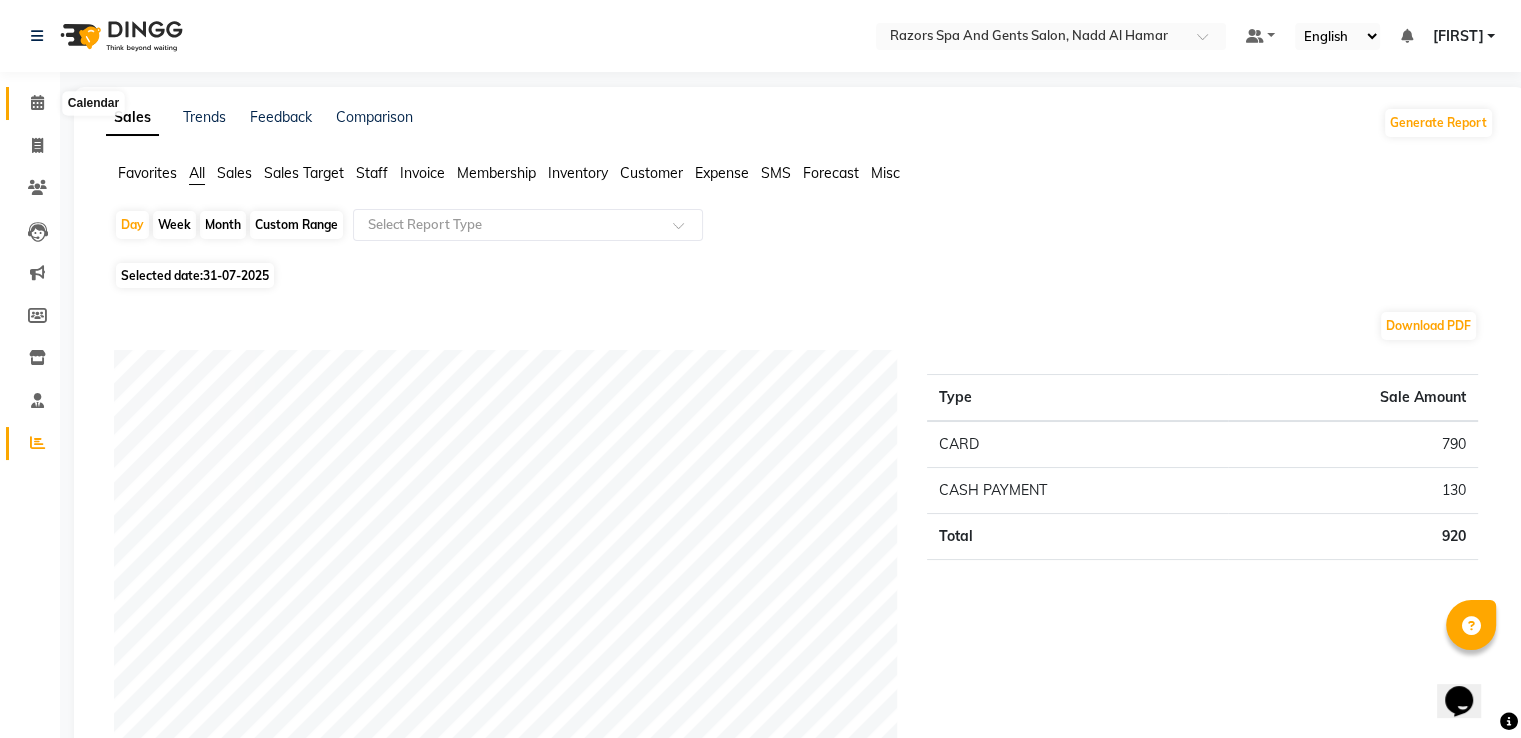 click 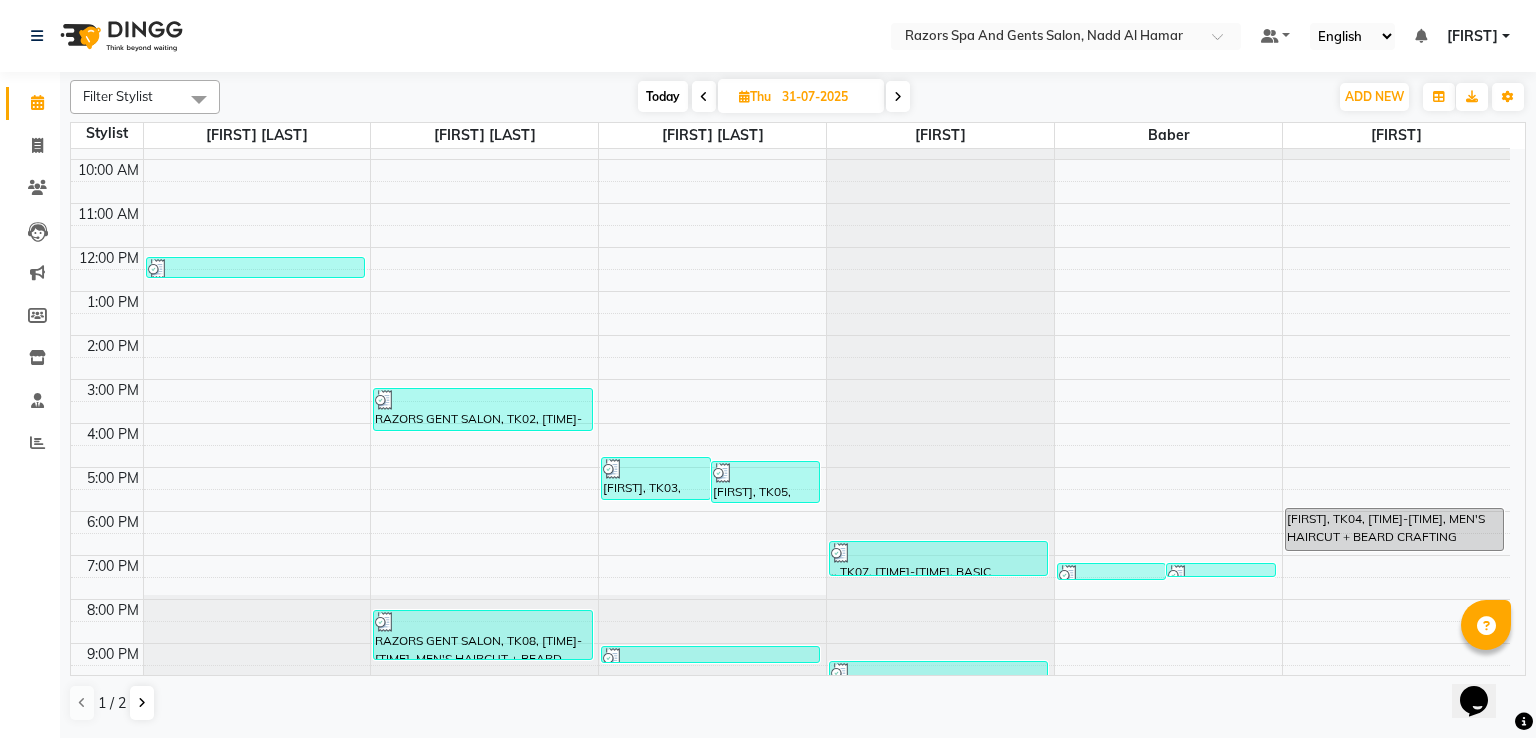 scroll, scrollTop: 126, scrollLeft: 0, axis: vertical 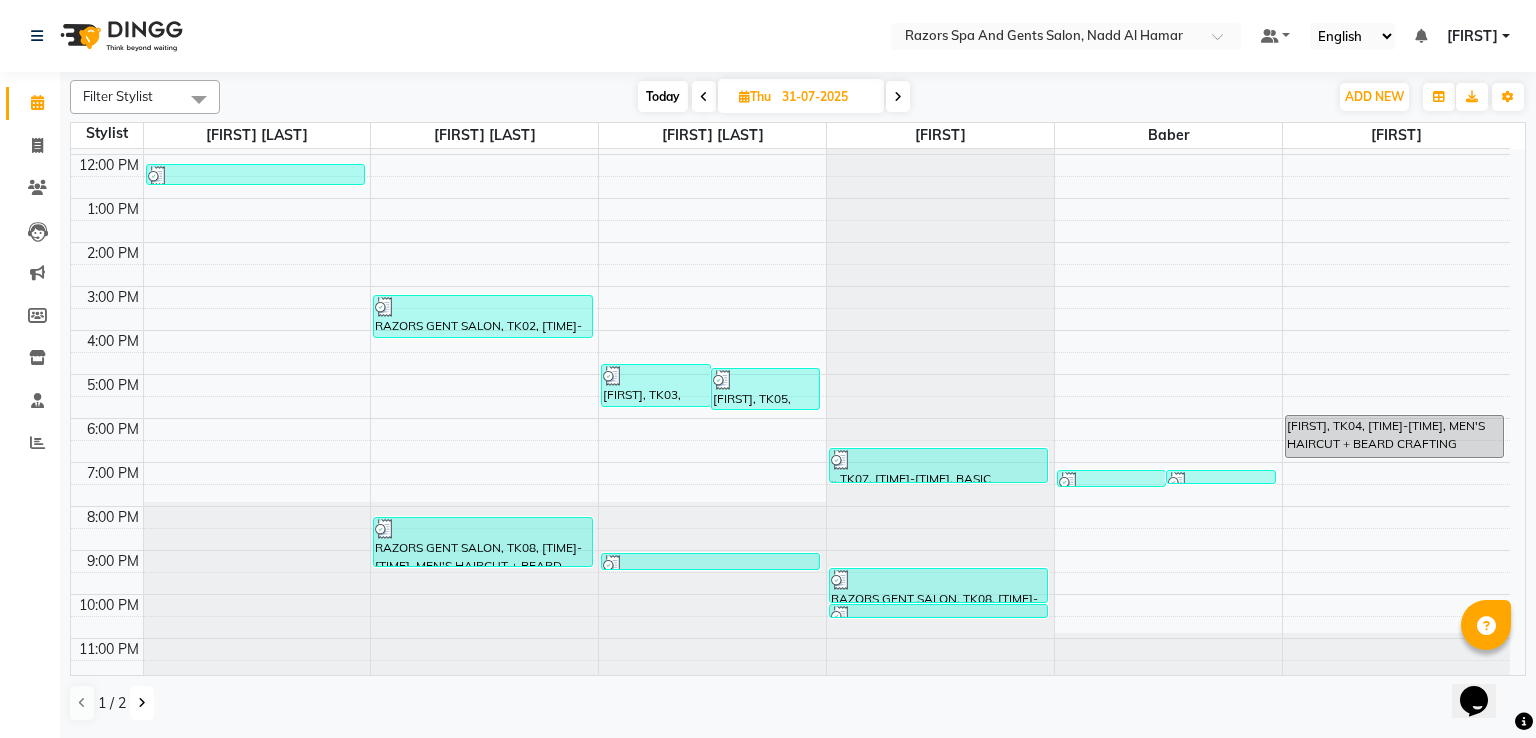 click at bounding box center [142, 703] 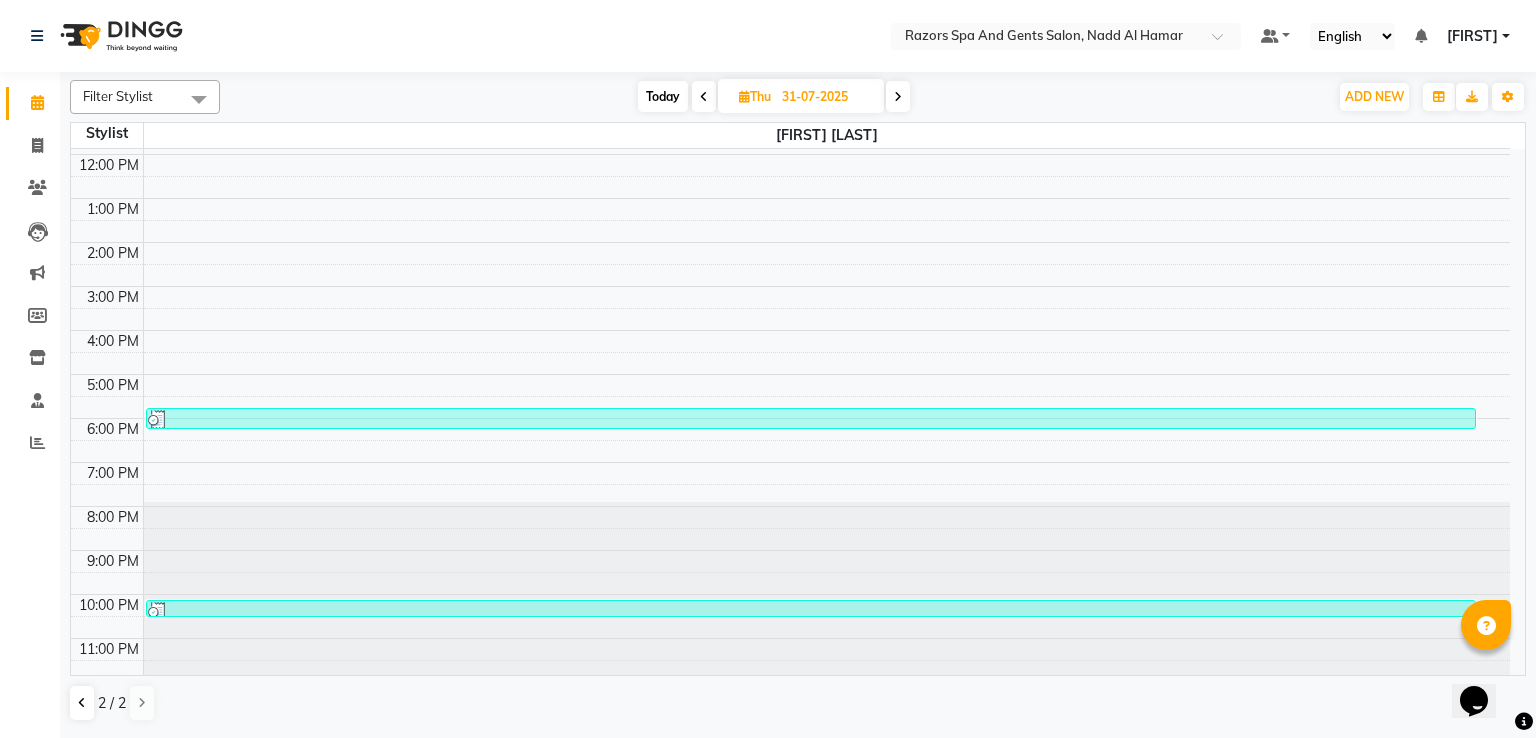 click at bounding box center (811, 420) 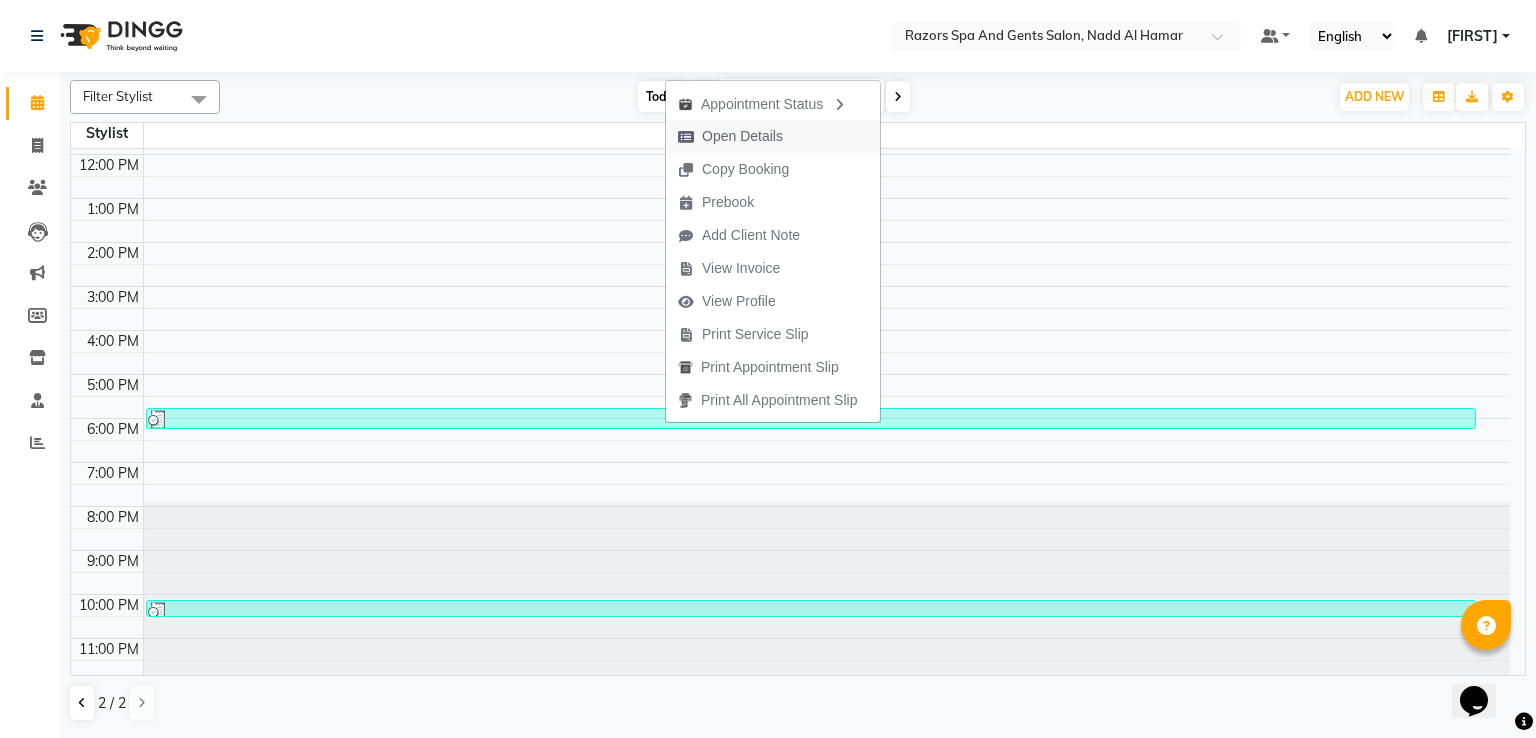 click on "Open Details" at bounding box center [773, 136] 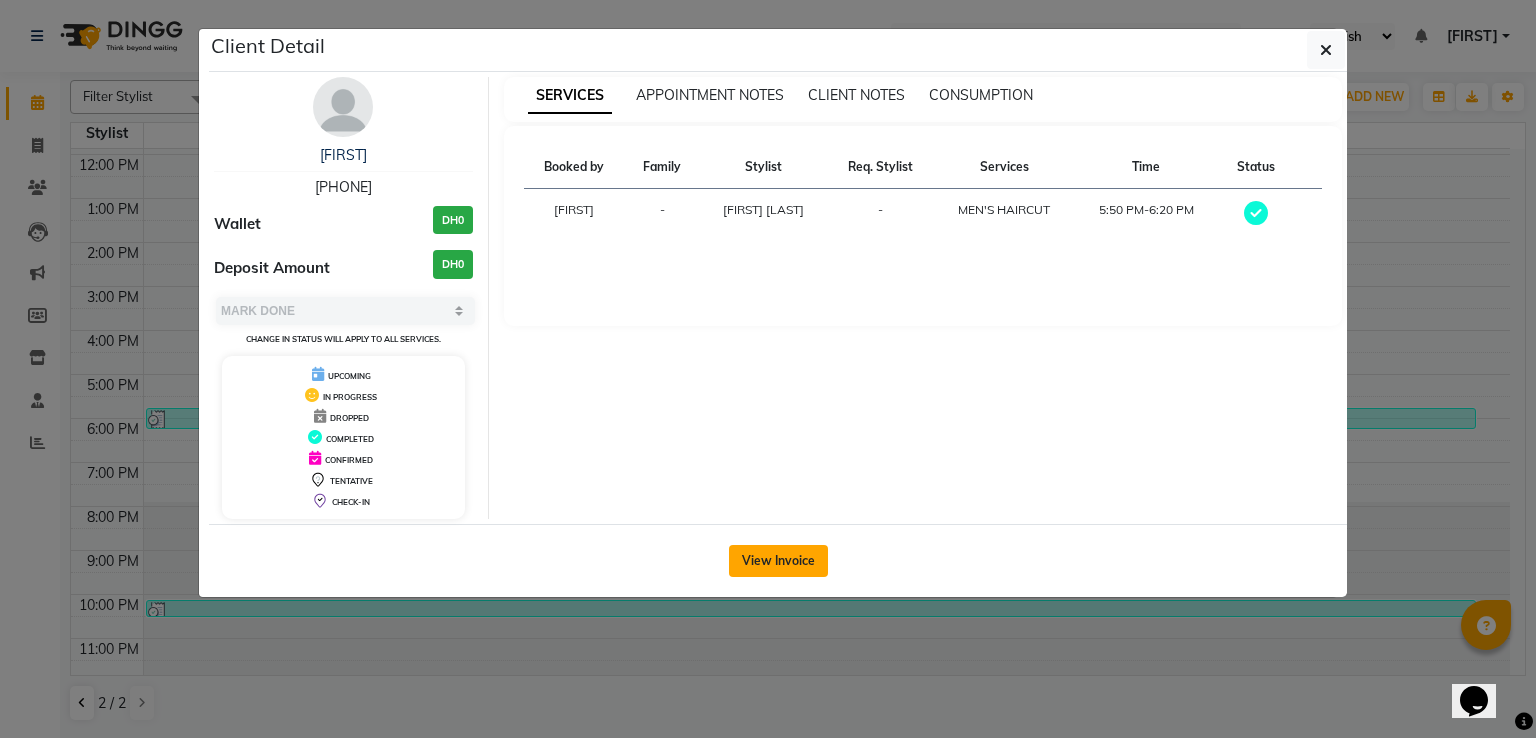 click on "View Invoice" 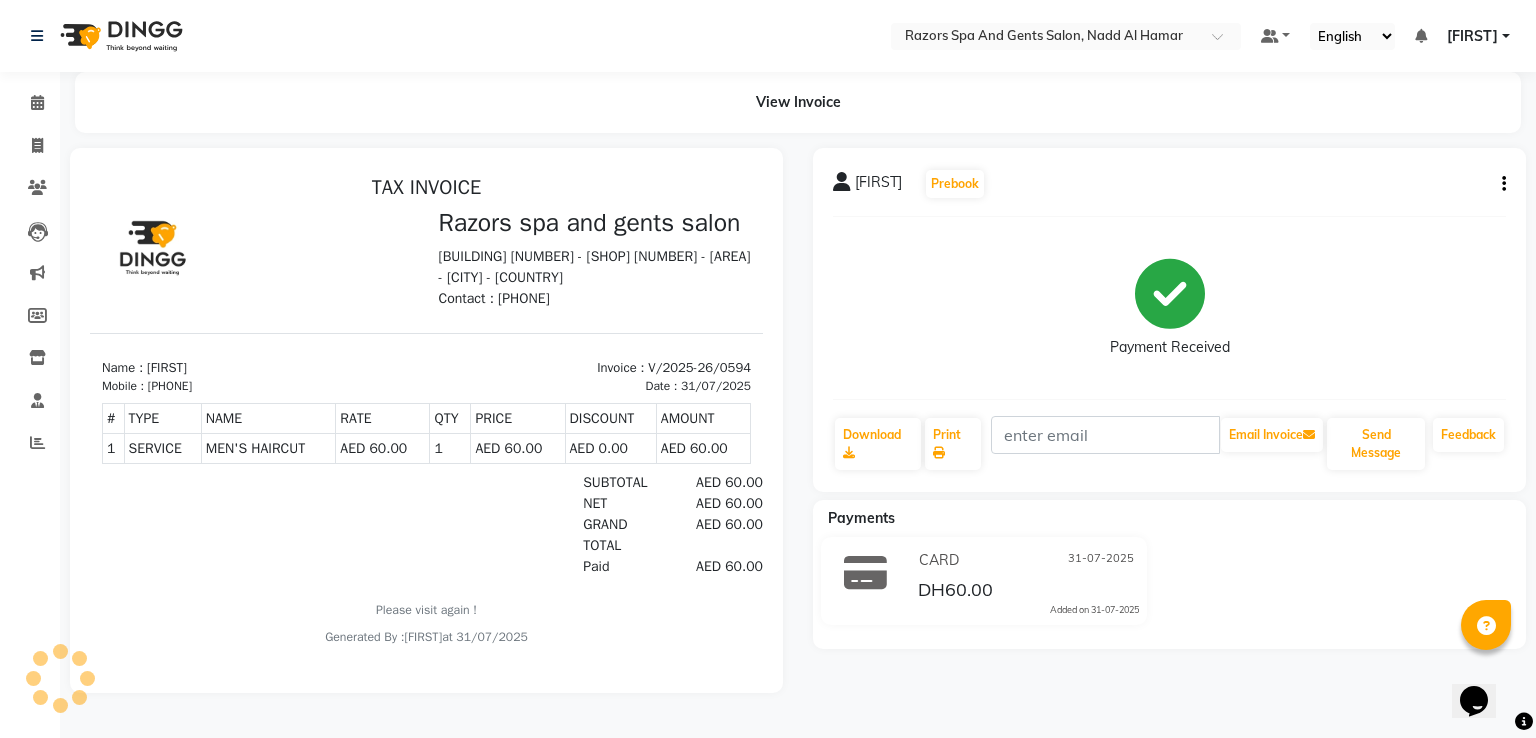 scroll, scrollTop: 0, scrollLeft: 0, axis: both 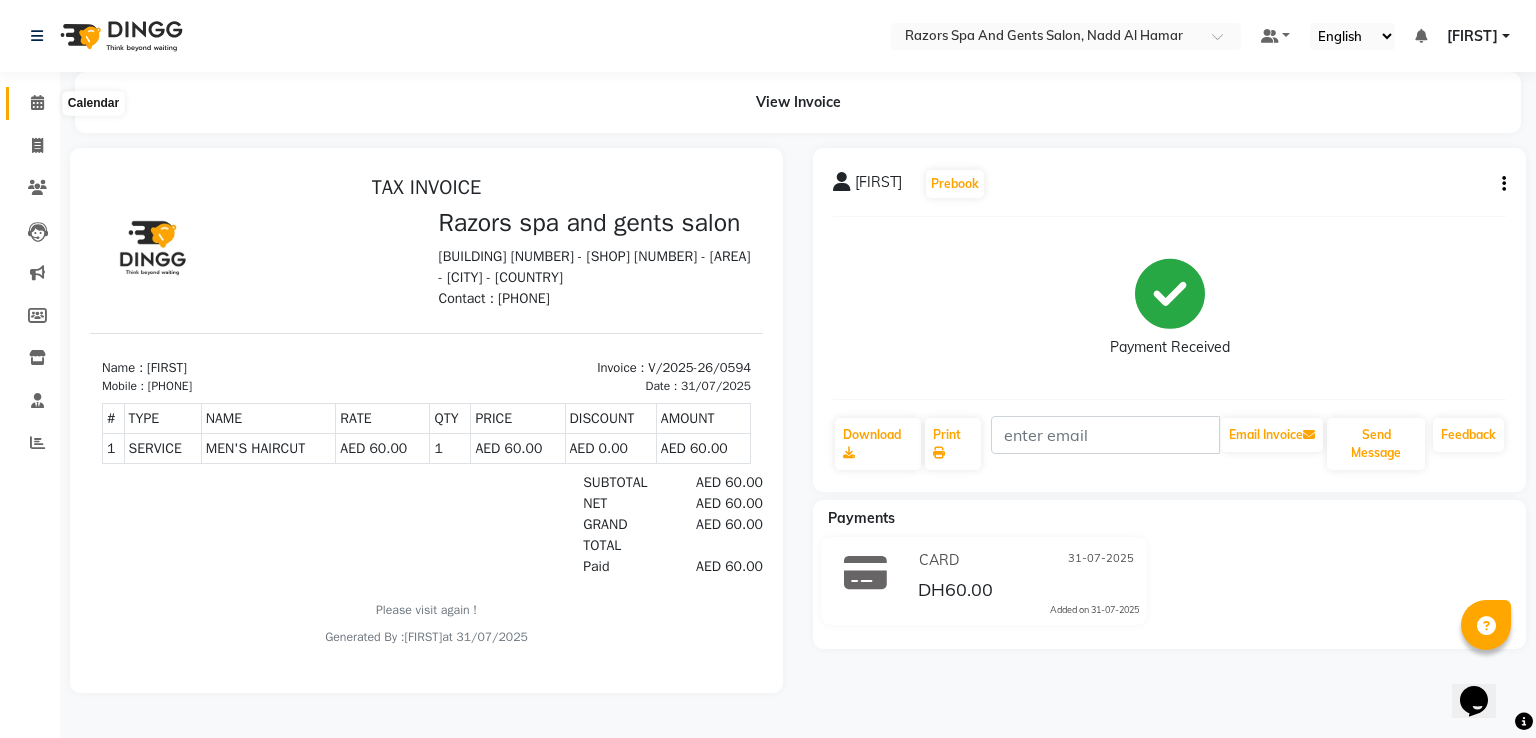 click 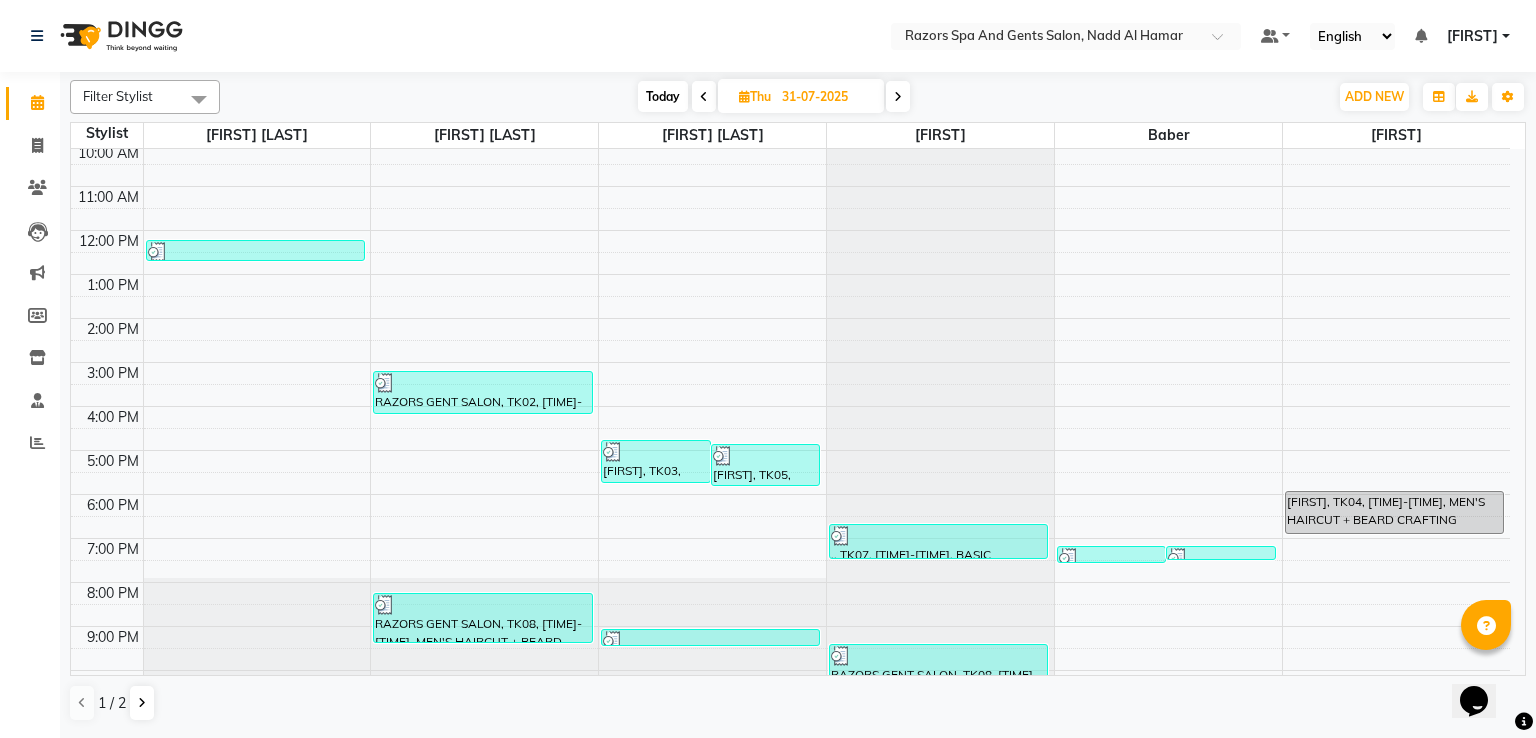 scroll, scrollTop: 126, scrollLeft: 0, axis: vertical 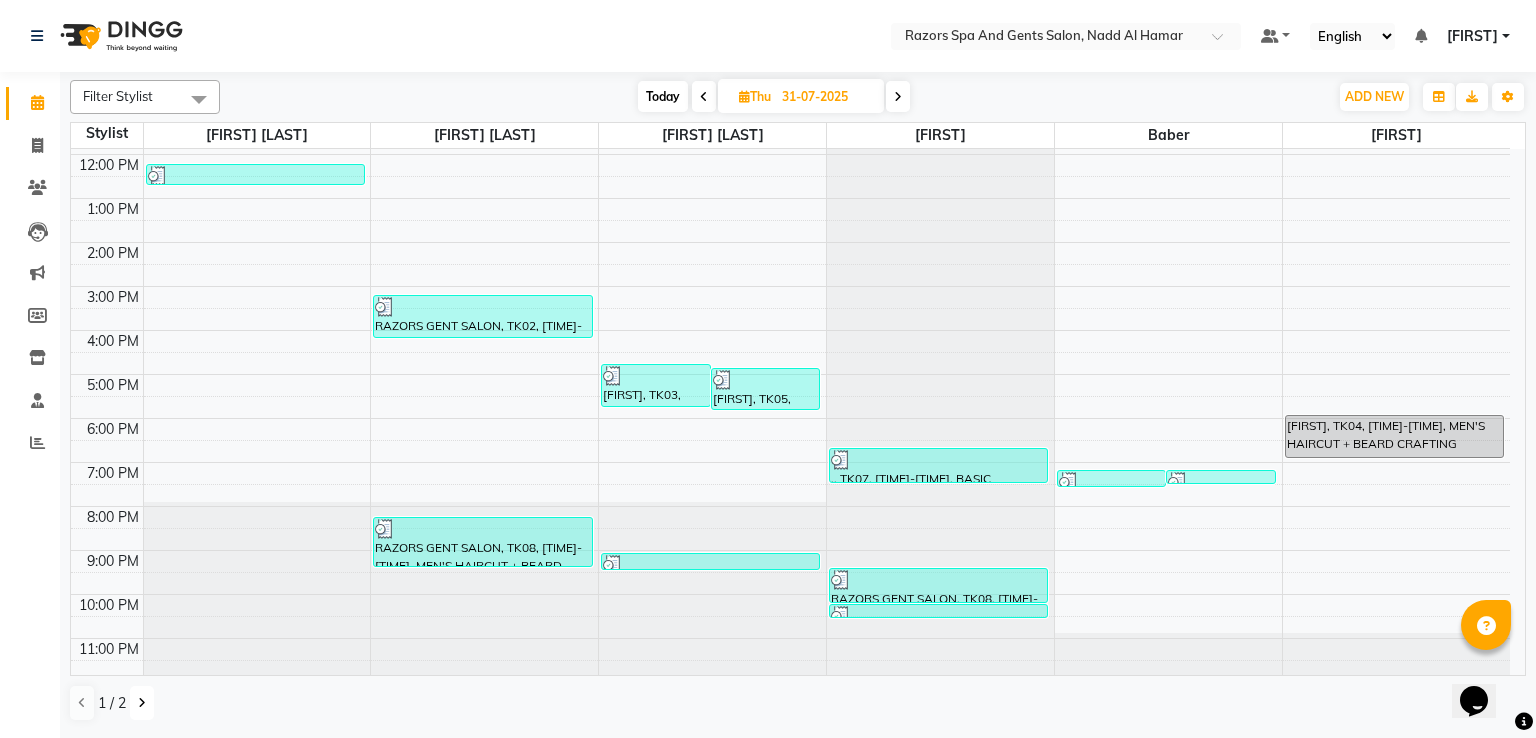 click at bounding box center (142, 703) 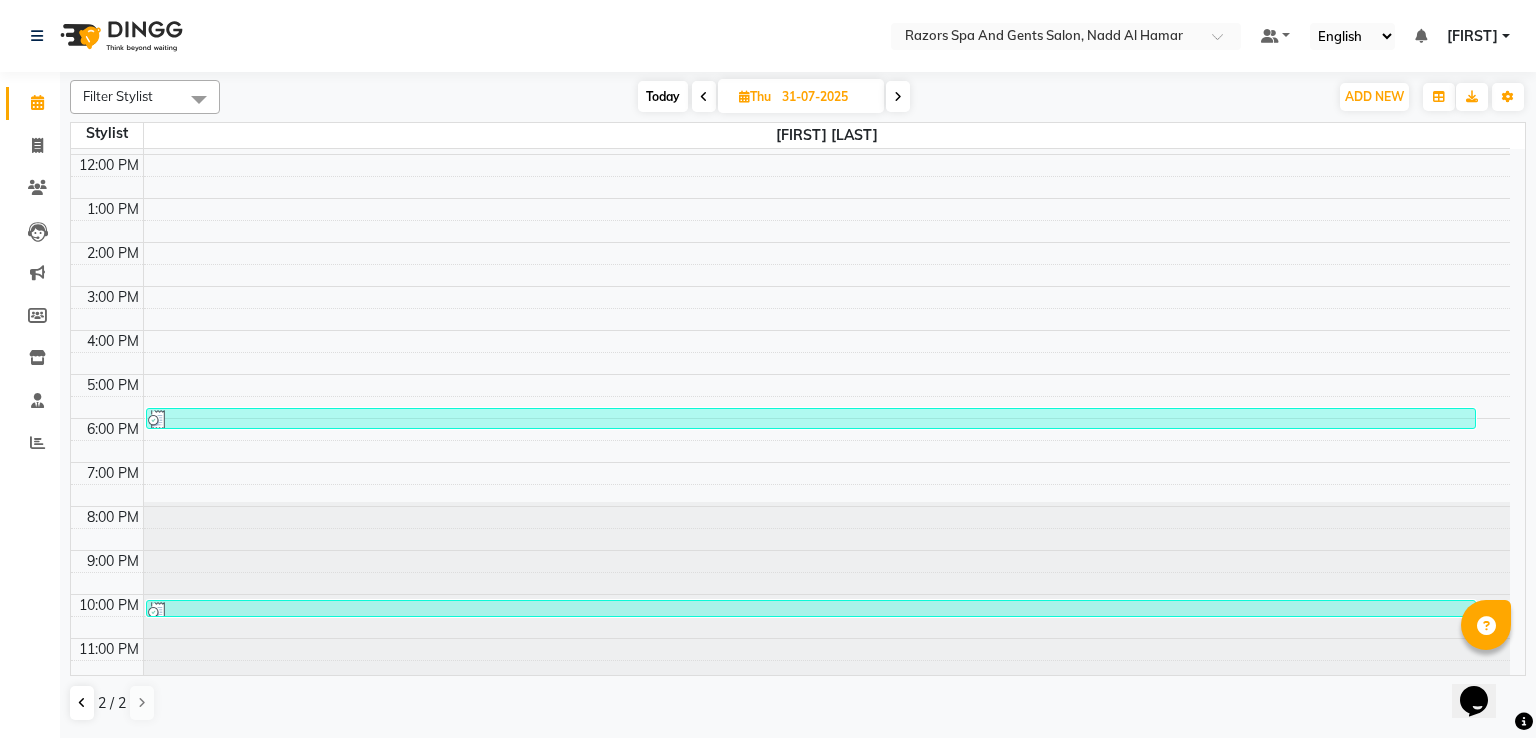 click at bounding box center (827, 23) 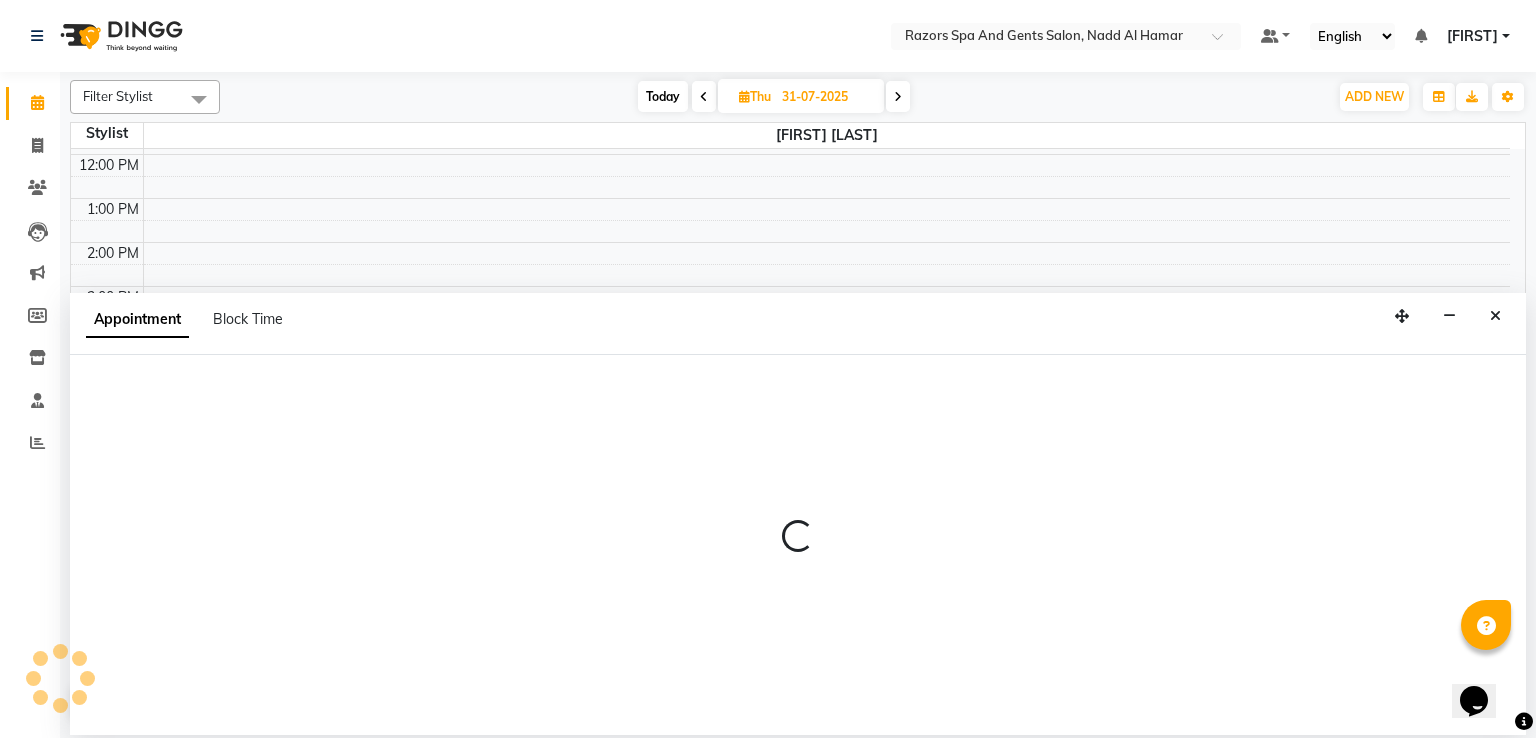 select on "81371" 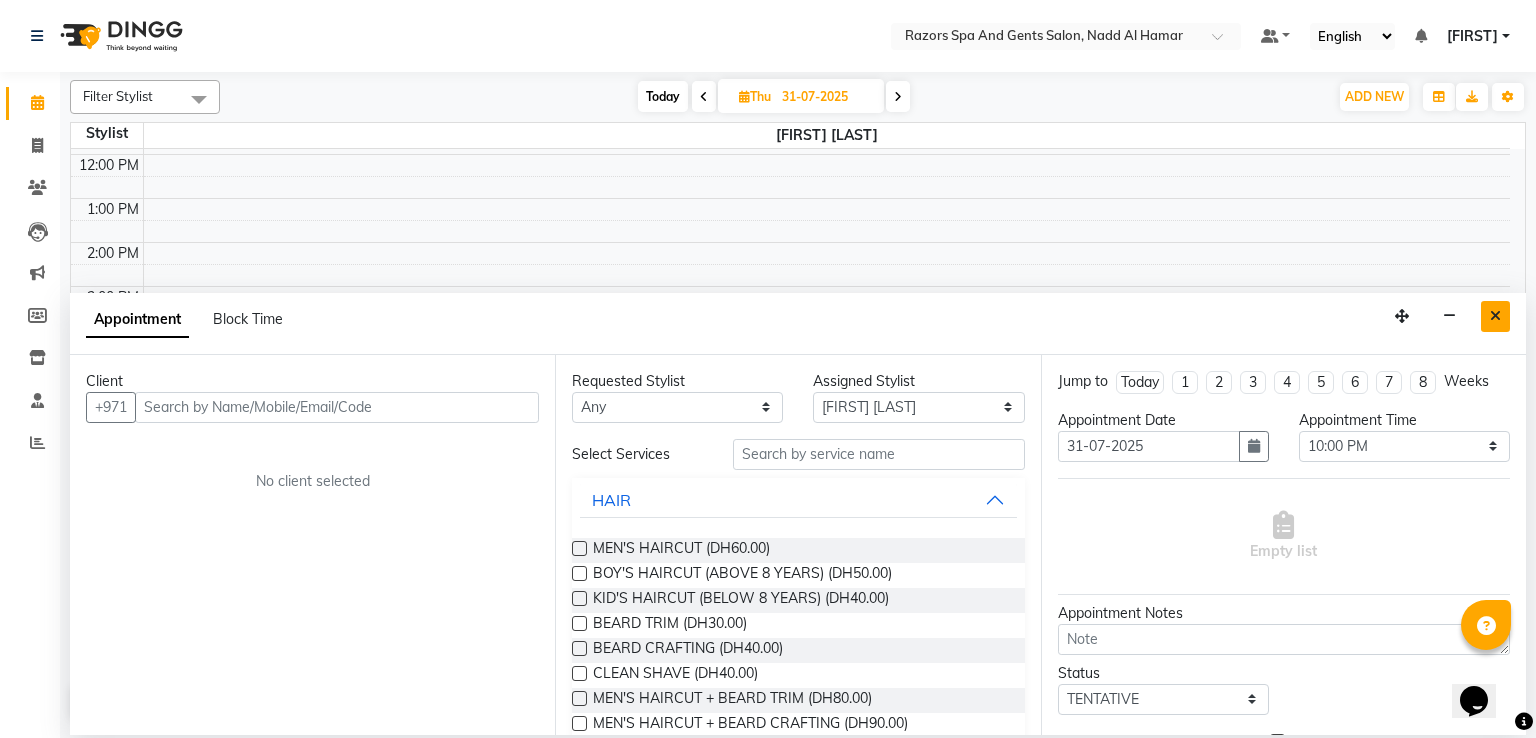 click at bounding box center (1495, 316) 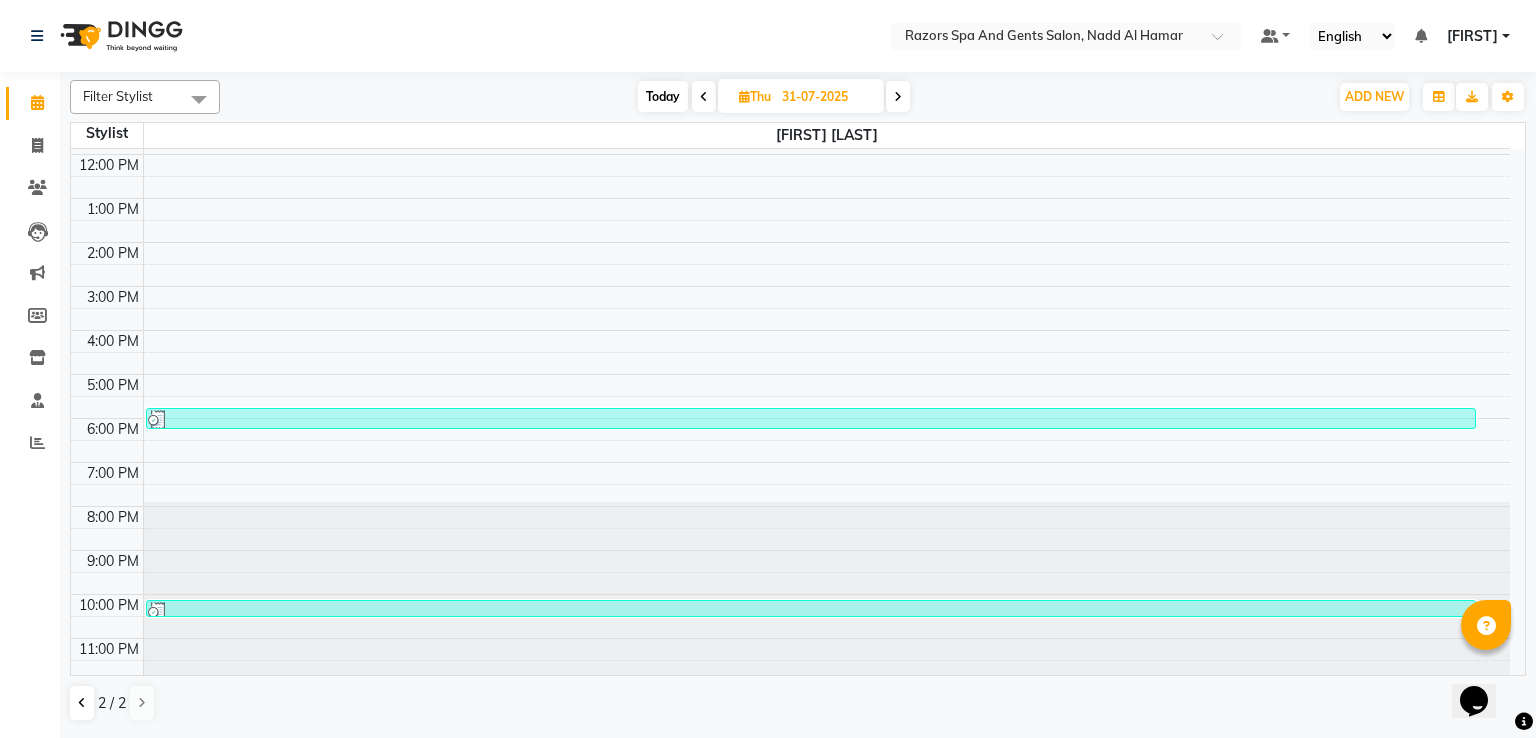 click at bounding box center [811, 612] 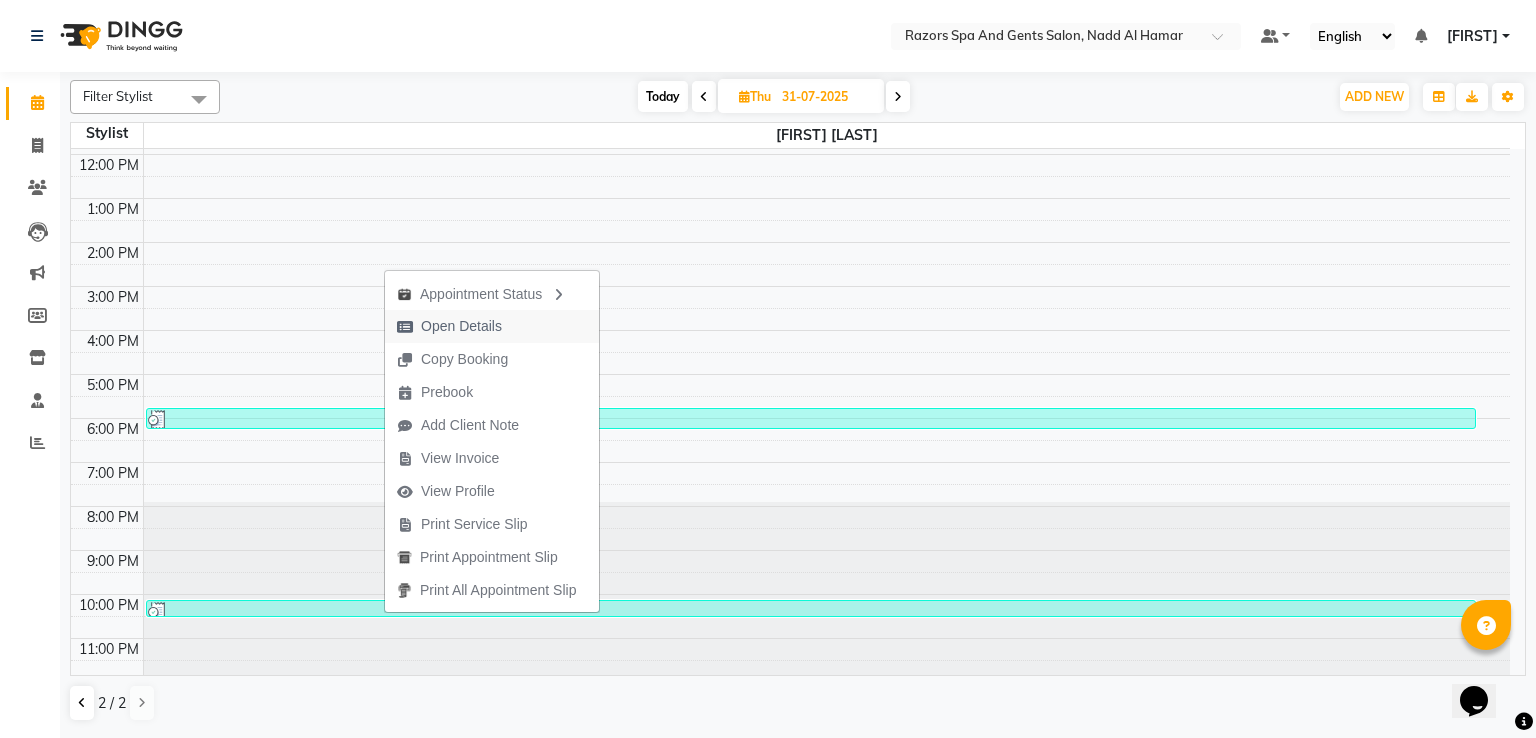 click on "Open Details" at bounding box center (492, 326) 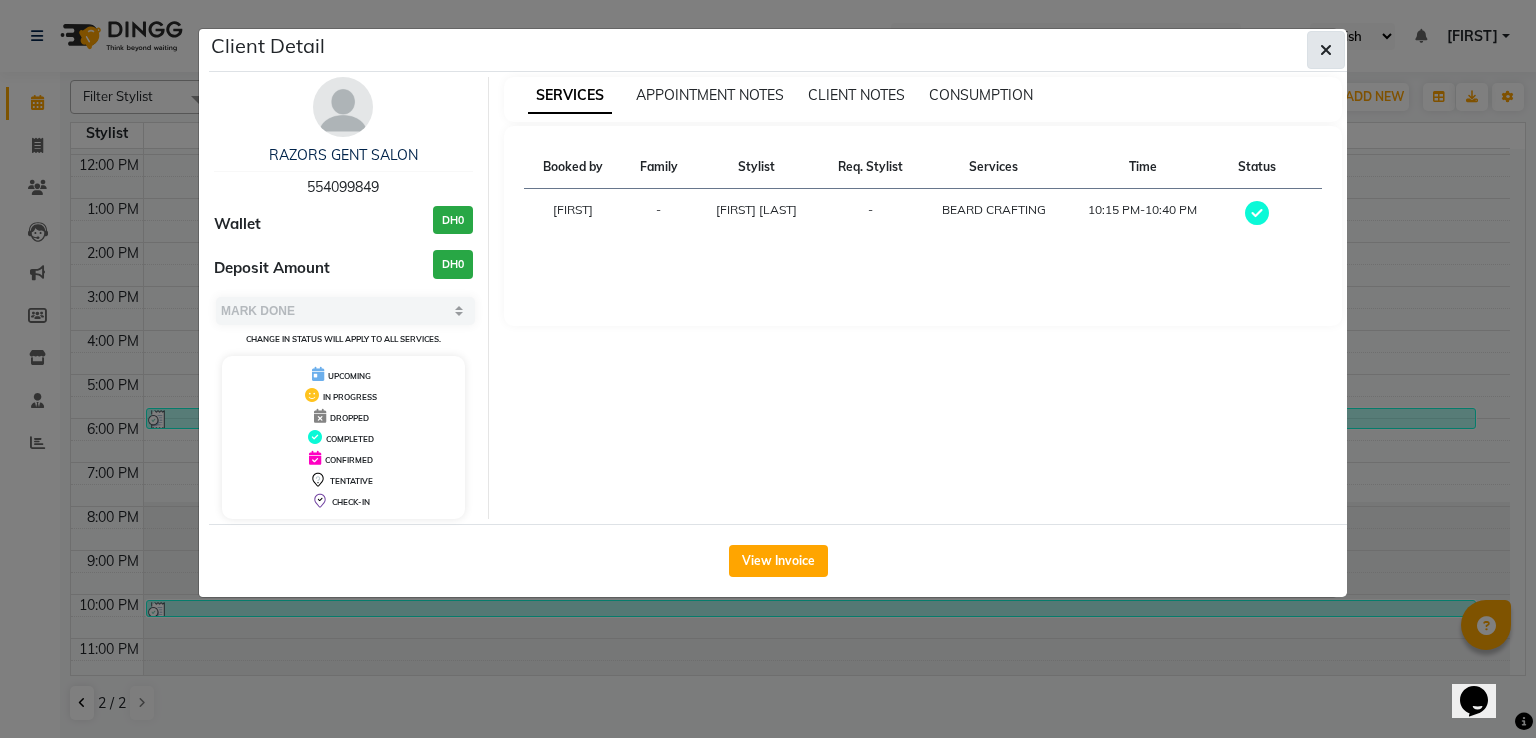 click 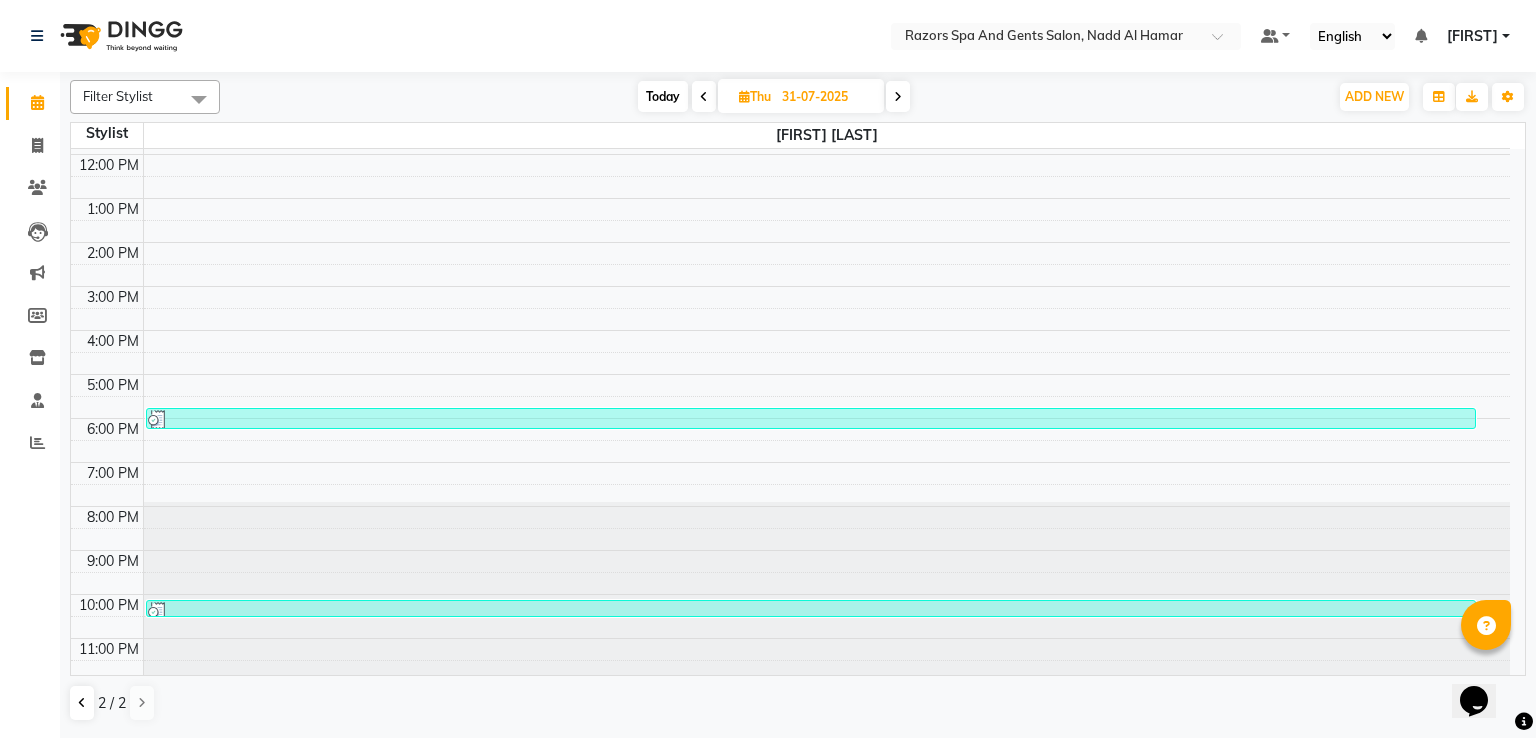 click at bounding box center (811, 420) 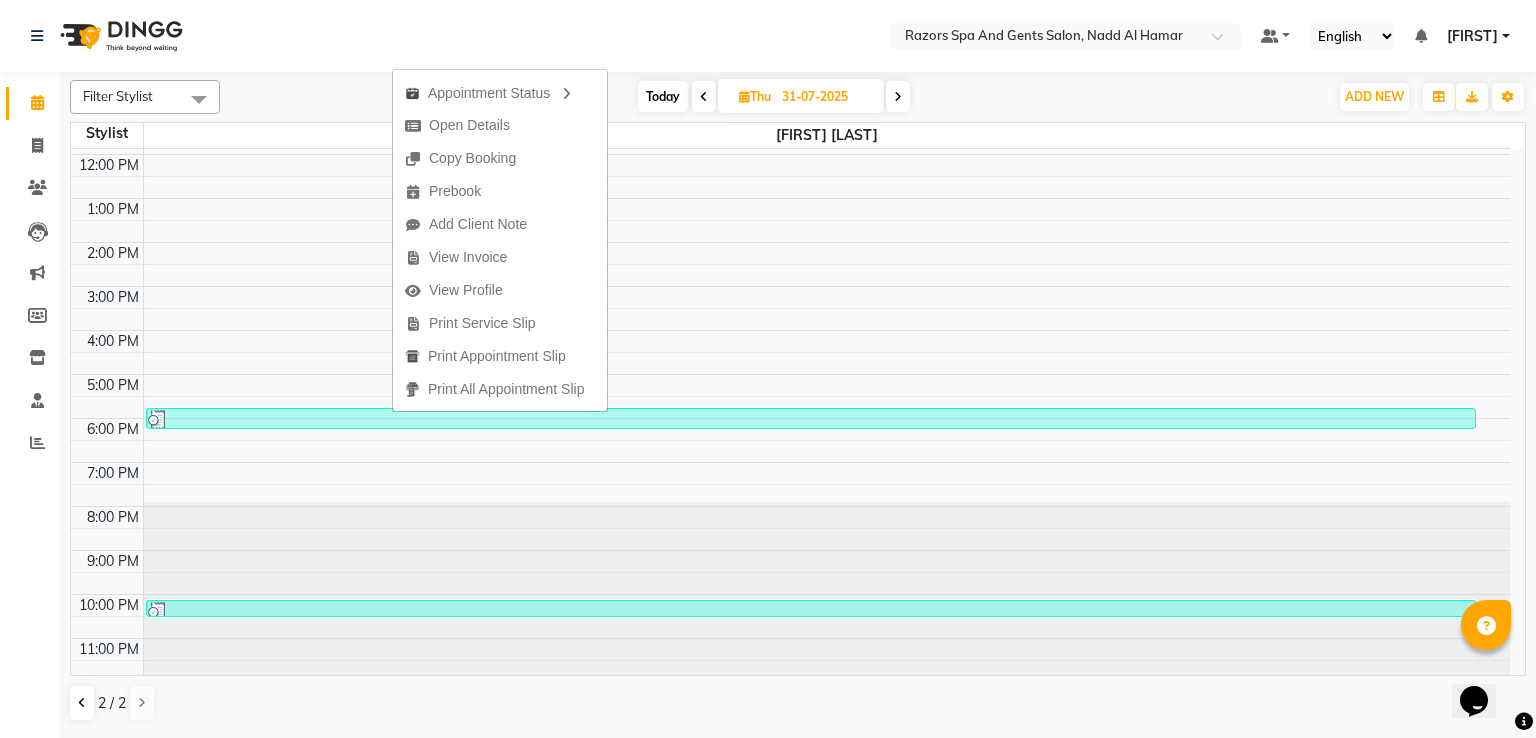 click on "Select Location × Razors Spa And Gents Salon, [AREA] Default Panel My Panel English ENGLISH Español العربية मराठी हिंदी ગુજરાતી தமிழ் 中文 Notifications nothing to show [FIRST] Manage Profile Change Password Sign out  Version:[VERSION]" 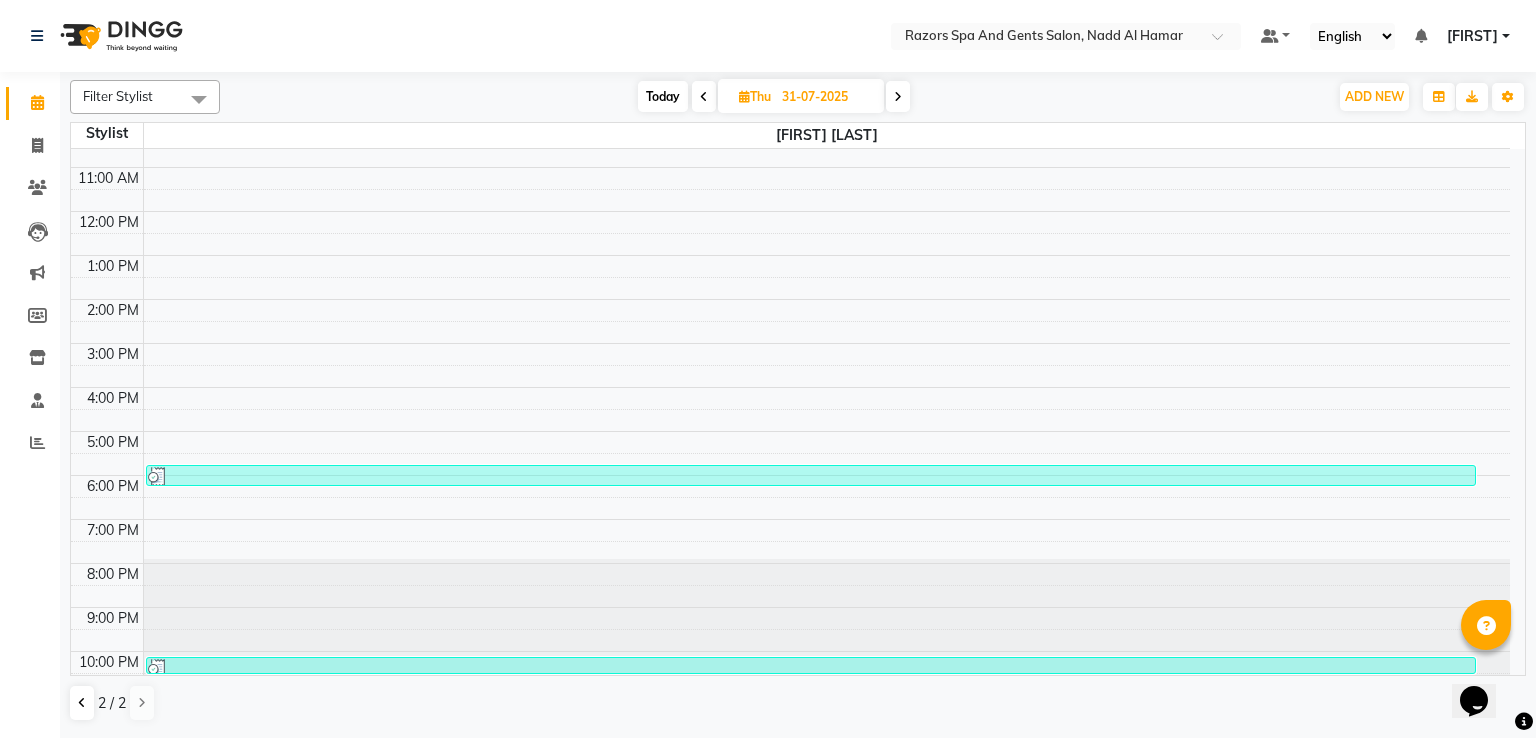 scroll, scrollTop: 126, scrollLeft: 0, axis: vertical 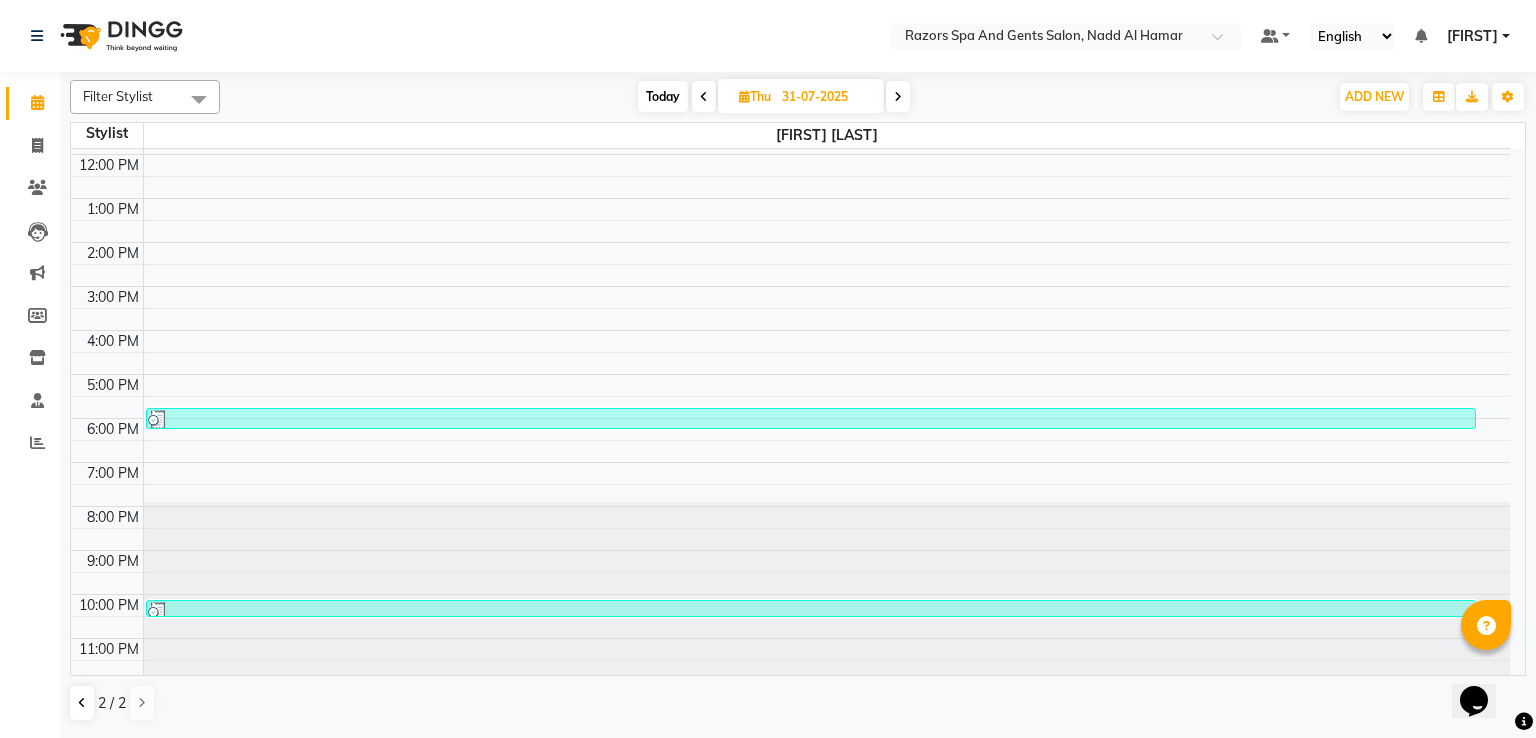 click on "[FIRST], TK06, [TIME]-[TIME], MEN'S HAIRCUT" at bounding box center (811, 418) 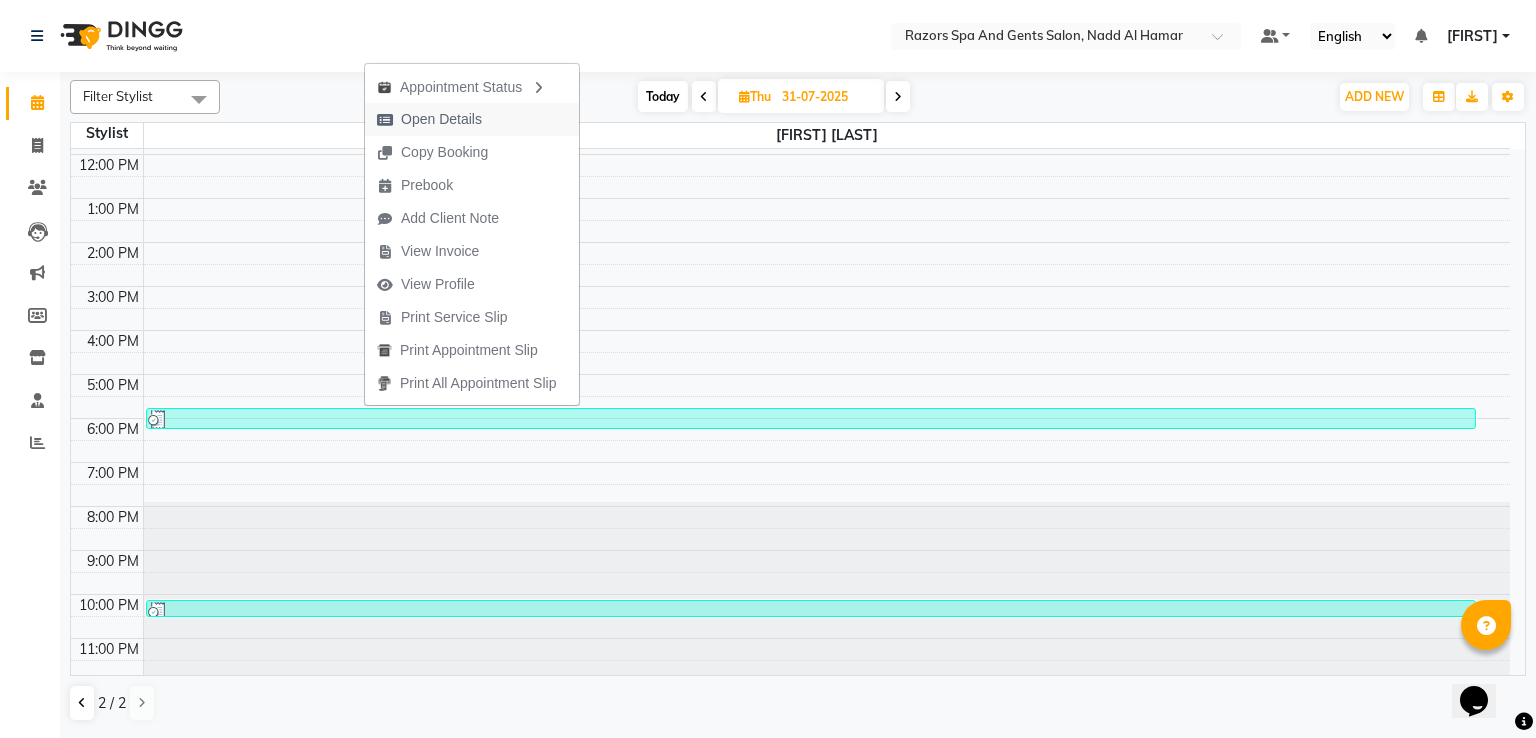 click on "Open Details" at bounding box center [441, 119] 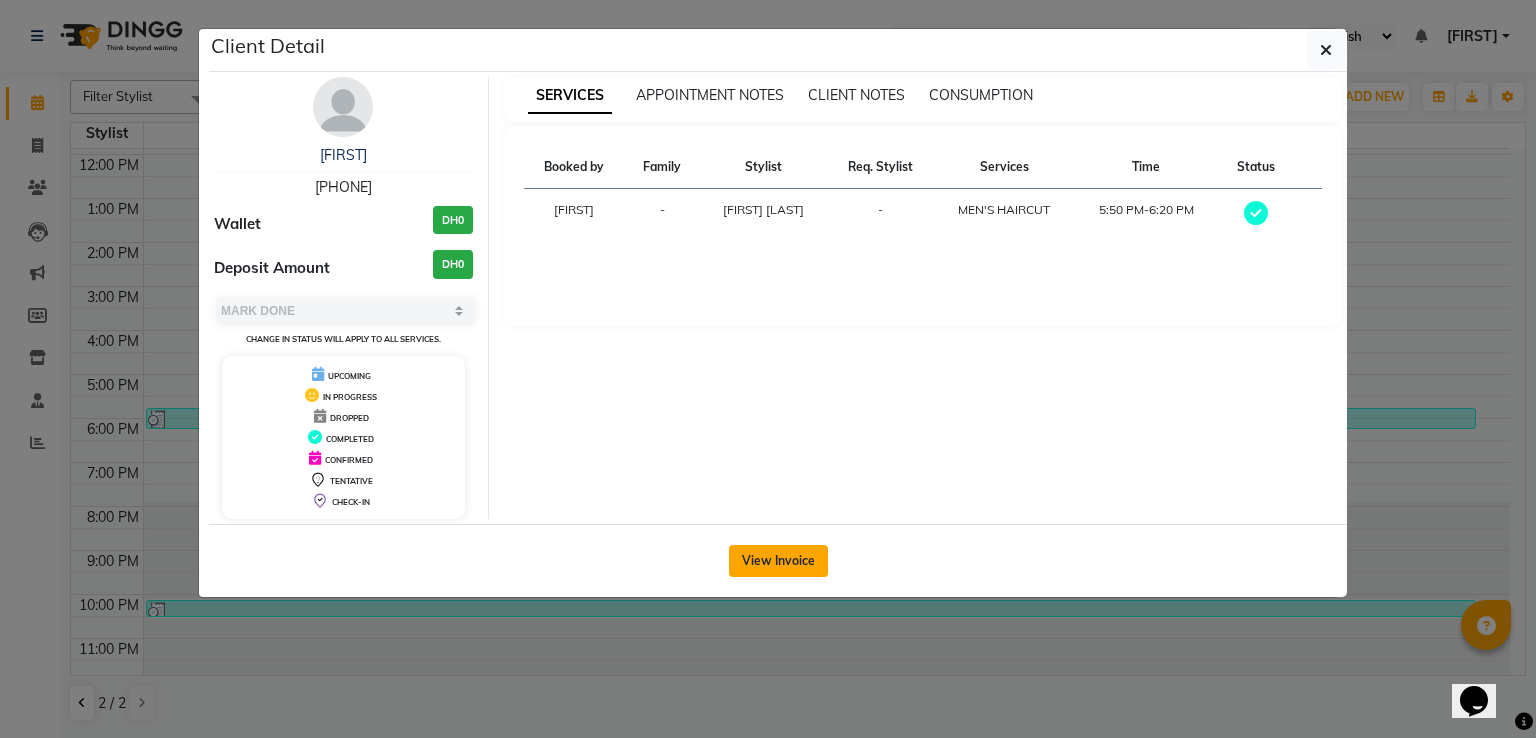 click on "View Invoice" 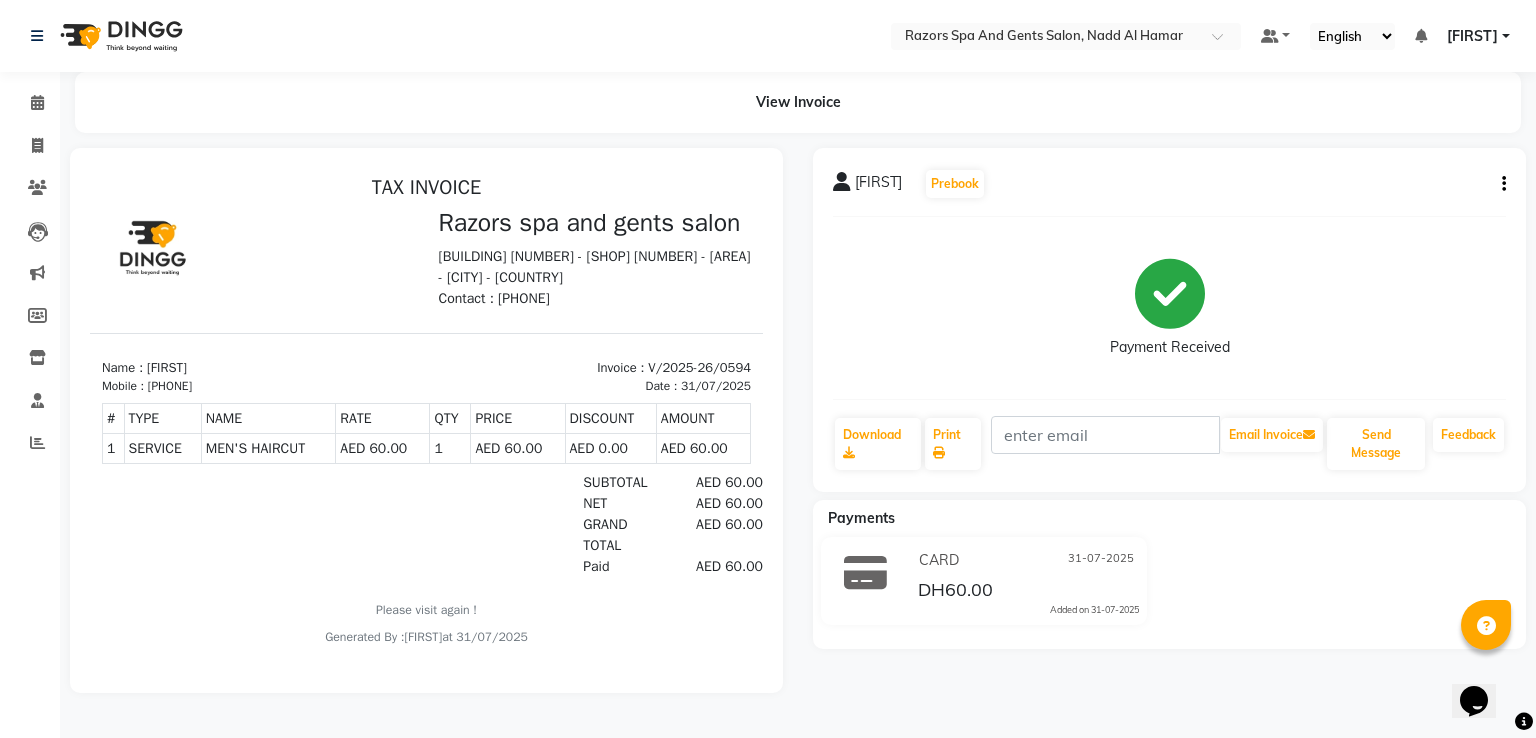 scroll, scrollTop: 16, scrollLeft: 0, axis: vertical 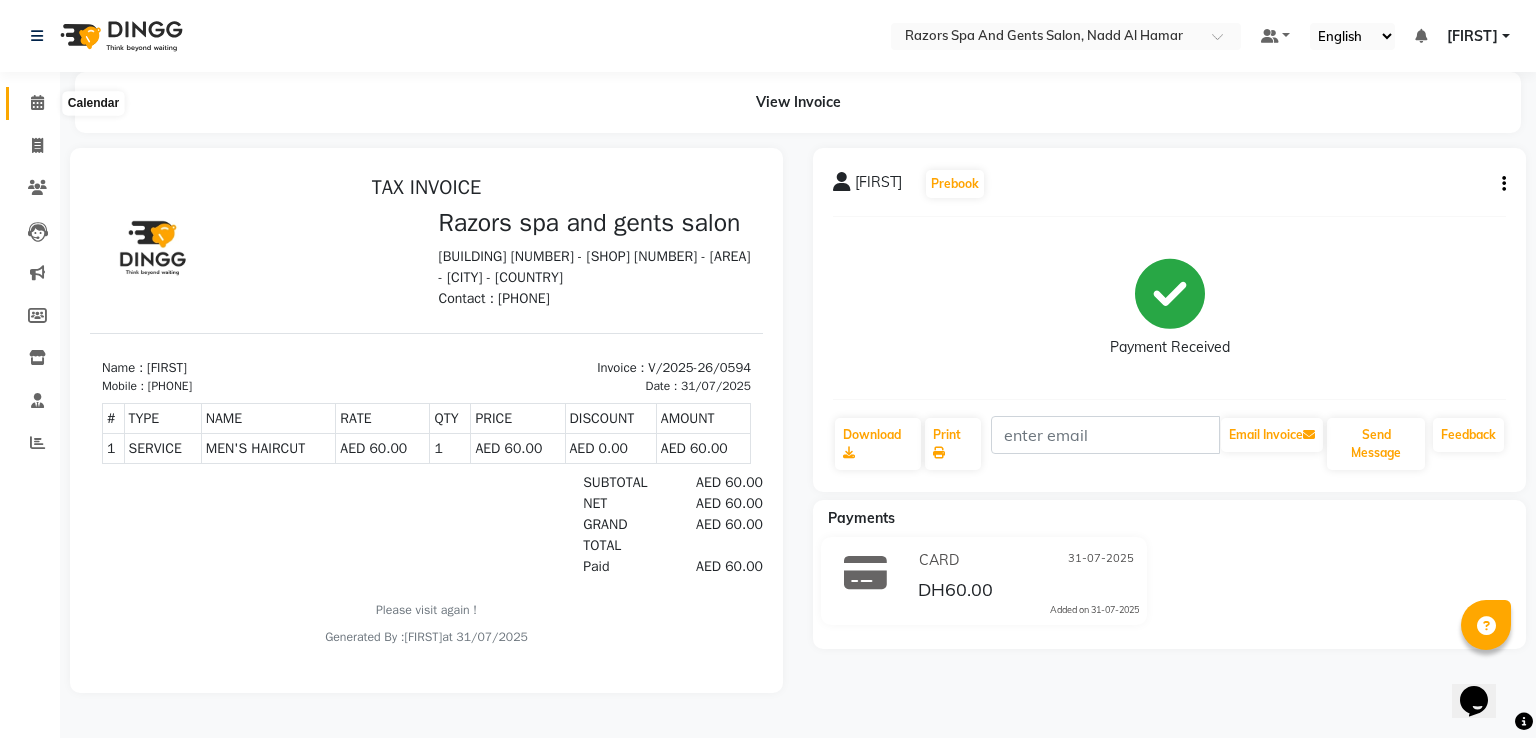 click 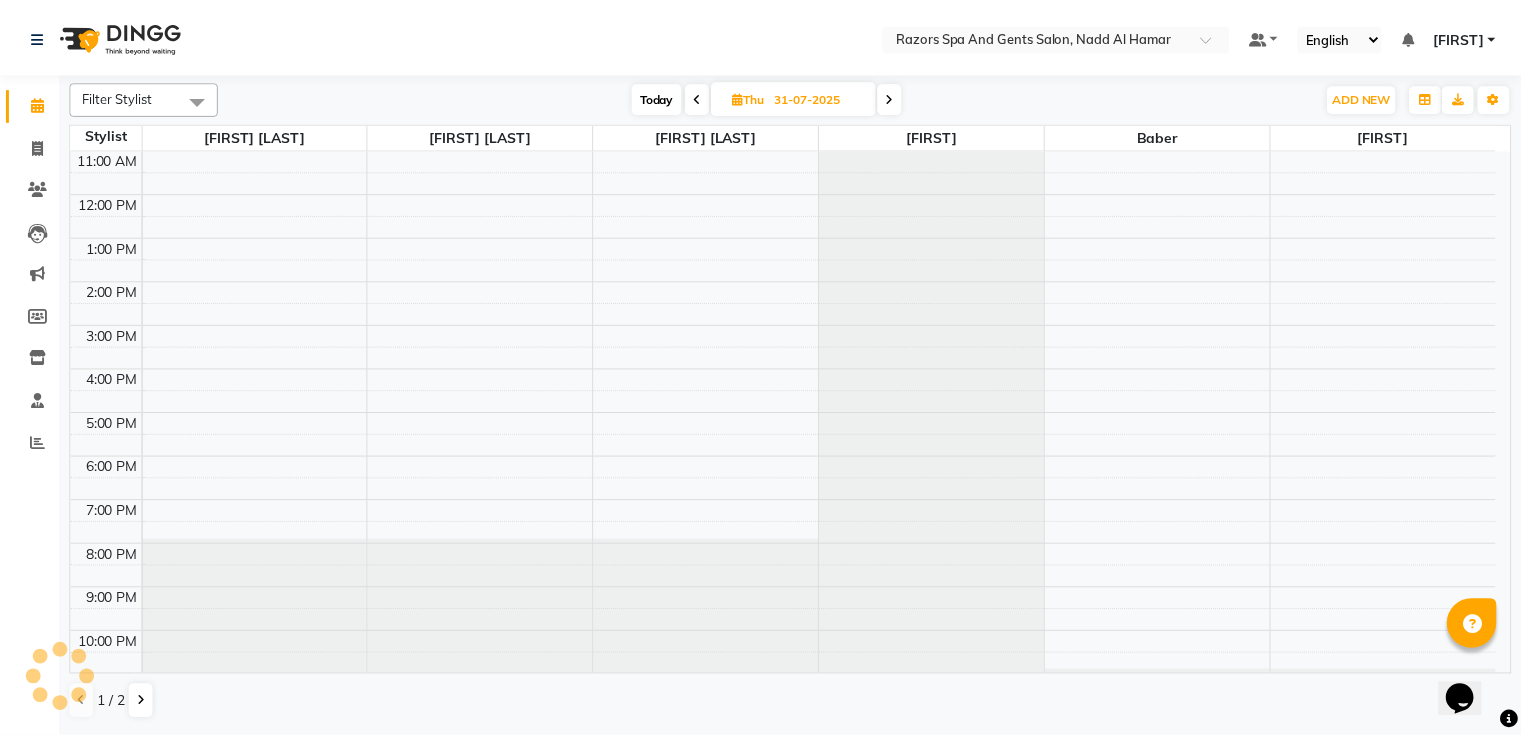 scroll, scrollTop: 126, scrollLeft: 0, axis: vertical 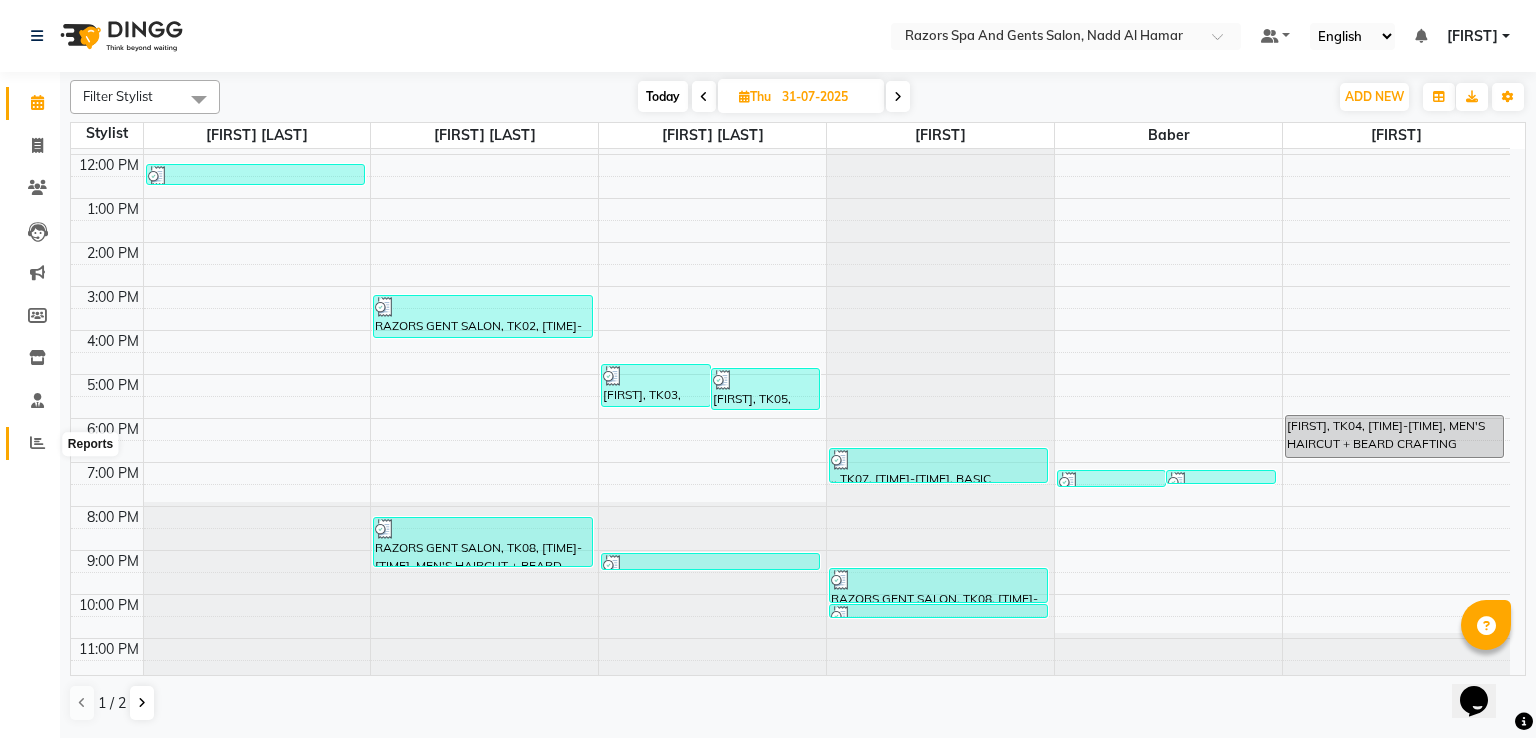 click 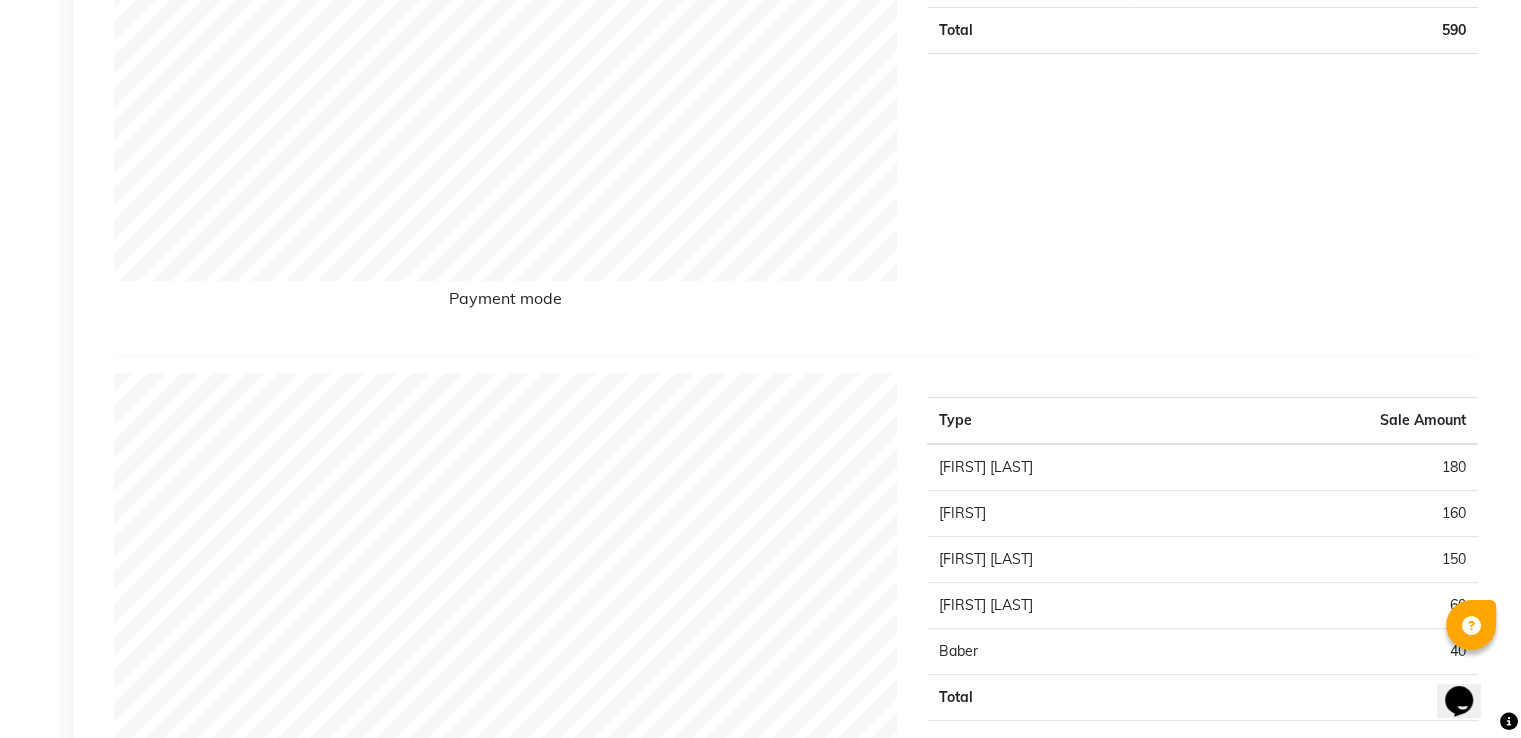 scroll, scrollTop: 0, scrollLeft: 0, axis: both 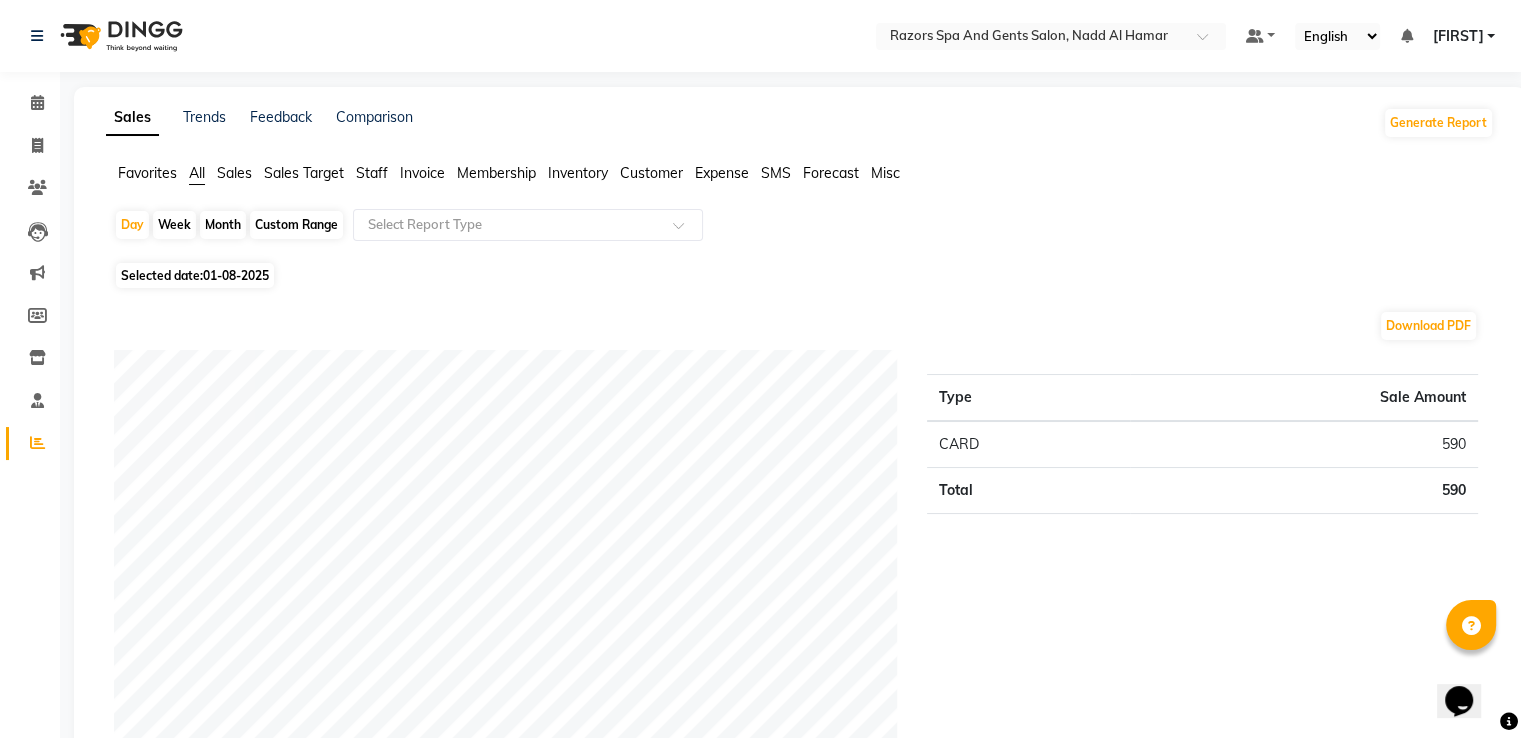click on "Day   Week   Month   Custom Range  Select Report Type Selected date:  [DATE]  Download PDF Payment mode Type Sale Amount CARD 590 Total 590 Staff summary Type Sale Amount [FIRST] [LAST] 180 [FIRST] 160 [FIRST] [LAST] 150 [FIRST] [LAST] 60 [FIRST] 40 Total 590 Sales summary Type Sale Amount Gift card 0 Prepaid 0 Vouchers 0 Memberships 0 Products 0 Packages 0 Services 590 Tips 25 Fee 0 Total 615 Service by category Type Sale Amount HAIR 280 PEDICURE-MANICURE 160 FACE TREATMENTS 150 Total 590 Service sales Type Sale Amount MEN'S HAIRCUT + BEARD CRAFTING 180 BASIC FACIAL 150 BASIC PEDICURE 60 MEN'S HAIRCUT 60 BASIC MANICURE 55 foot scrub 45 BEARD CRAFTING 40 Total 590 ★ Mark as Favorite  Choose how you'd like to save "" report to favorites  Save to Personal Favorites:   Only you can see this report in your favorites tab.  Share with Organization:   Everyone in your organization can see this report in their favorites tab.  Save to Favorites" 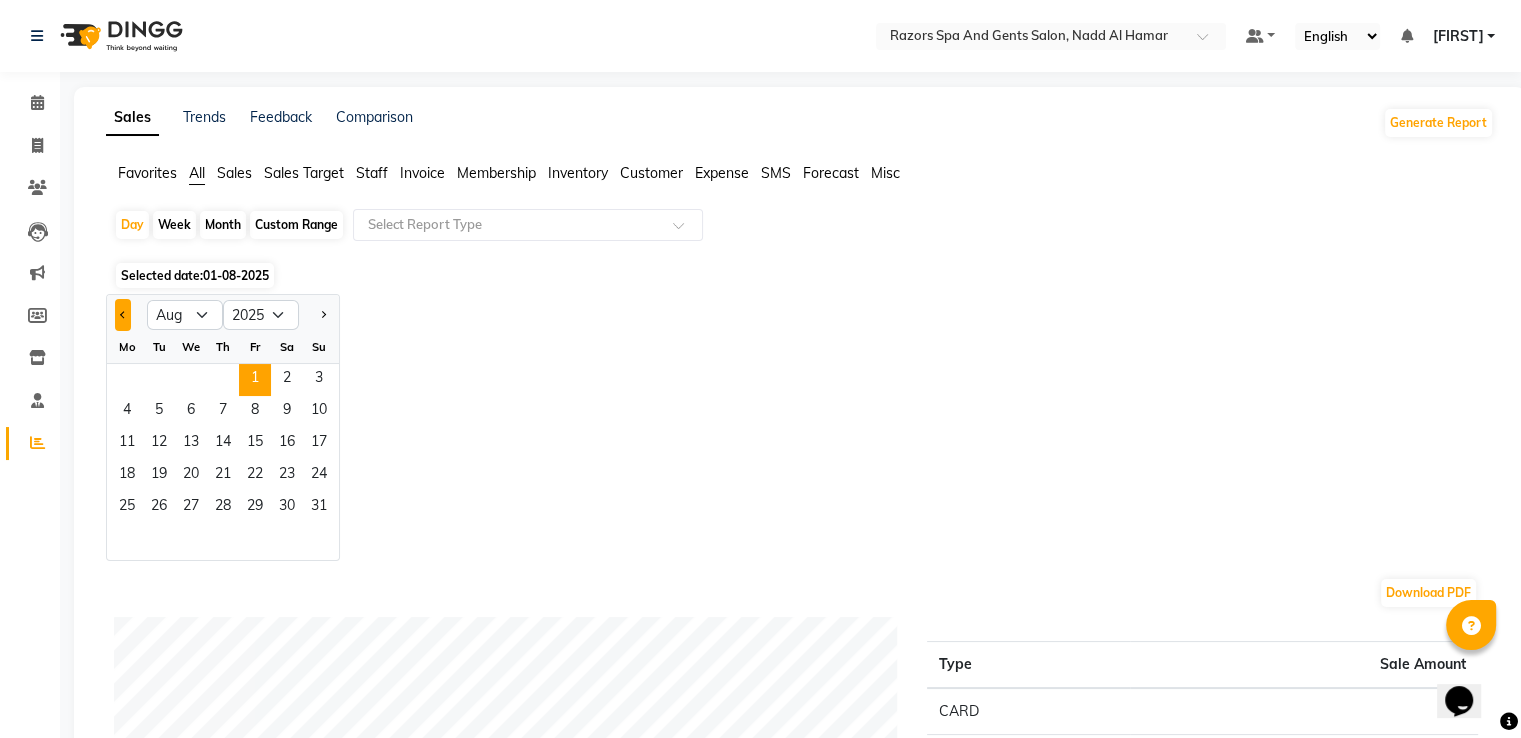click 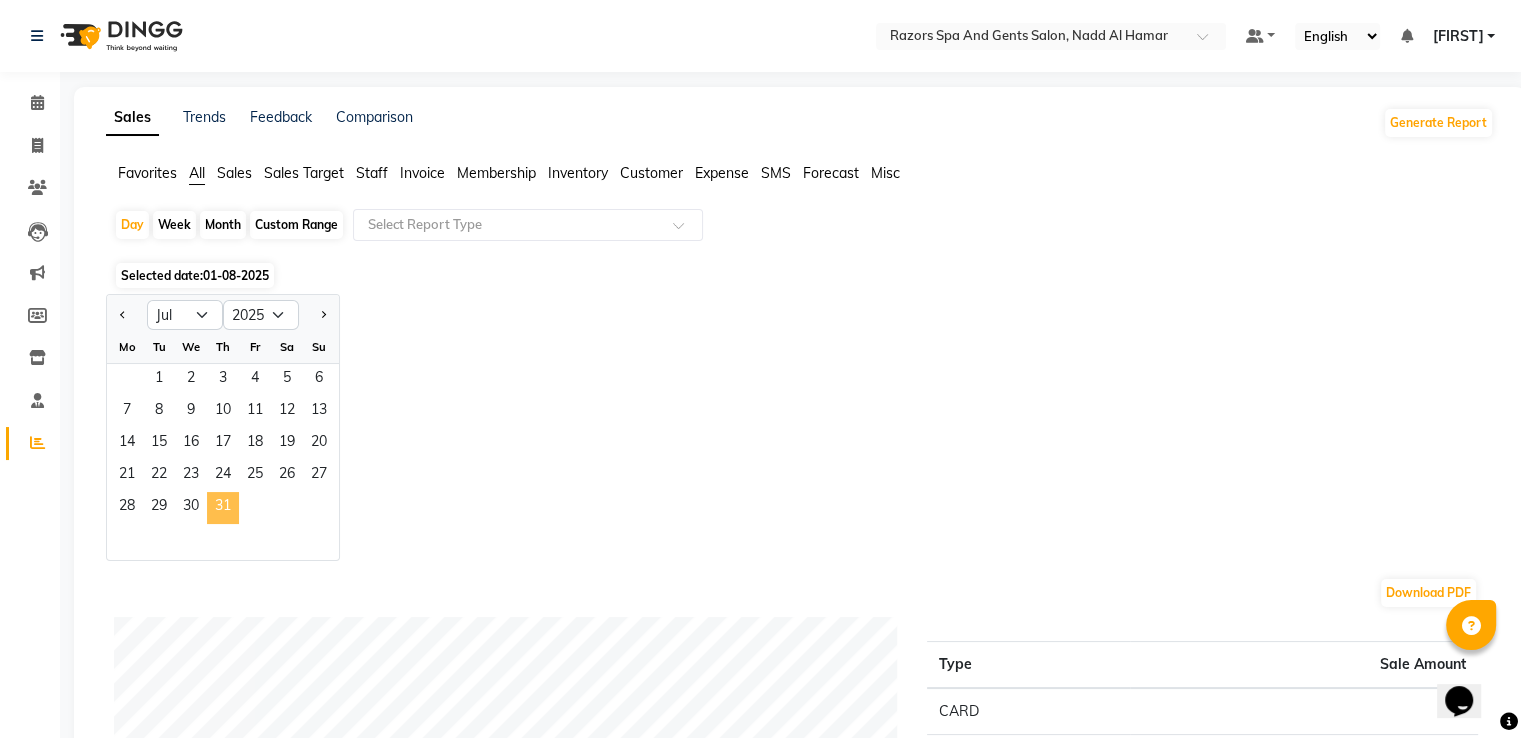 click on "31" 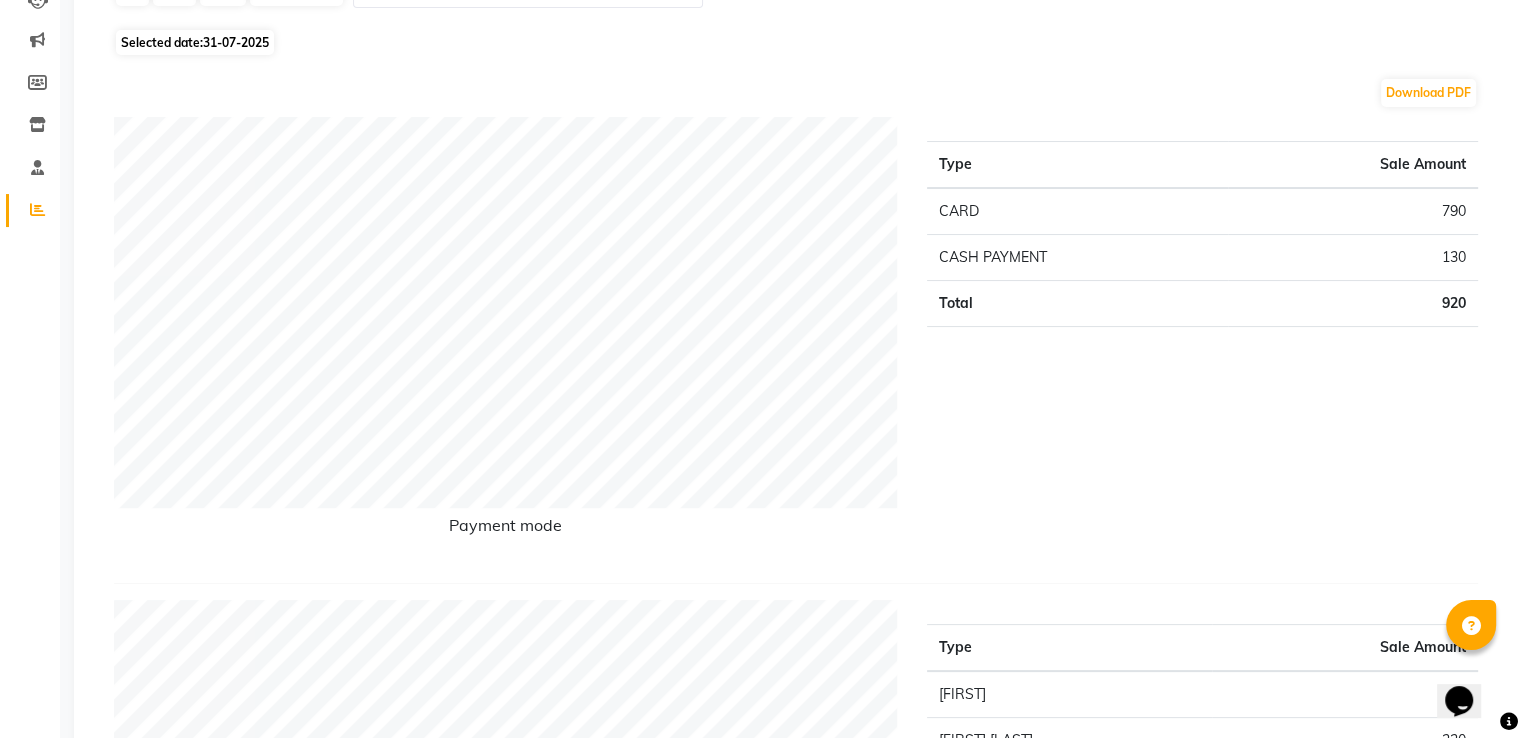 scroll, scrollTop: 0, scrollLeft: 0, axis: both 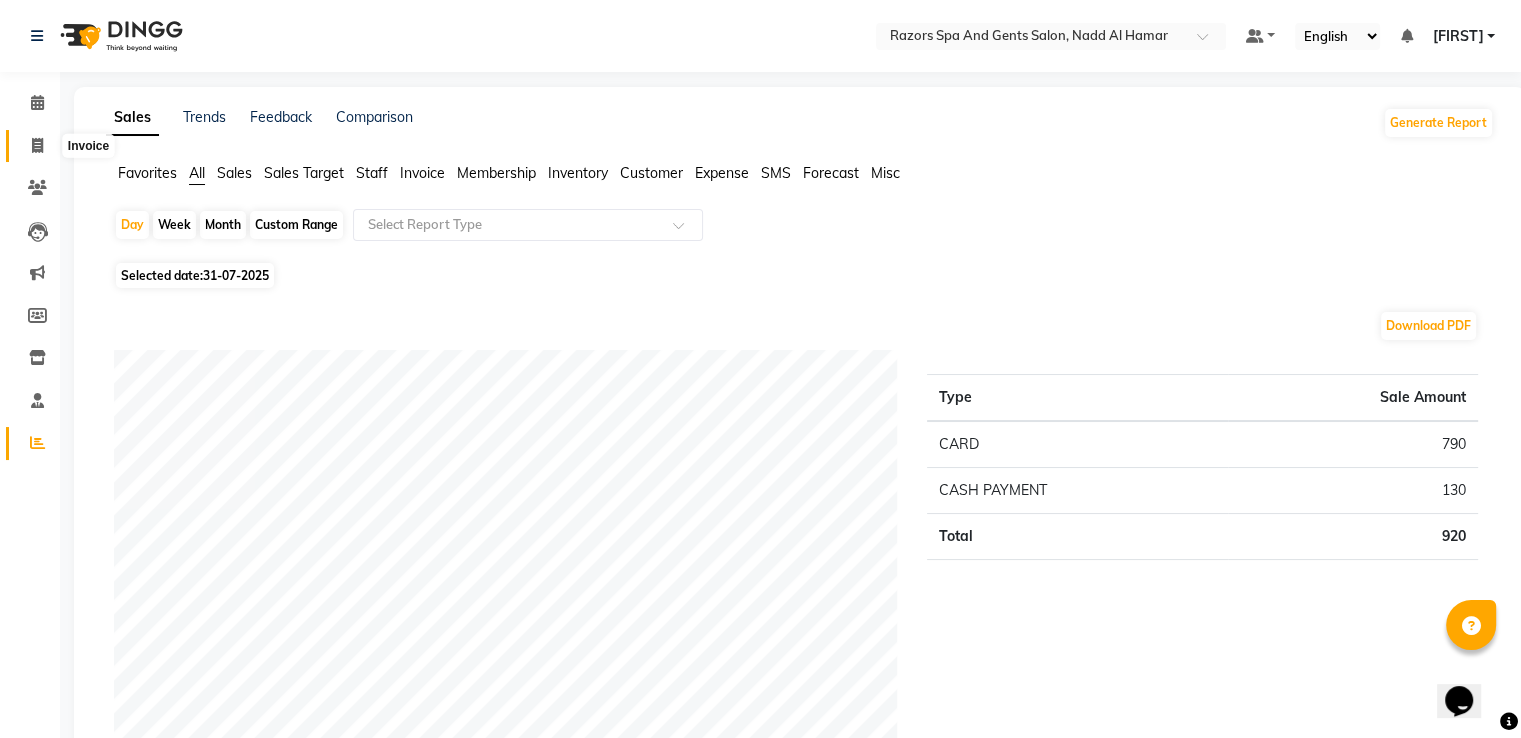 click 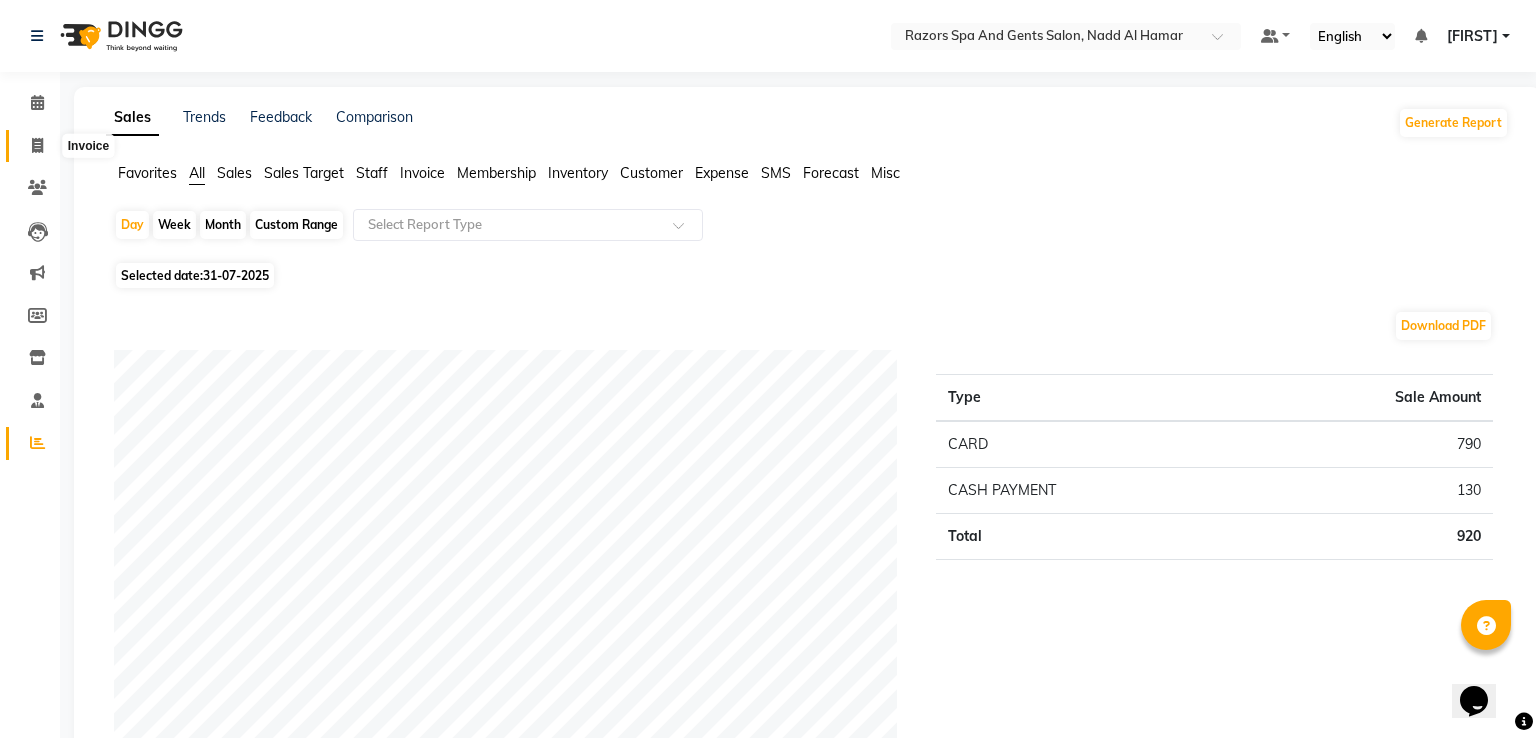 select on "service" 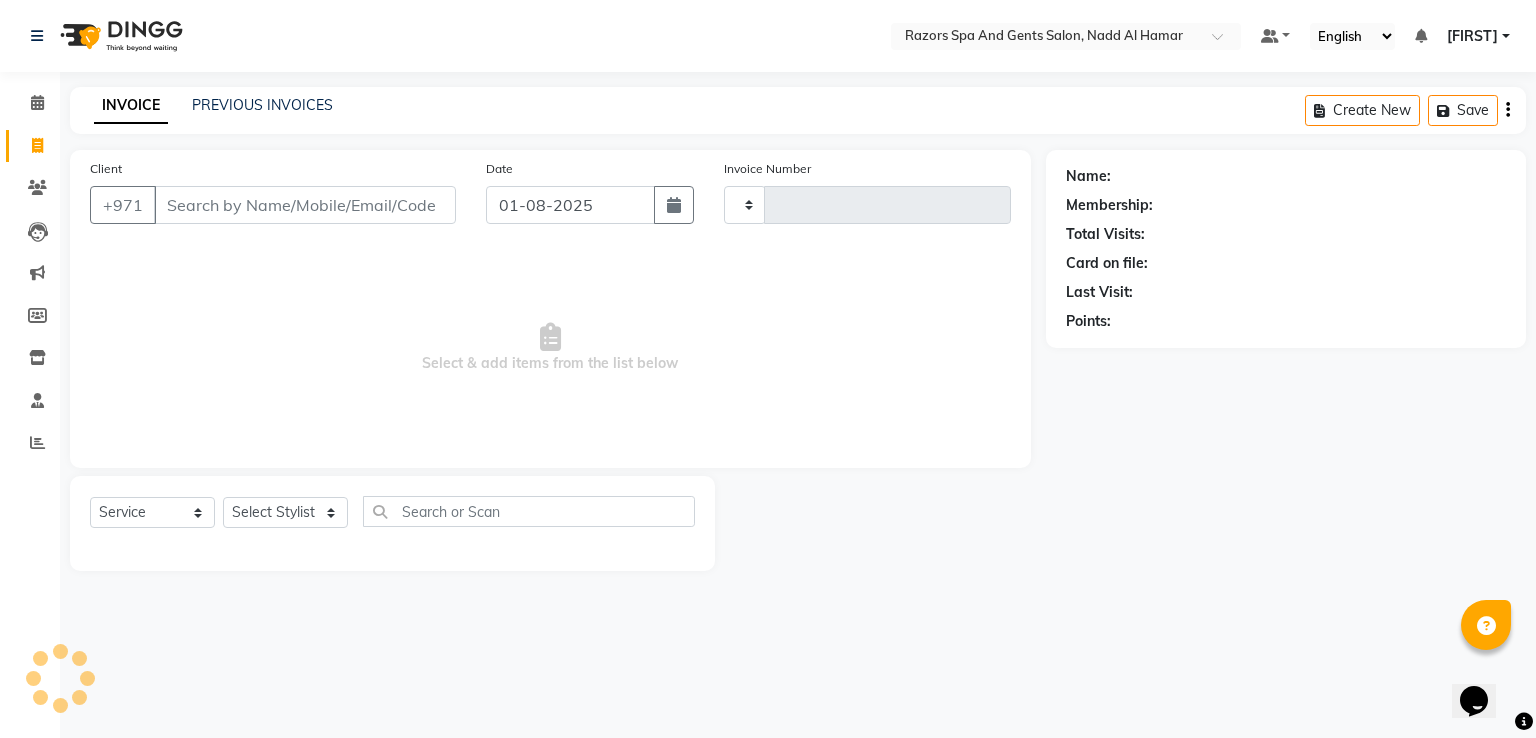 type on "0606" 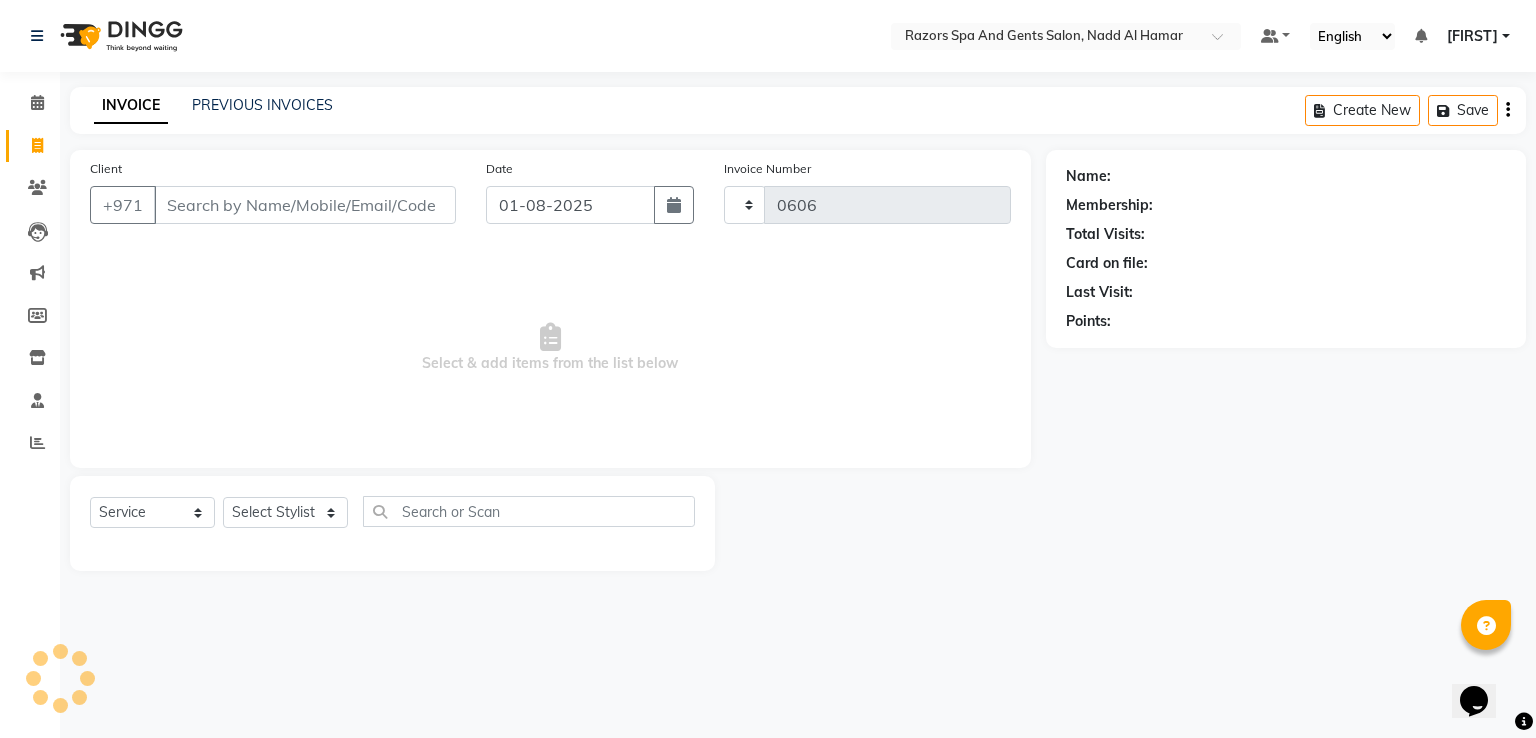 select on "8419" 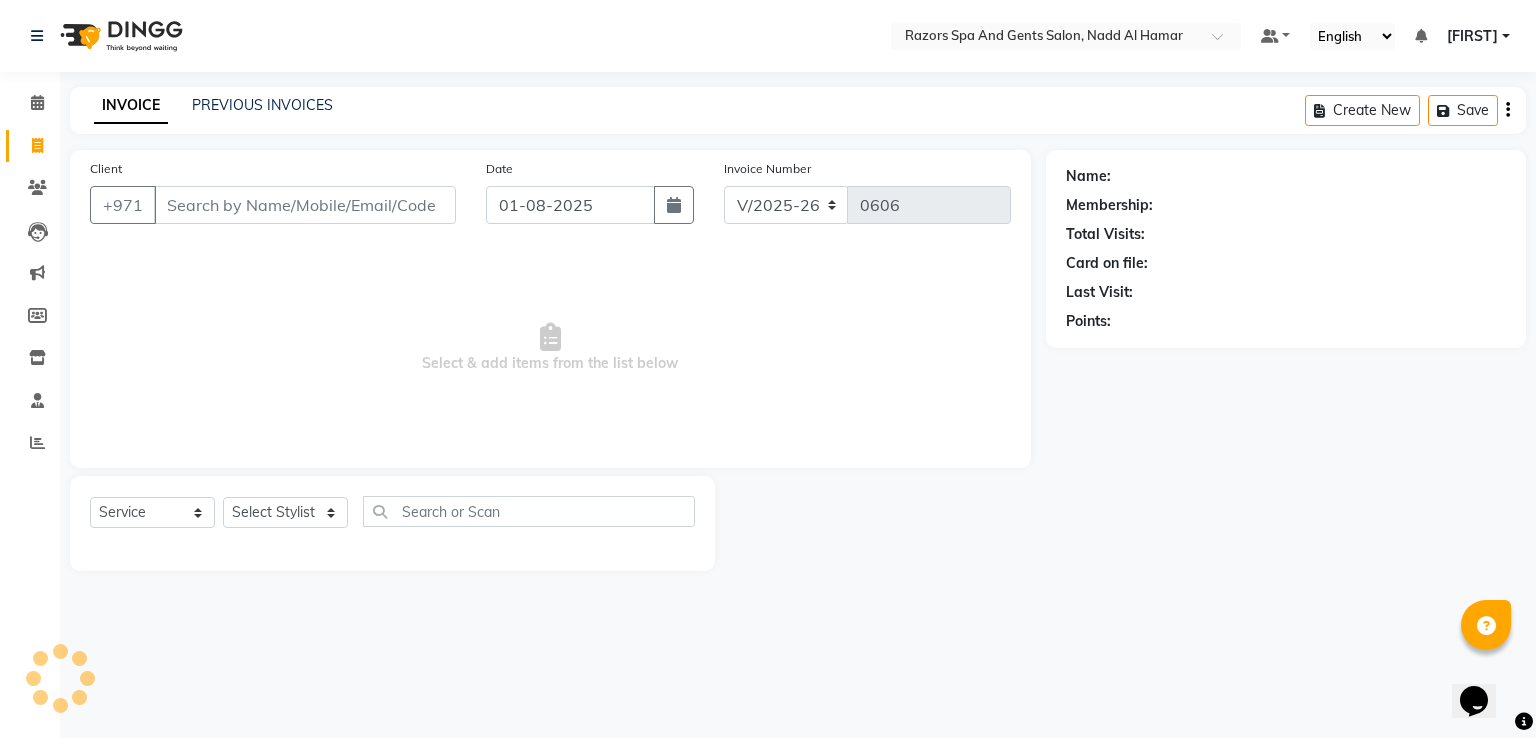 click on "Client" at bounding box center [305, 205] 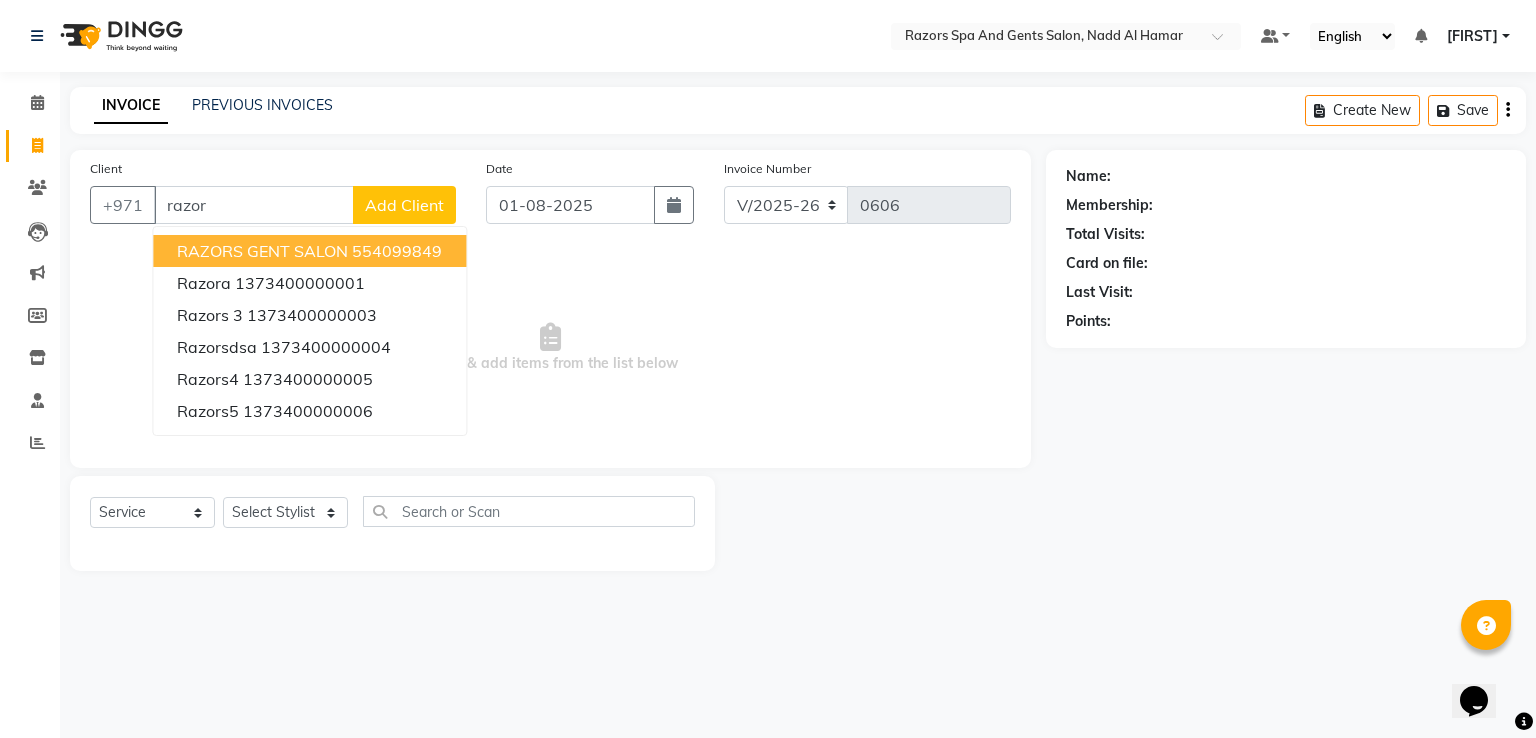 click on "RAZORS GENT SALON" at bounding box center [262, 251] 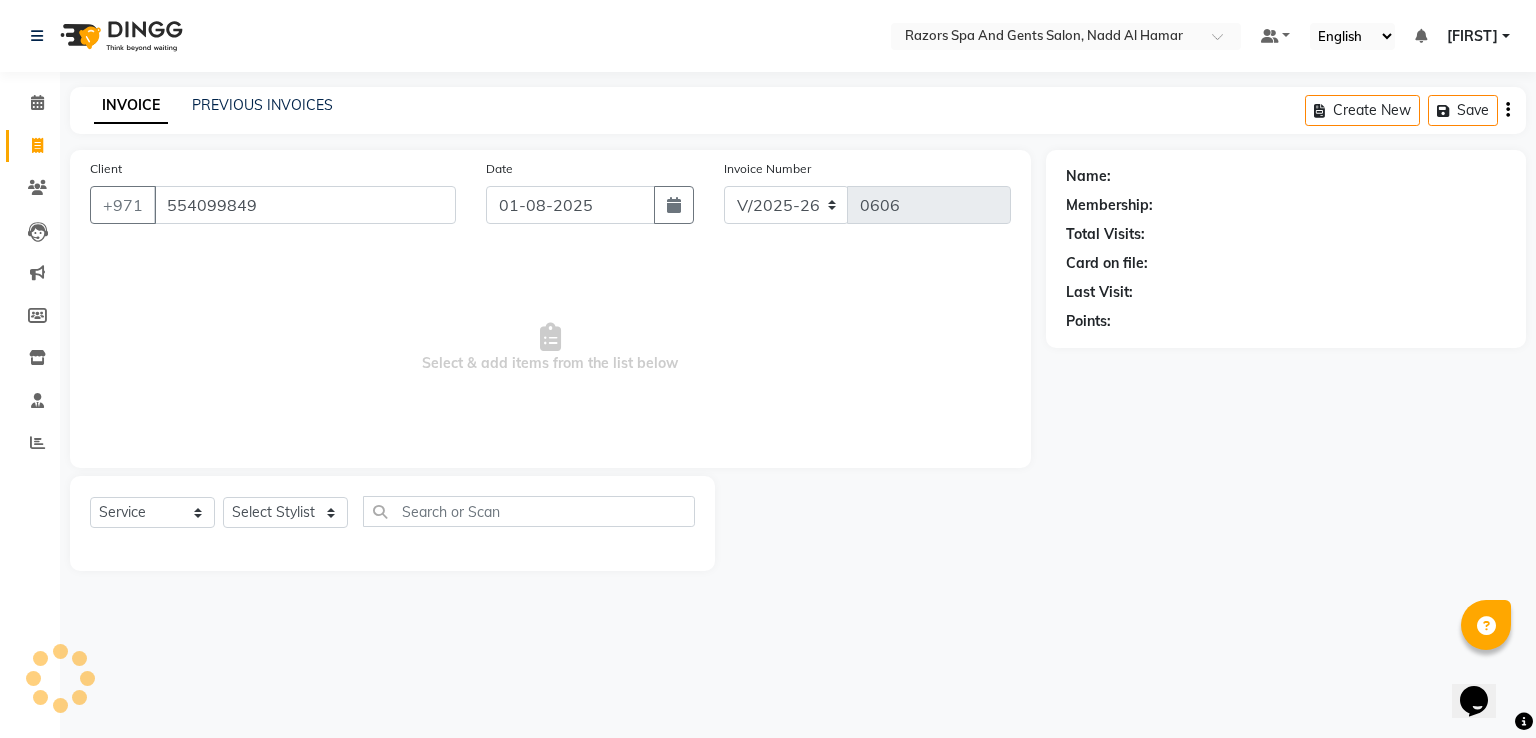 type on "554099849" 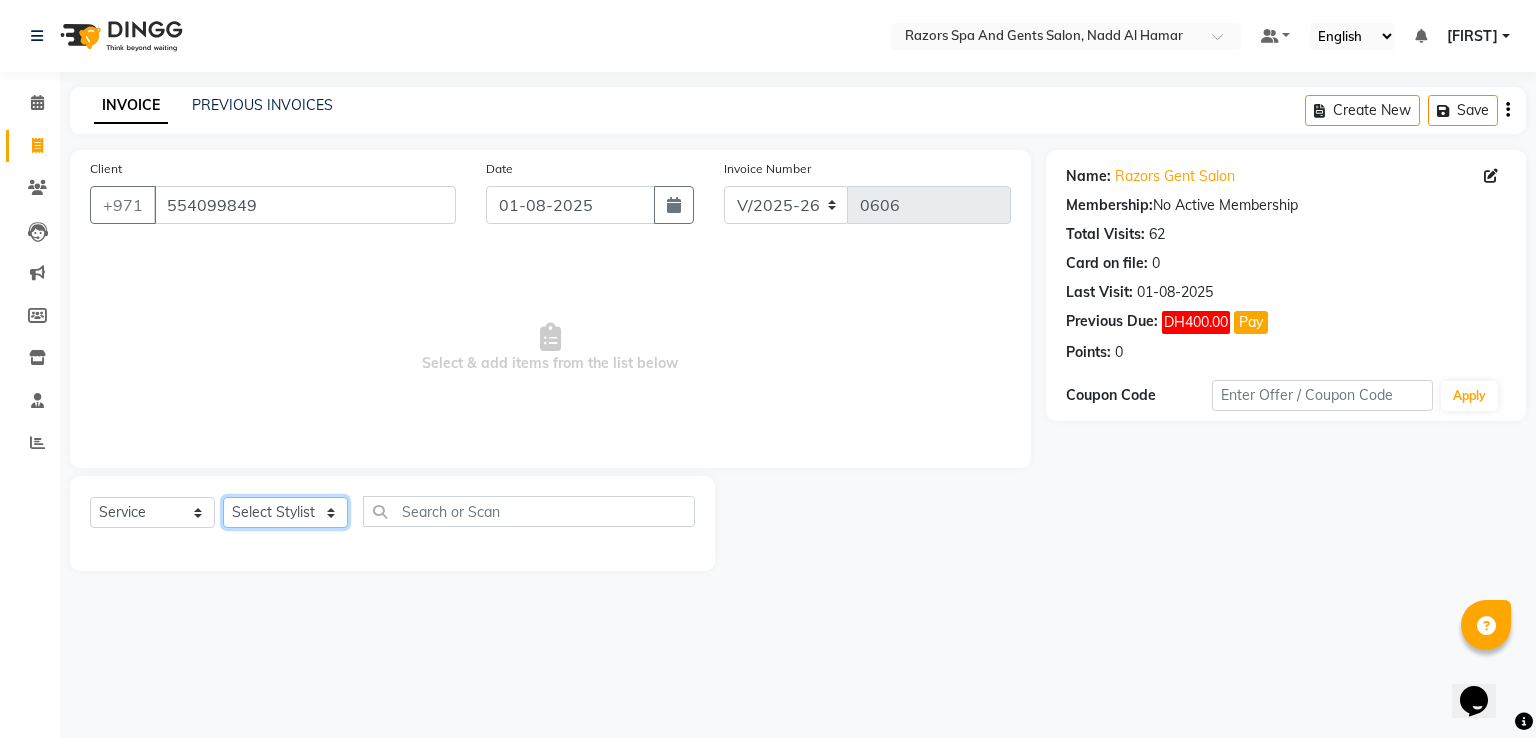 click on "Select Stylist [FIRST] [LAST] [FIRST] [FIRST] [FIRST] [FIRST] [FIRST] [FIRST] [FIRST] [FIRST]" 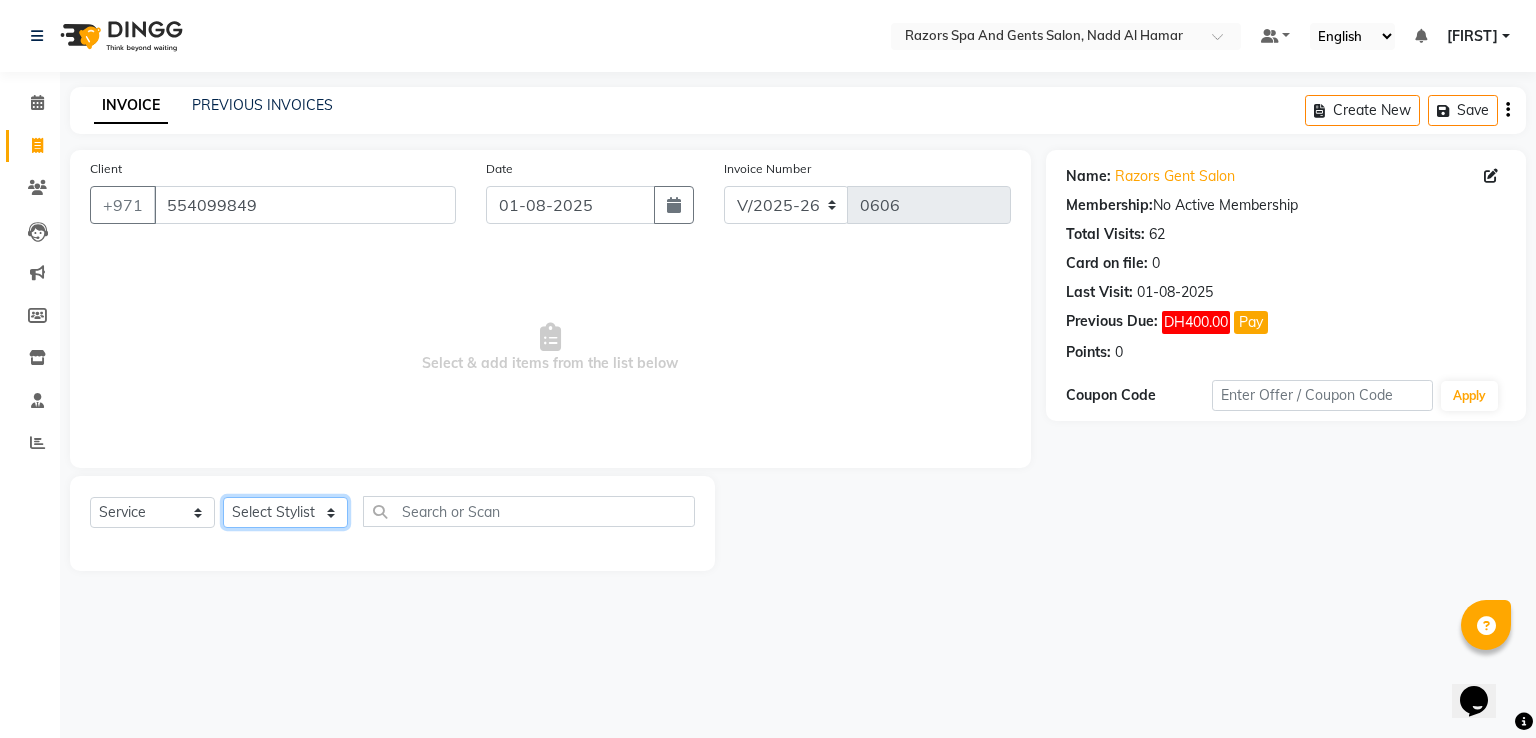 select on "81371" 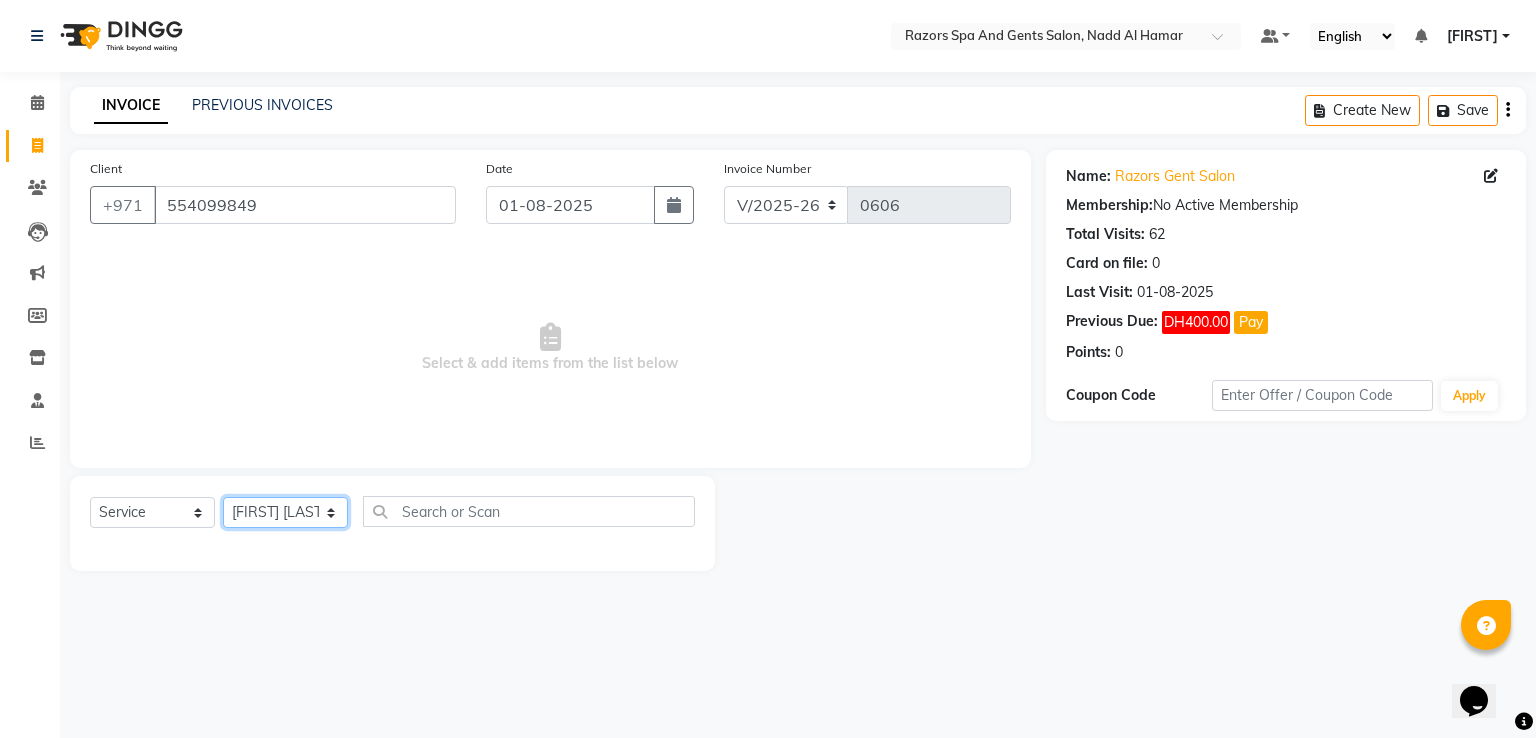 click on "Select Stylist [FIRST] [LAST] [FIRST] [FIRST] [FIRST] [FIRST] [FIRST] [FIRST] [FIRST] [FIRST]" 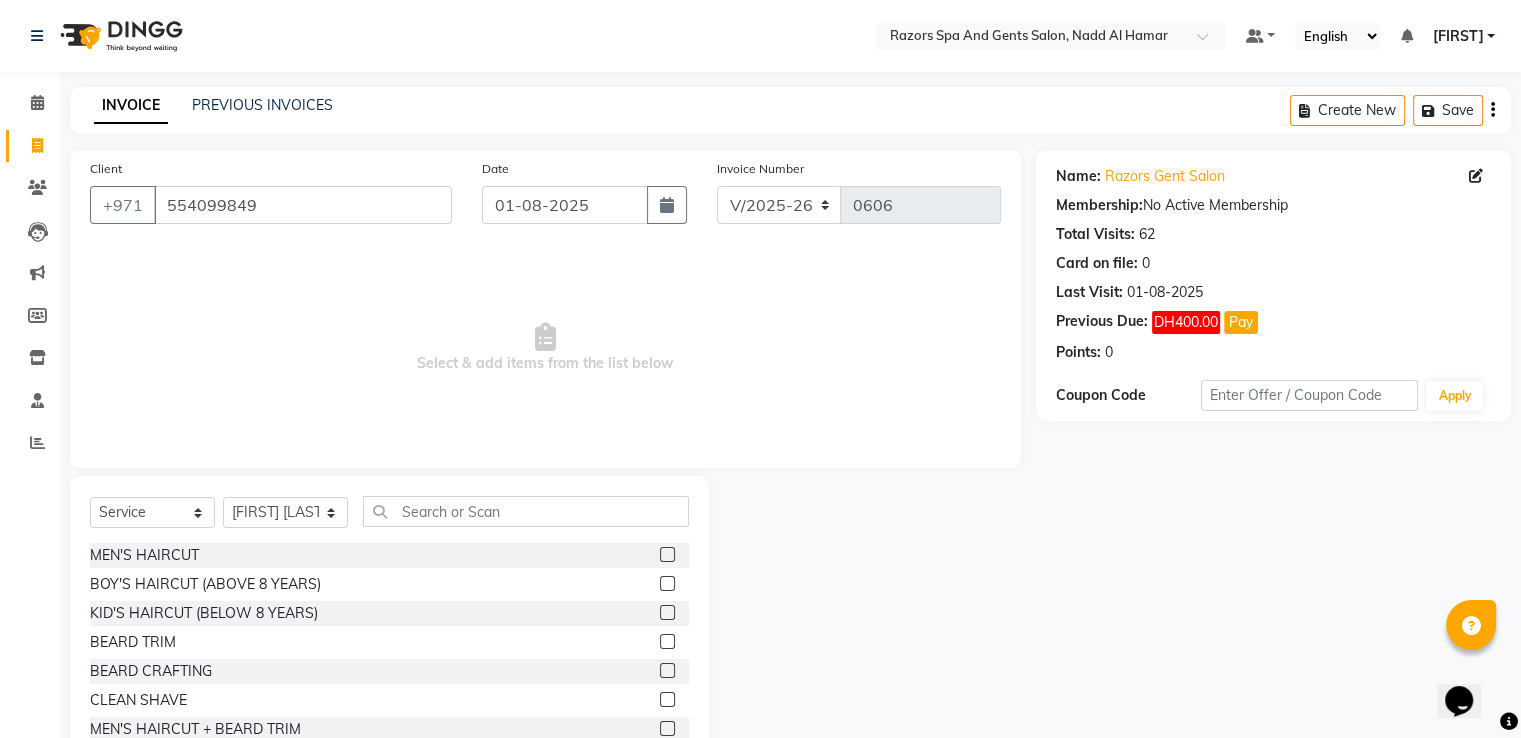 click 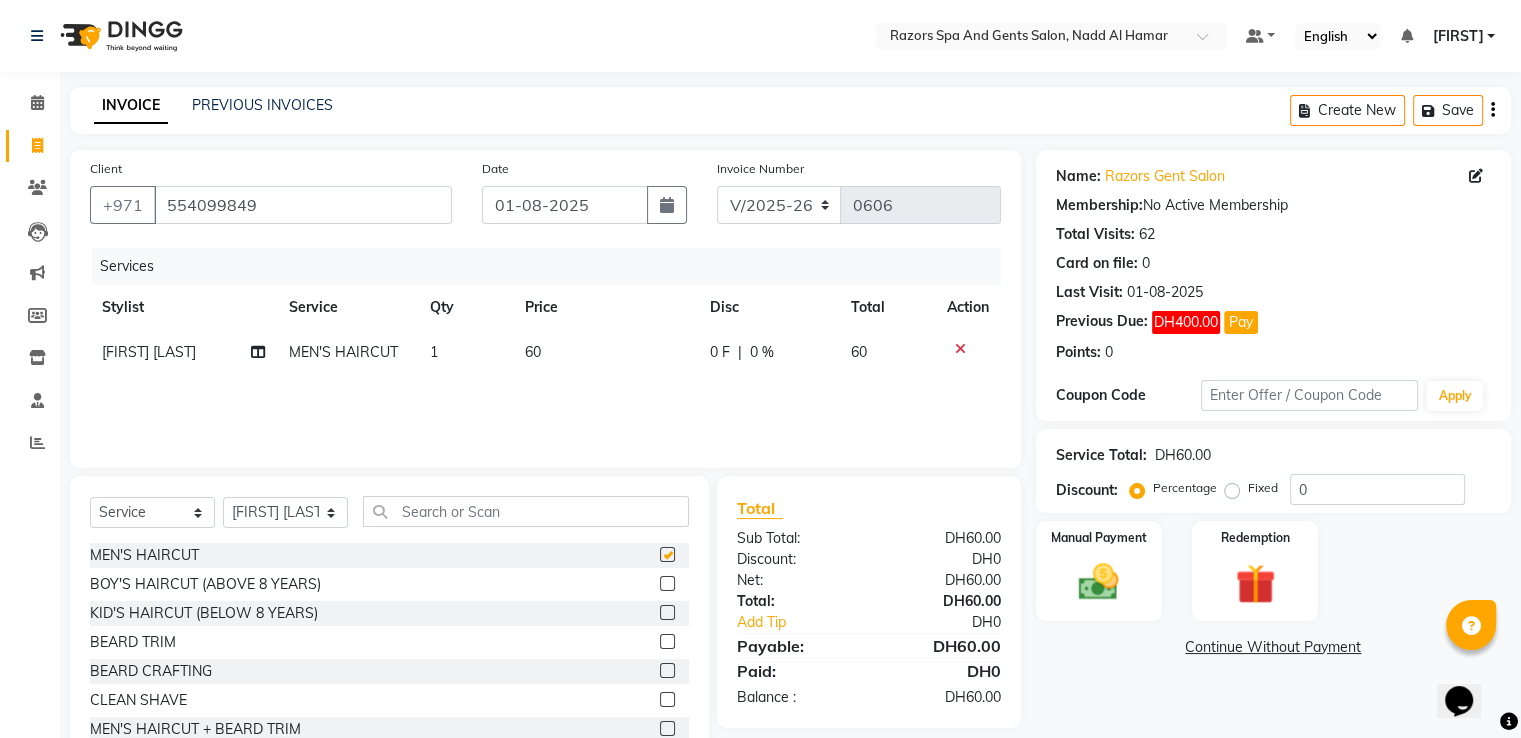 checkbox on "false" 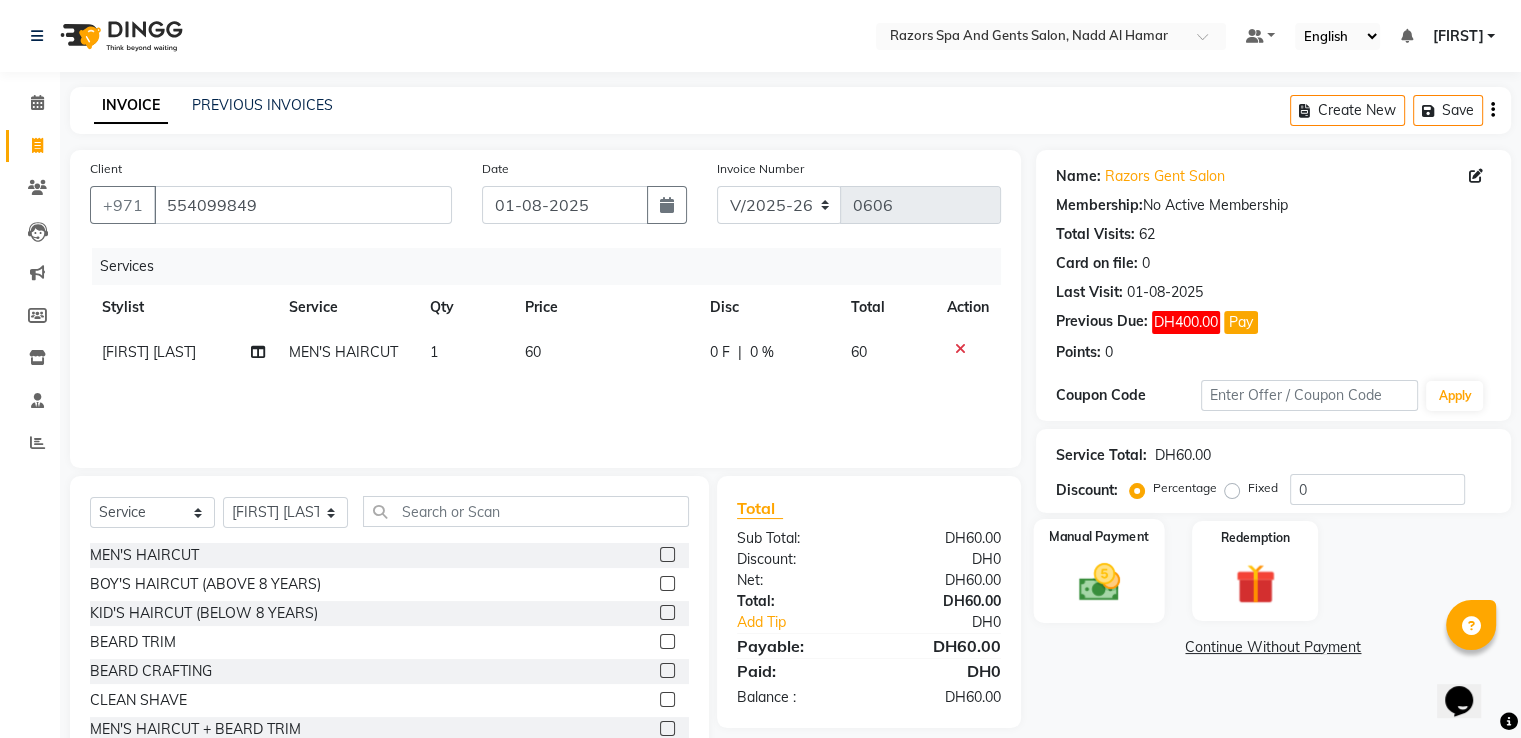 click 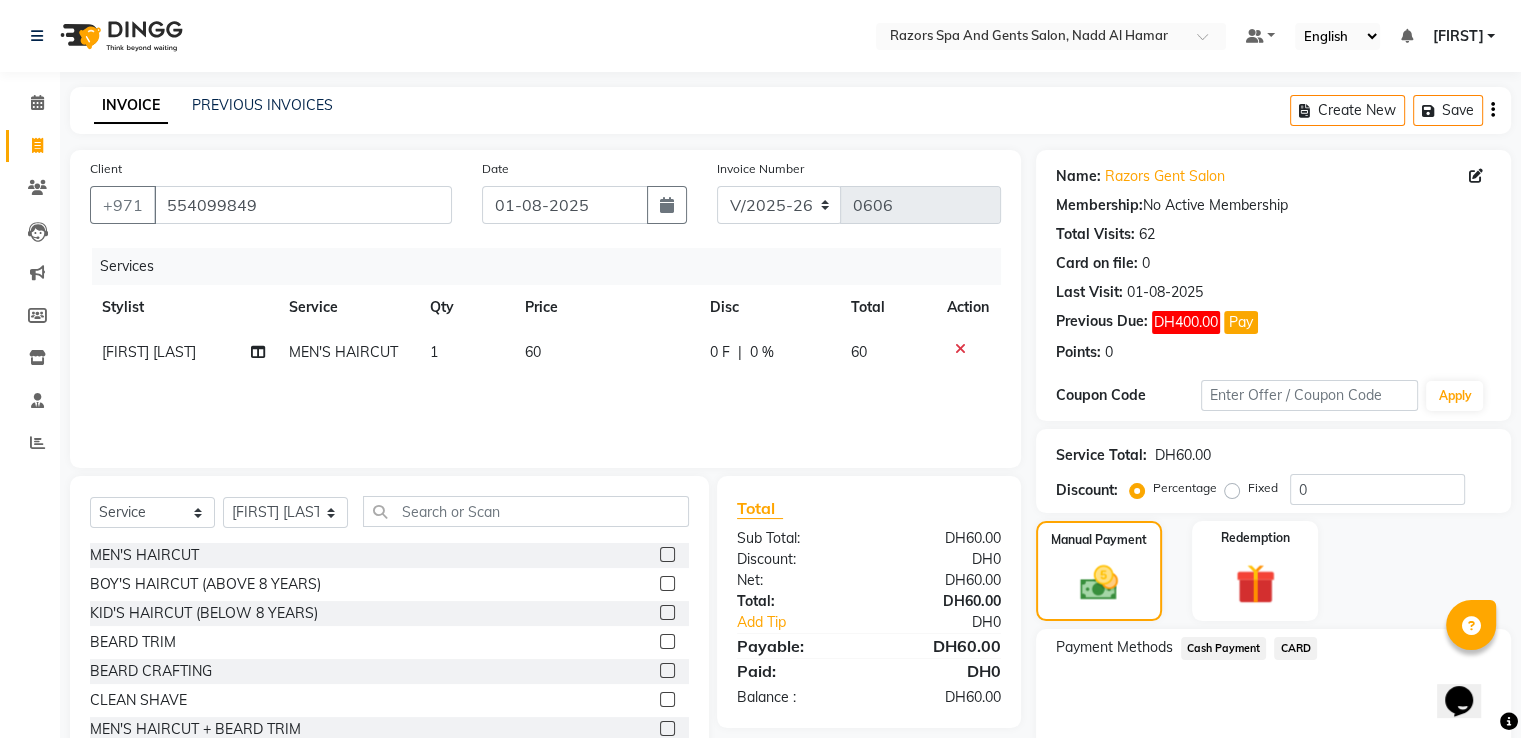 click on "CARD" 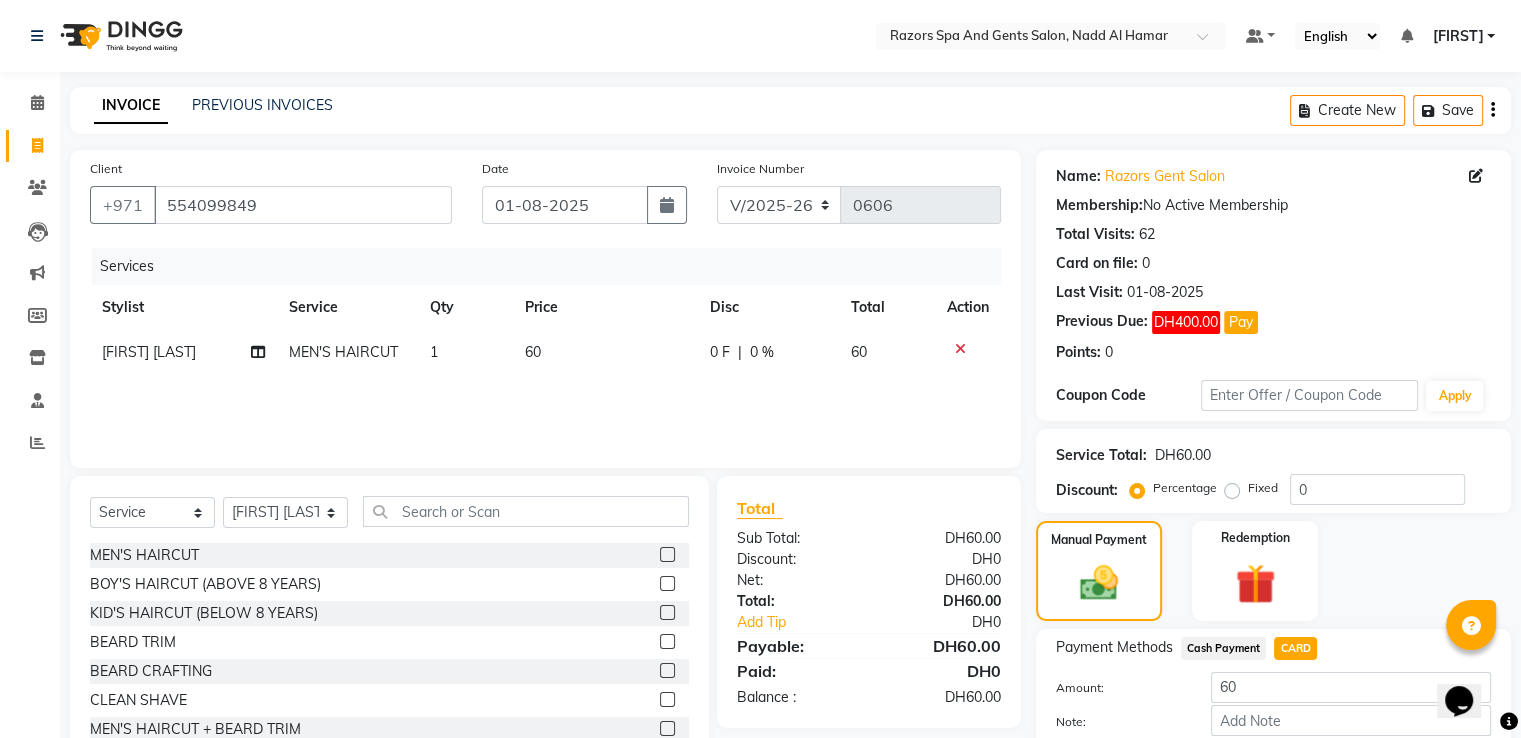 scroll, scrollTop: 112, scrollLeft: 0, axis: vertical 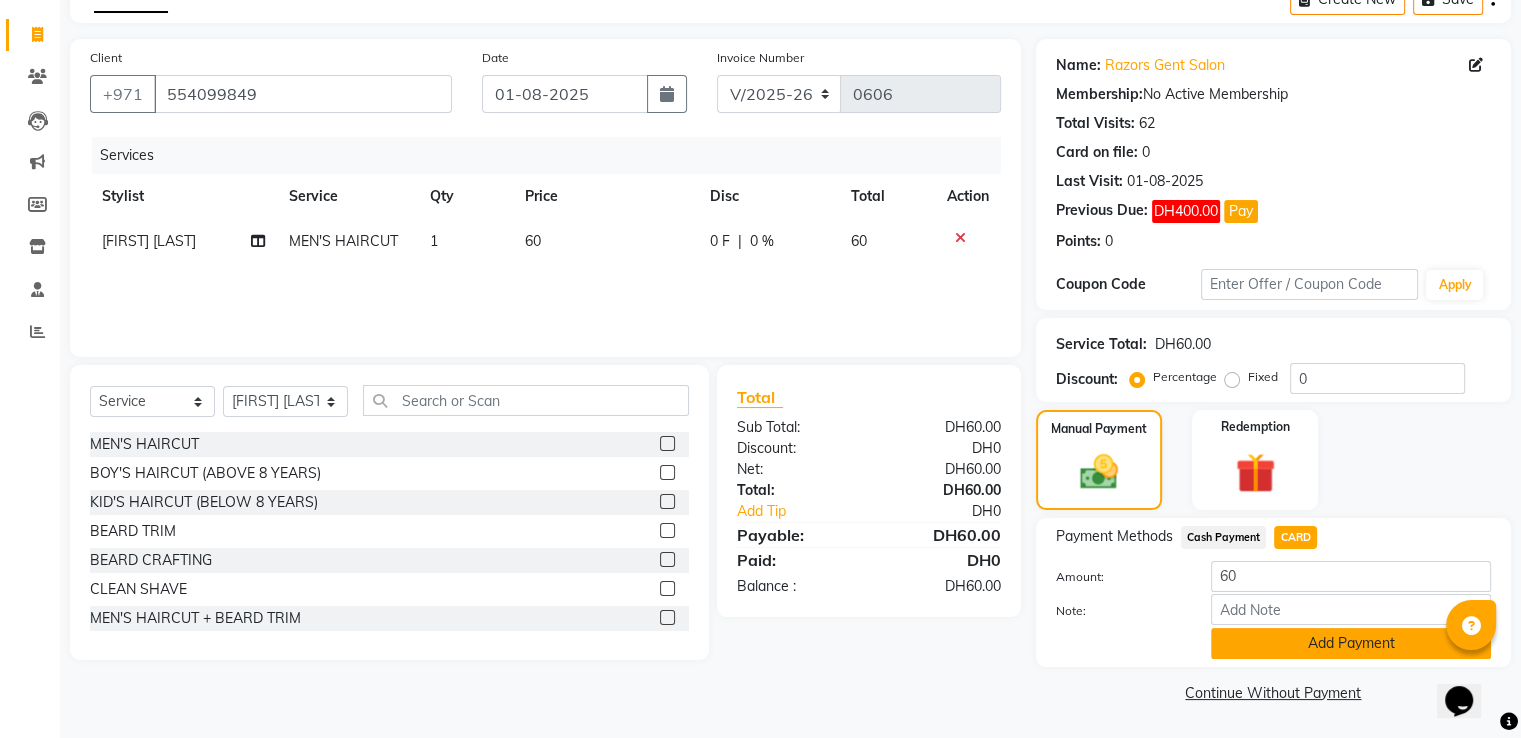 click on "Add Payment" 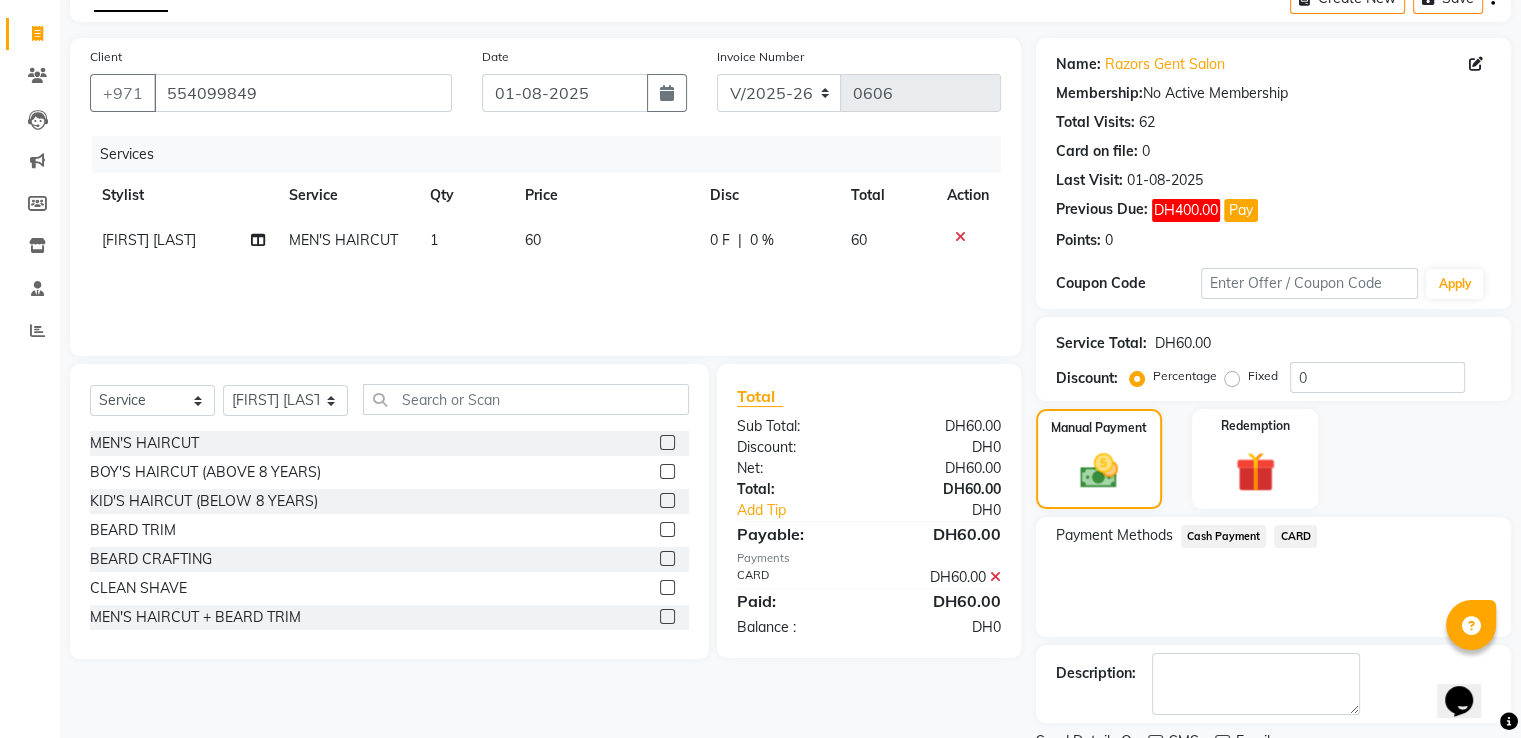 scroll, scrollTop: 193, scrollLeft: 0, axis: vertical 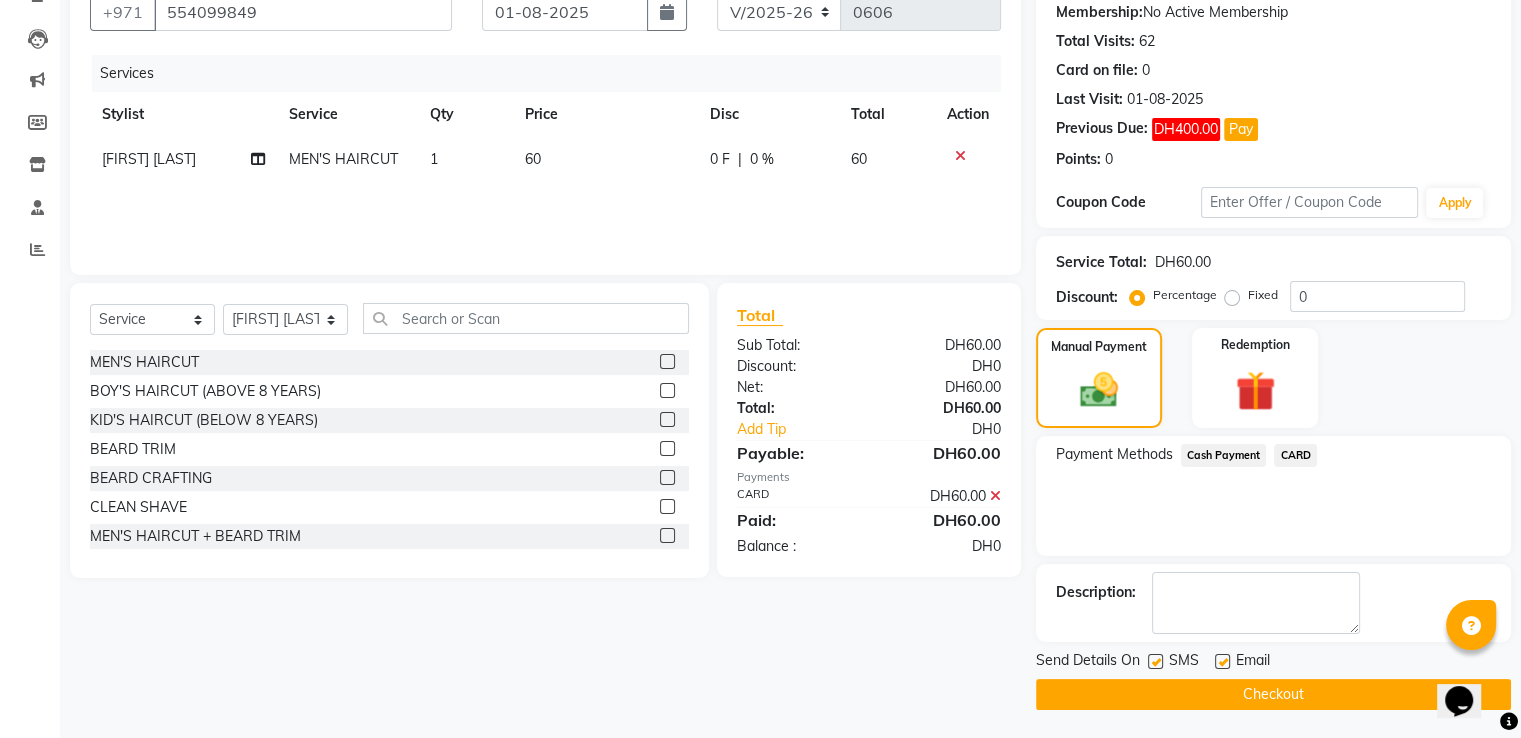 click on "Checkout" 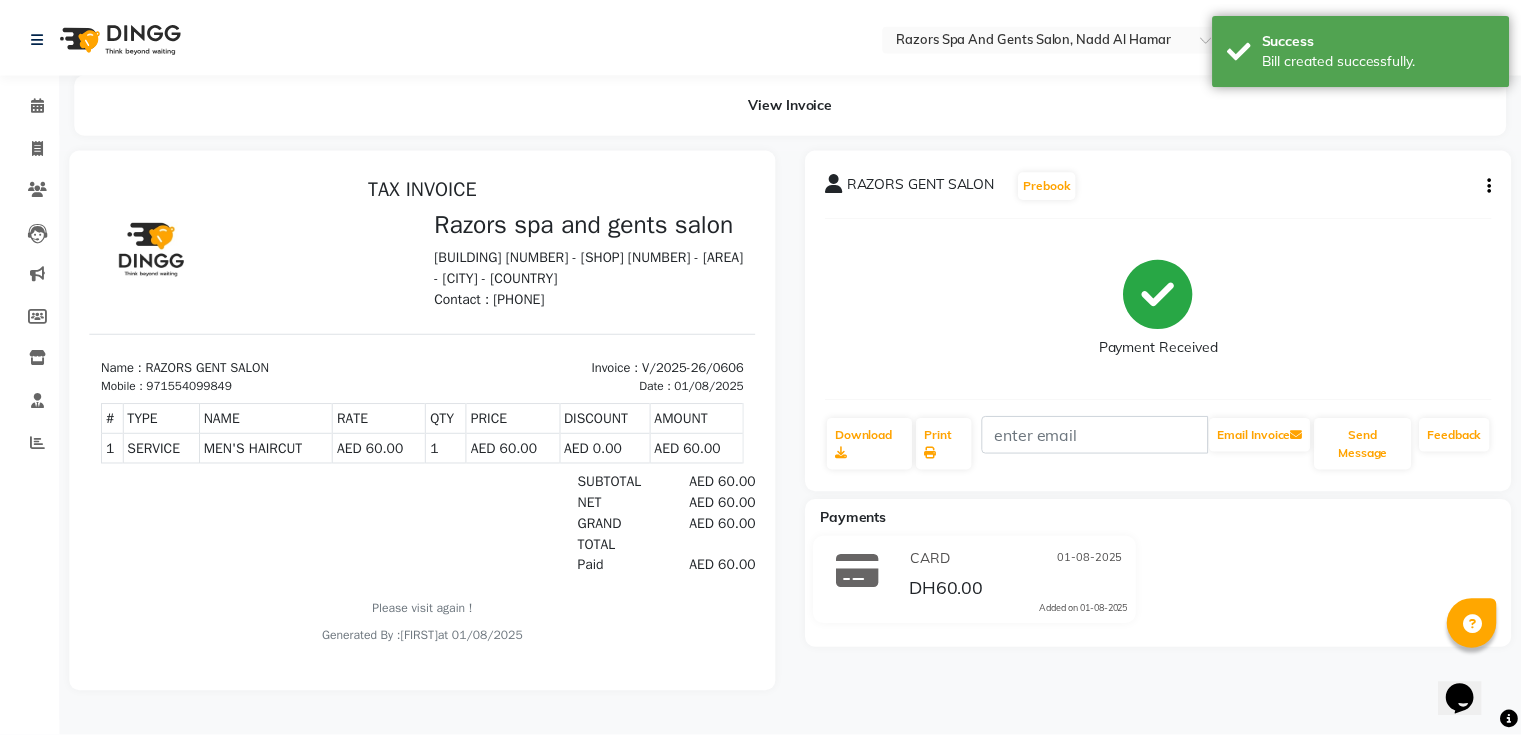scroll, scrollTop: 0, scrollLeft: 0, axis: both 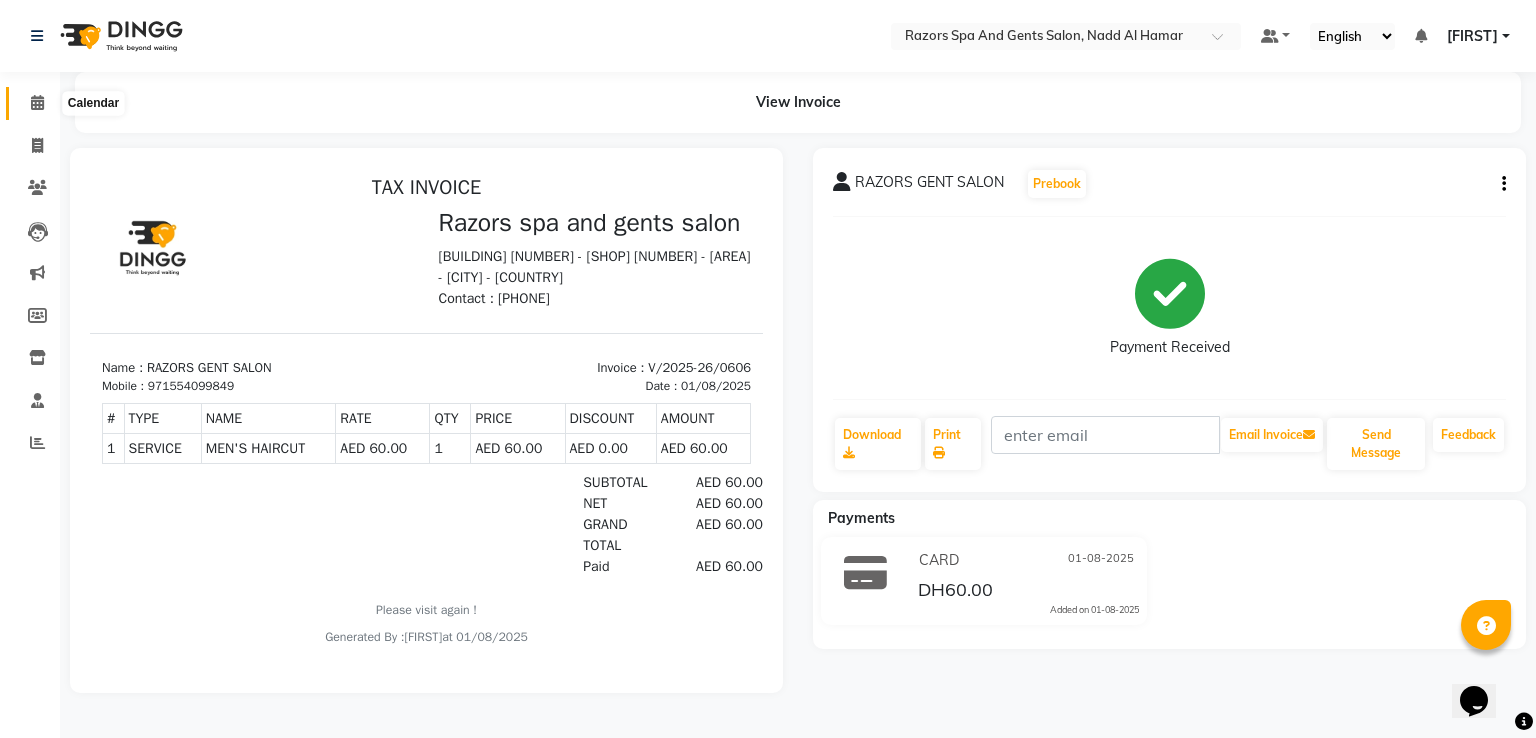 click 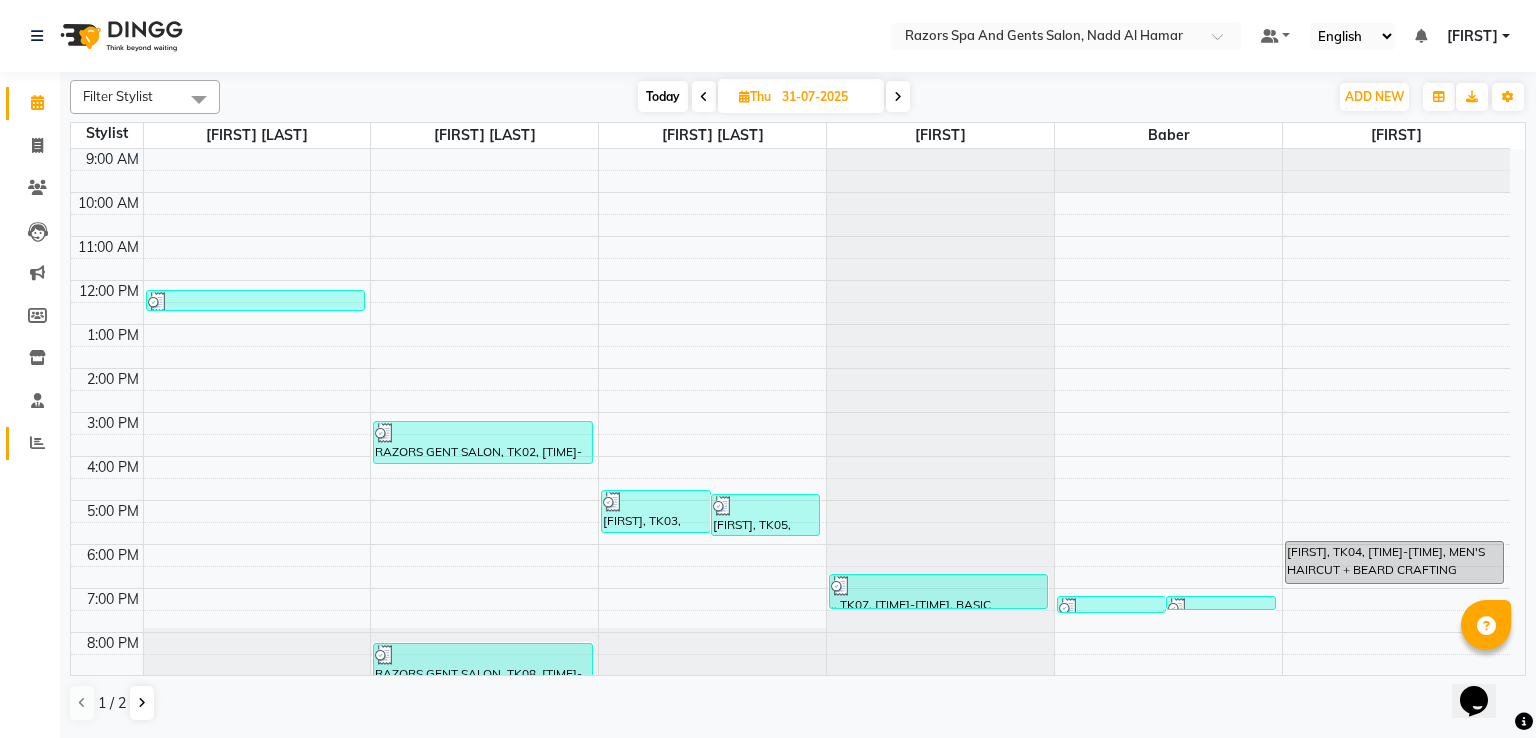 click 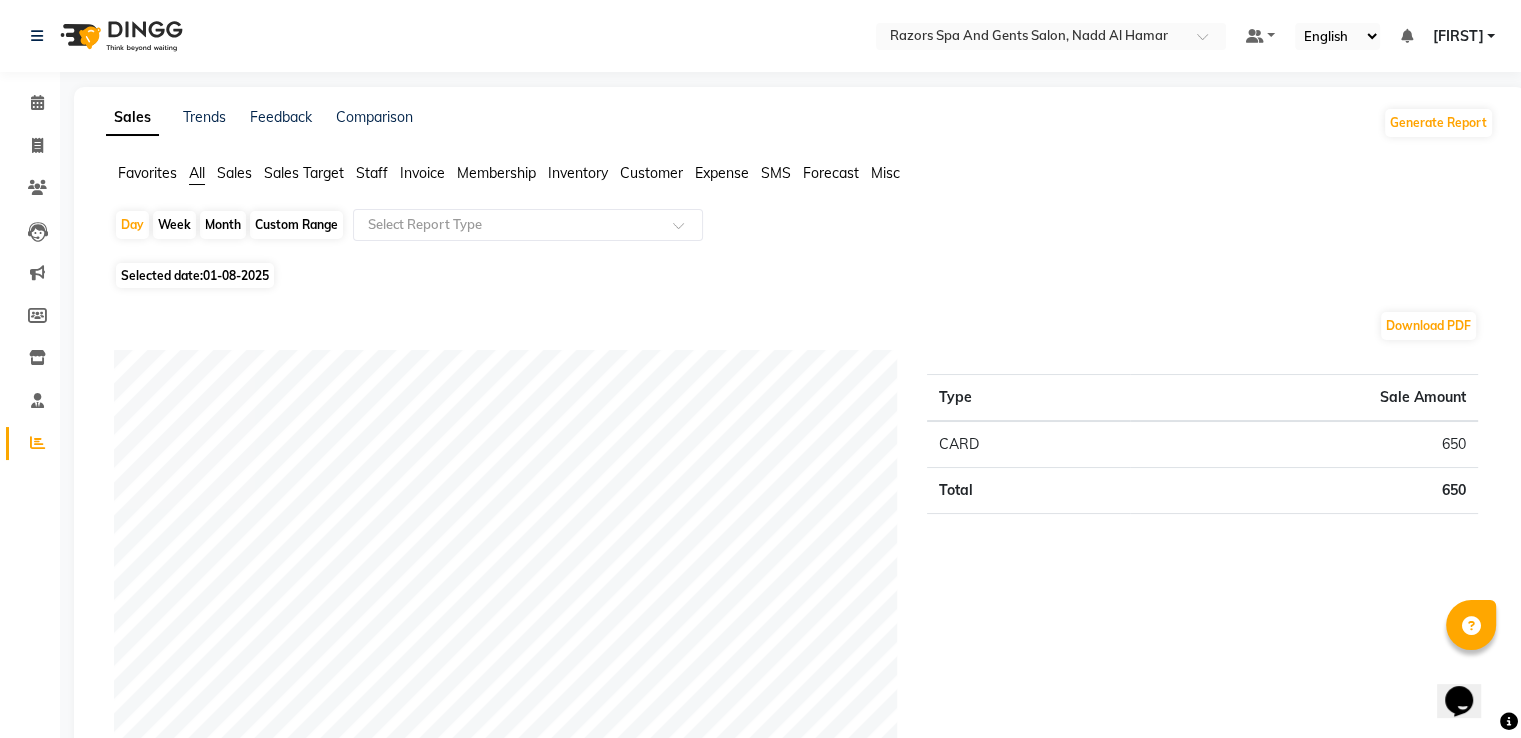 click on "01-08-2025" 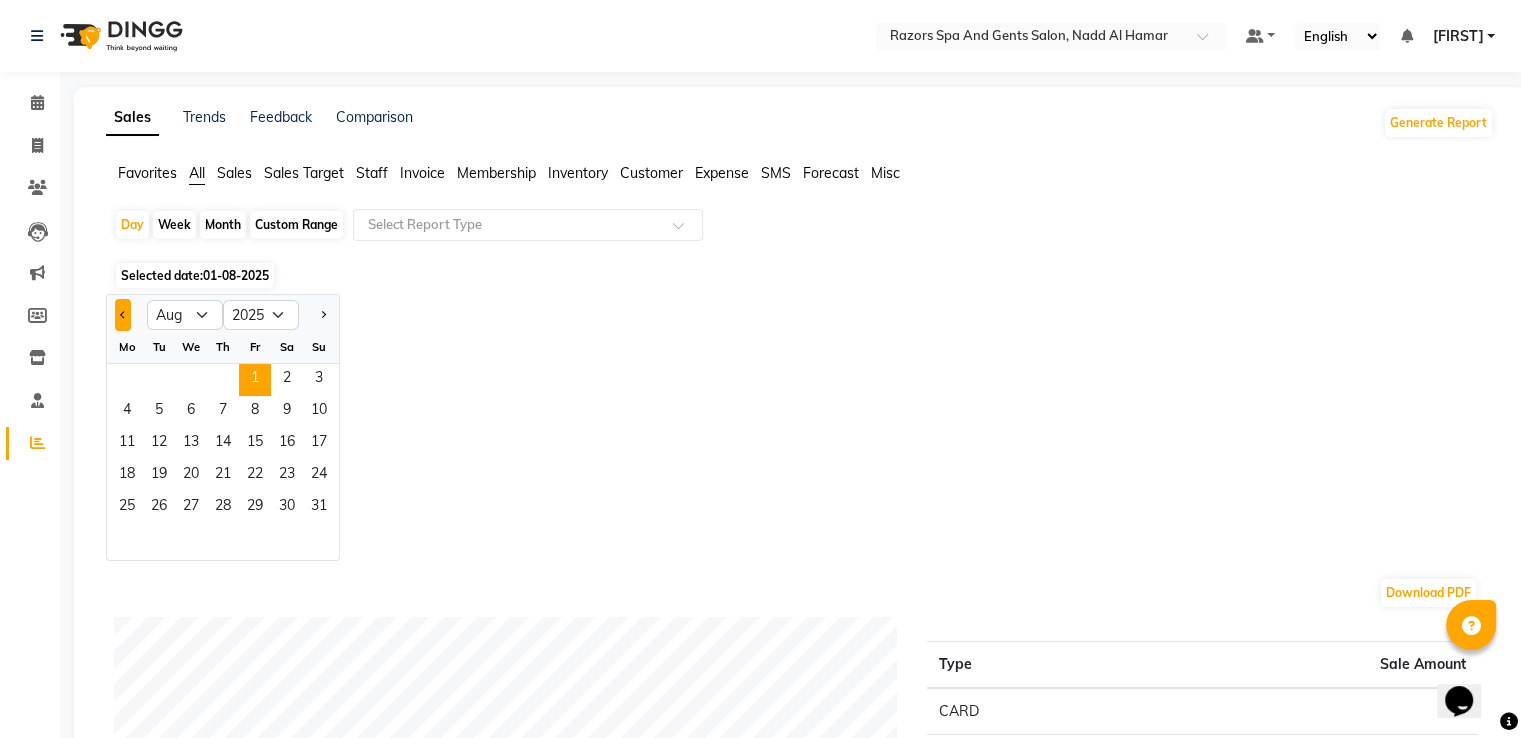 click 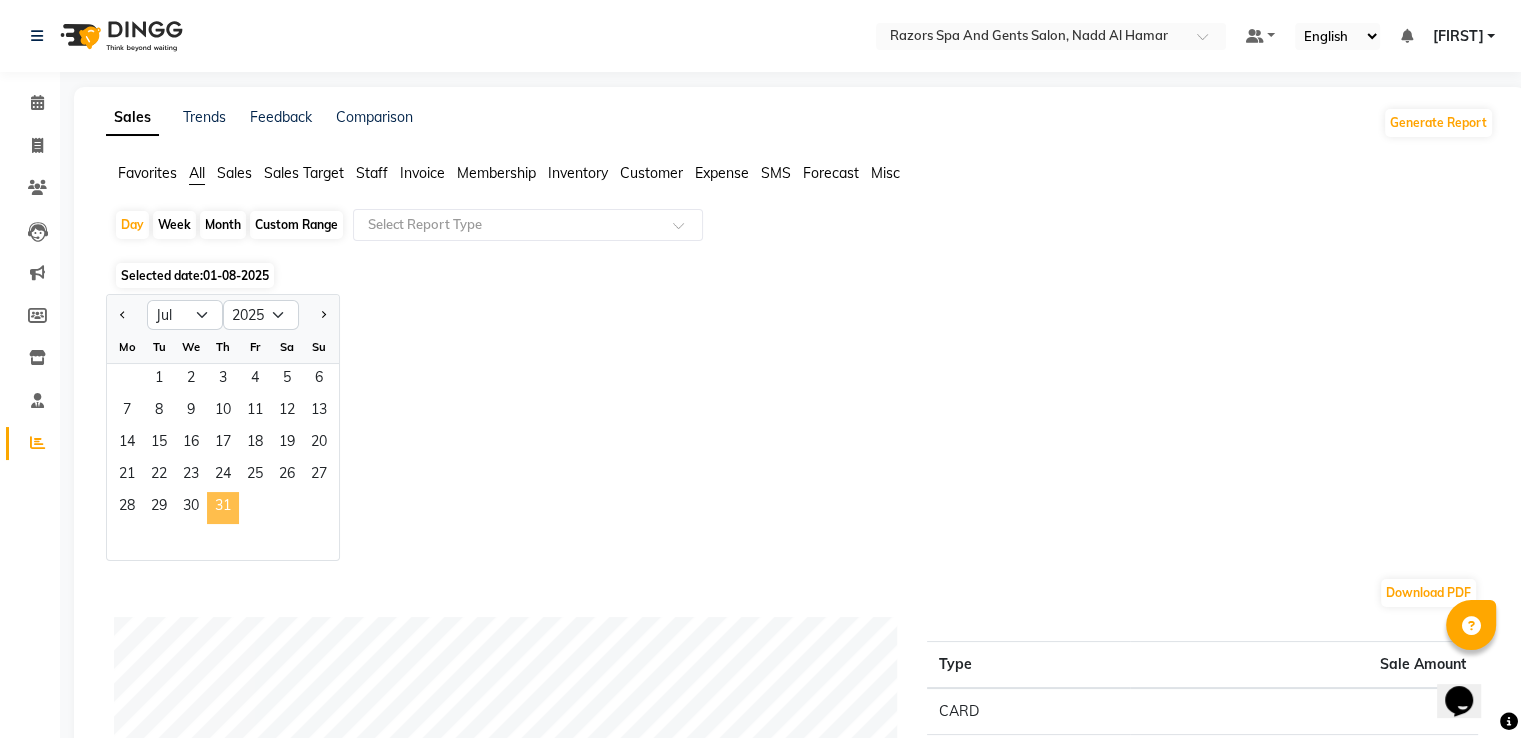 click on "31" 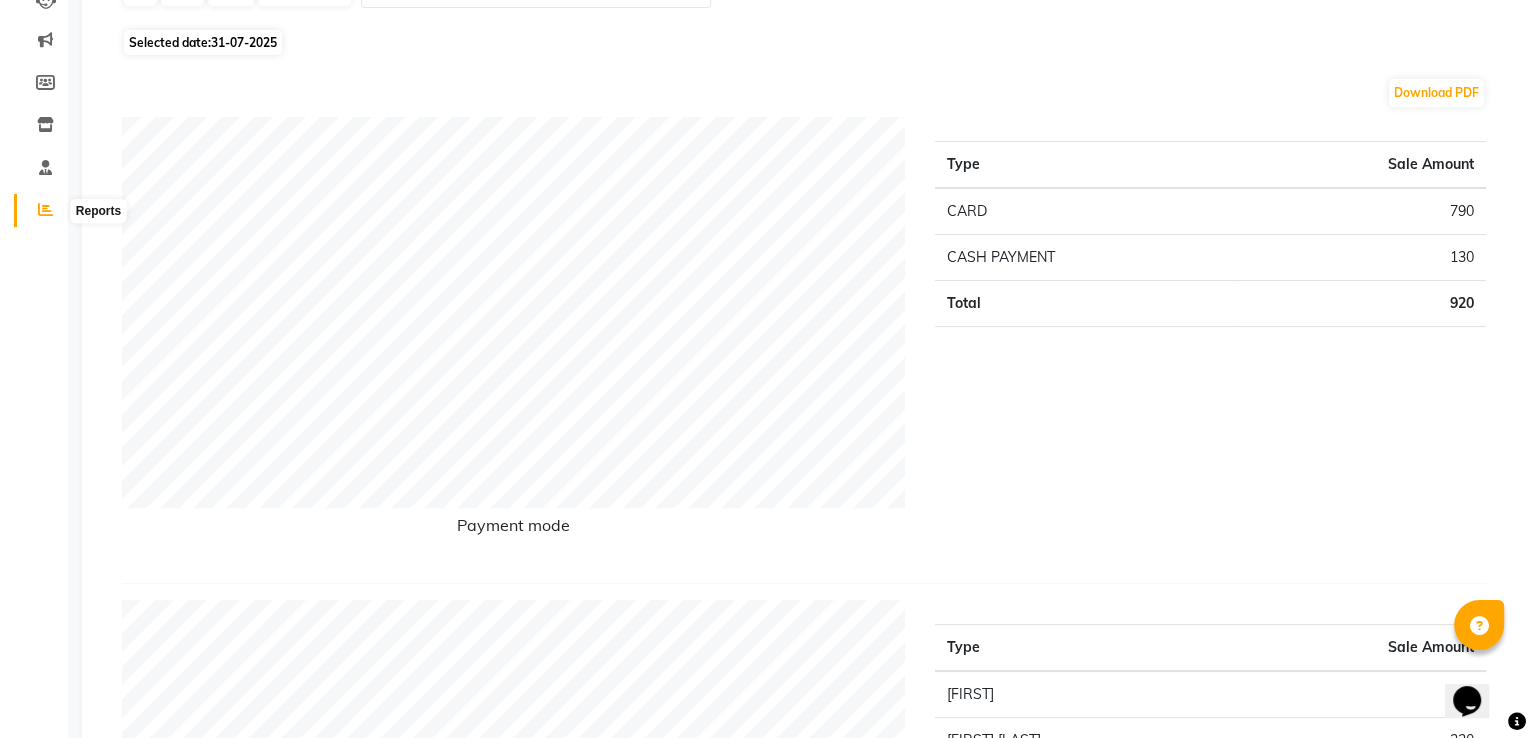 scroll, scrollTop: 0, scrollLeft: 0, axis: both 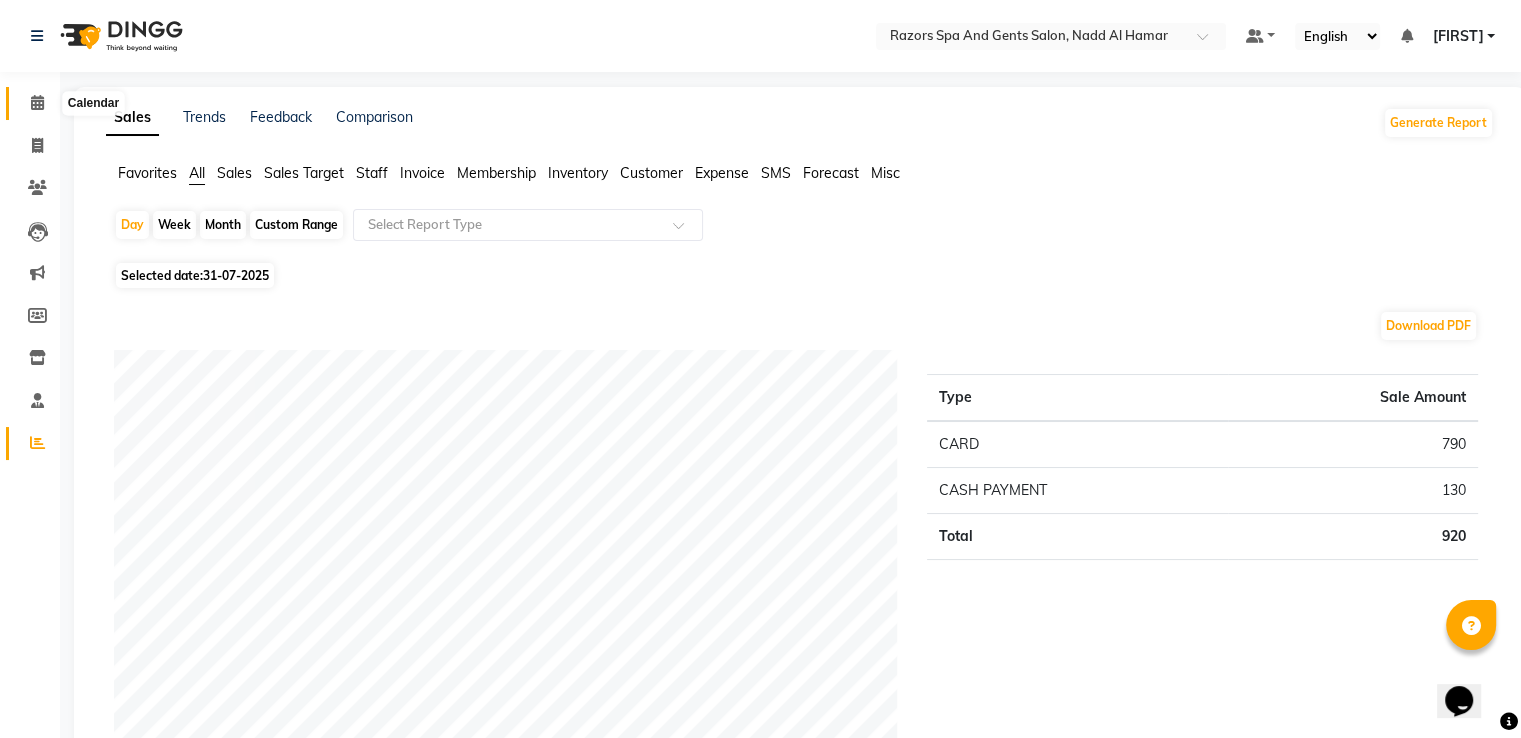 click 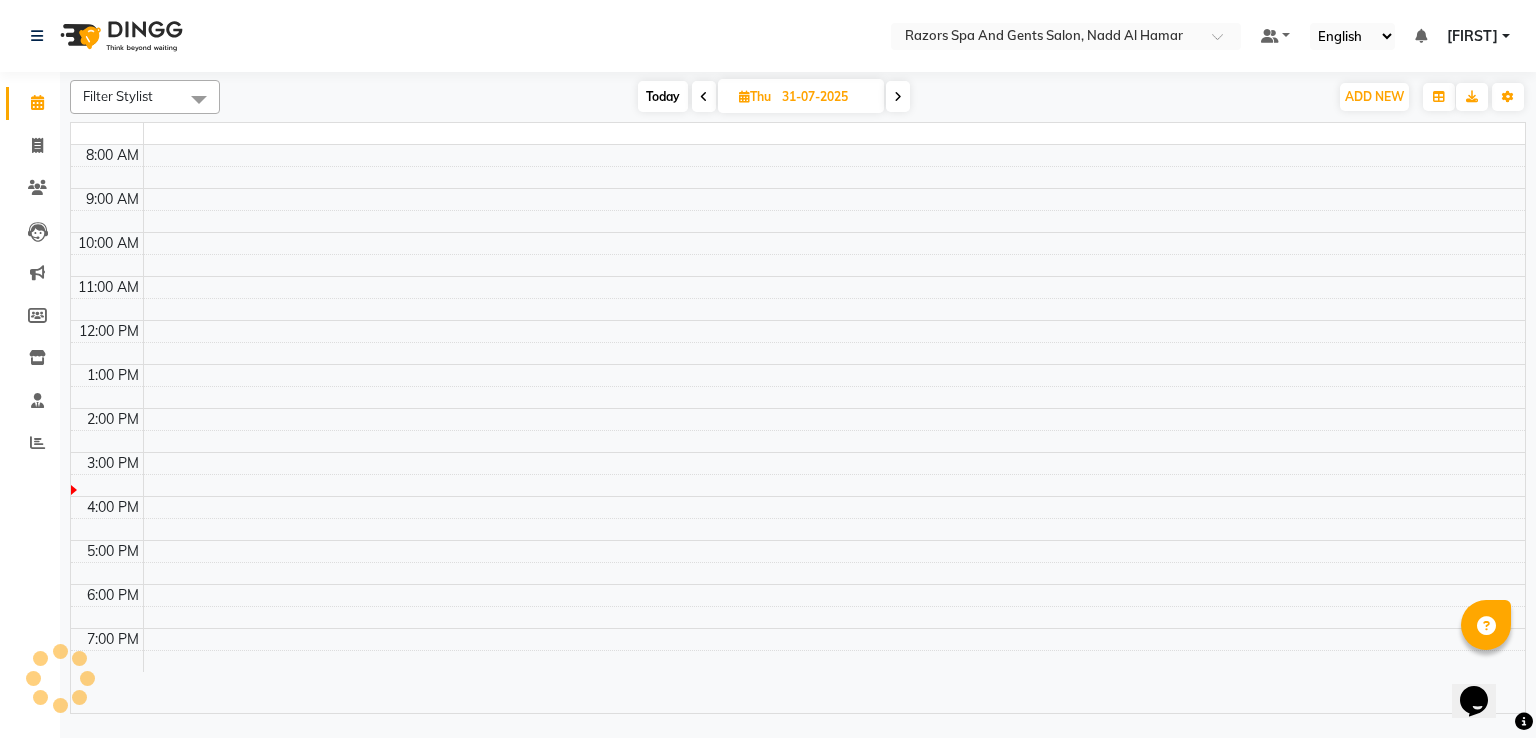 scroll, scrollTop: 0, scrollLeft: 0, axis: both 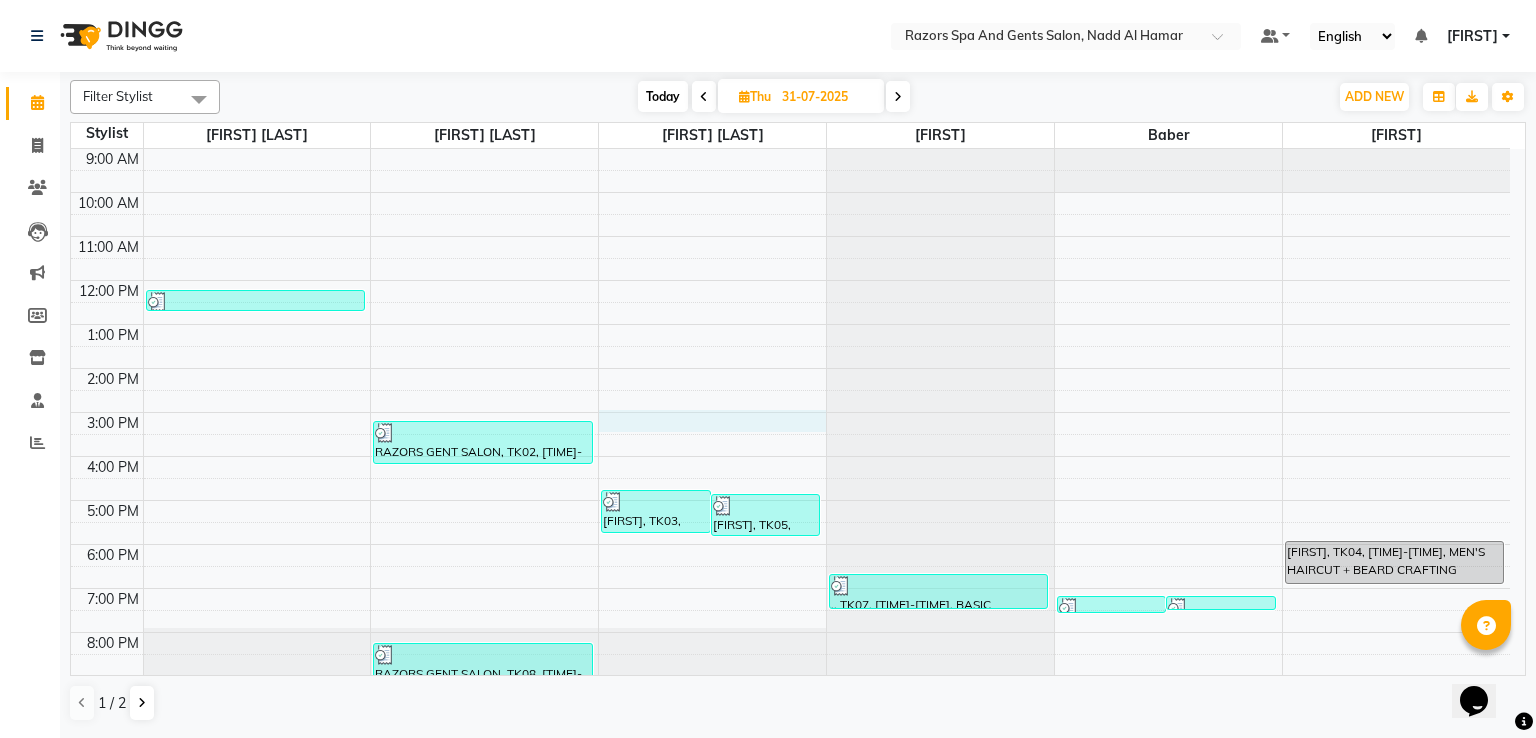 click on "[TIME] [TIME] [TIME] [TIME] [TIME] [TIME] [TIME] [TIME] [TIME] [TIME] [TIME] [TIME] [TIME] [TIME] [TIME]     RAZORS GENT SALON, TK01, [TIME]-[TIME], MEN'S HAIRCUT     RAZORS GENT SALON, TK02, [TIME]-[TIME], MEN'S HAIRCUT + BEARD CRAFTING     RAZORS GENT SALON, TK08, [TIME]-[TIME], MEN'S HAIRCUT + BEARD CRAFTING,NOSE WAX     [FIRST], TK03, [TIME]-[TIME], MEN'S HAIRCUT + BEARD CRAFTING     [FIRST], TK05, [TIME]-[TIME], MEN'S HAIRCUT + BEARD CRAFTING     RAZORS GENT SALON, TK09, [TIME]-[TIME], BEARD CRAFTING     ., TK07, [TIME]-[TIME], BASIC PEDICURE,BASIC MANICURE     RAZORS GENT SALON, TK08, [TIME]-[TIME], BASIC MANICURE,BASIC PEDICURE     [FIRST], TK10, [TIME]-[TIME], BASIC MANICURE     ., TK07, [TIME]-[TIME], BEARD CRAFTING (DH40)     ., TK07, [TIME]-[TIME], BEARD CRAFTING,FACE WAX    [FIRST], TK04, [TIME]-[TIME], MEN'S HAIRCUT + BEARD CRAFTING" at bounding box center (790, 478) 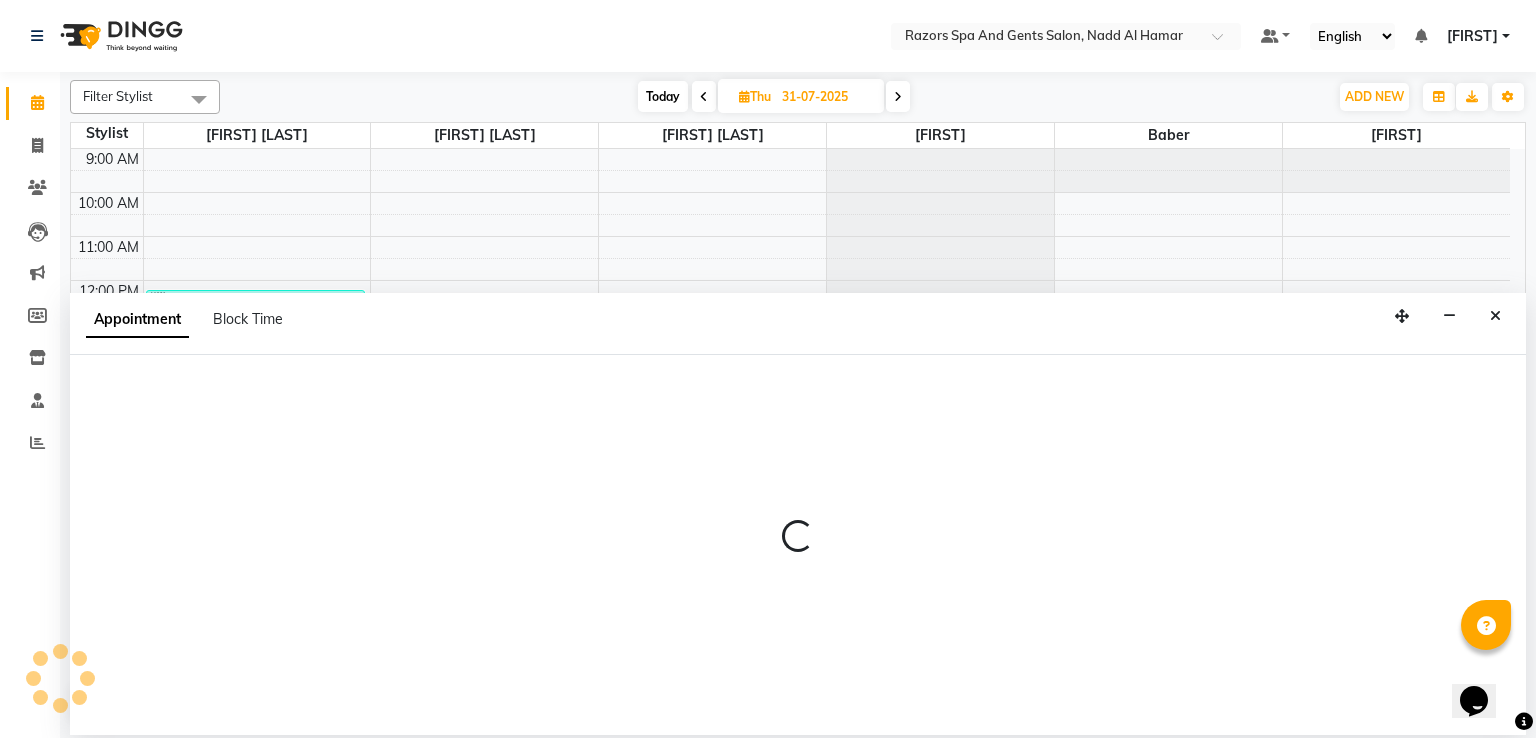 select on "81370" 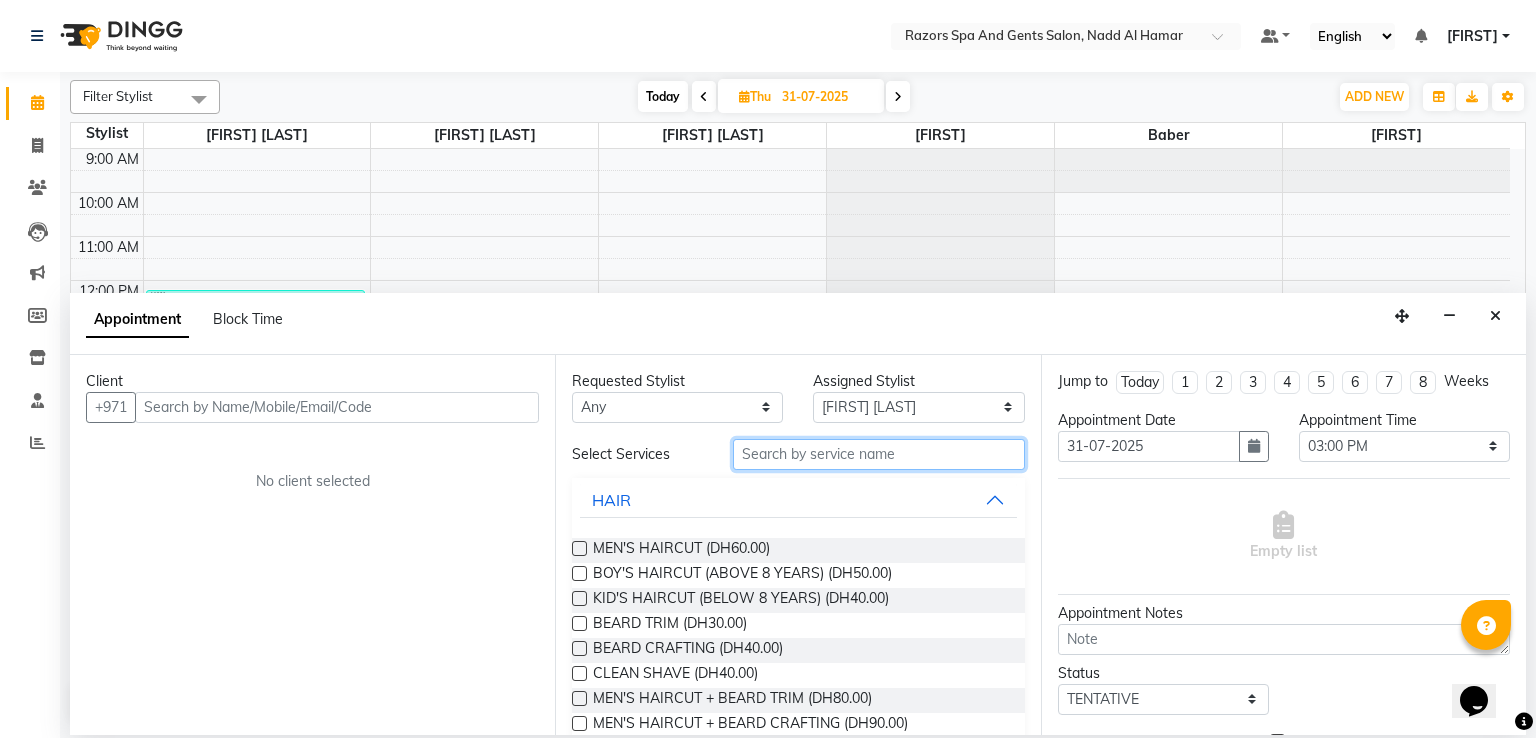 click at bounding box center (879, 454) 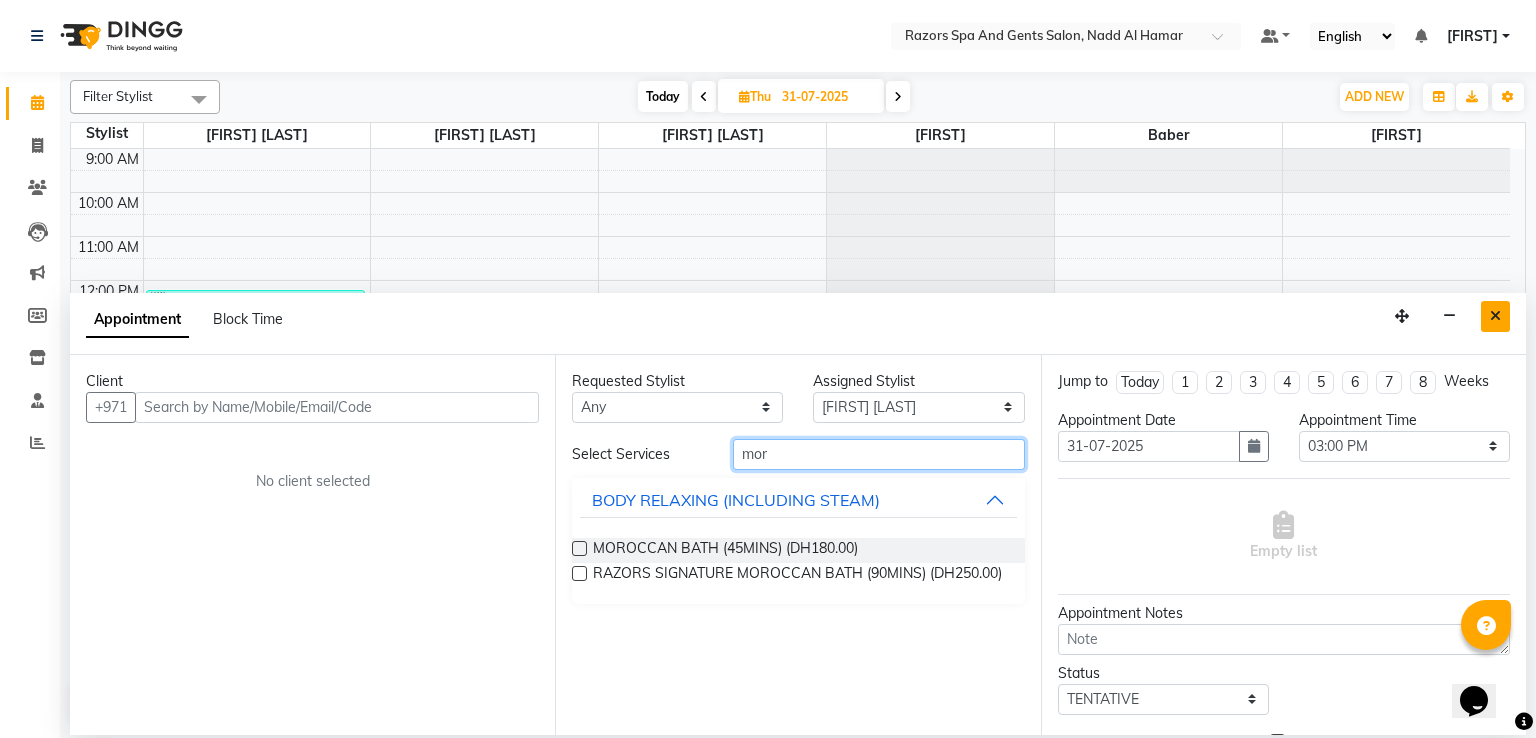type on "mor" 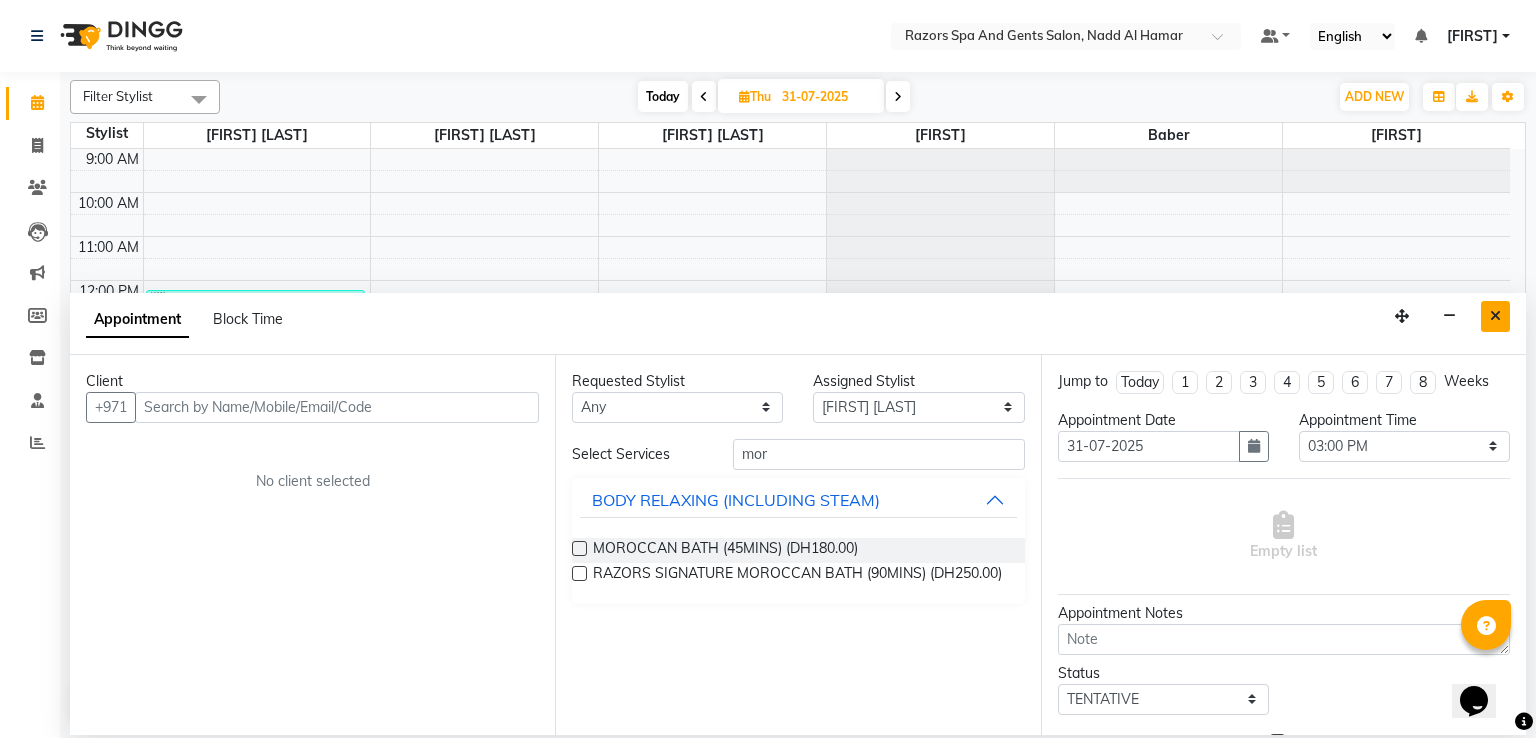 click at bounding box center (1495, 316) 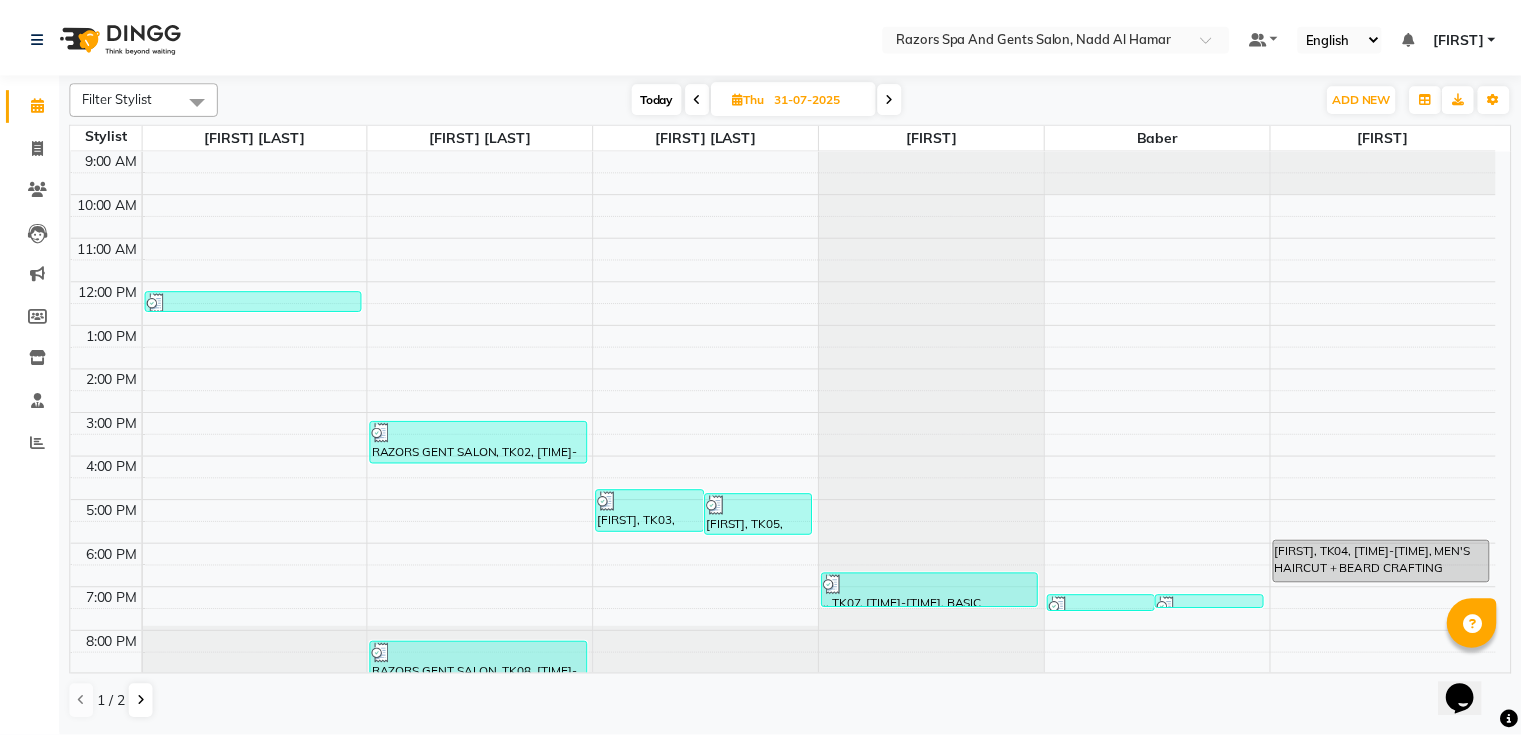 scroll, scrollTop: 126, scrollLeft: 0, axis: vertical 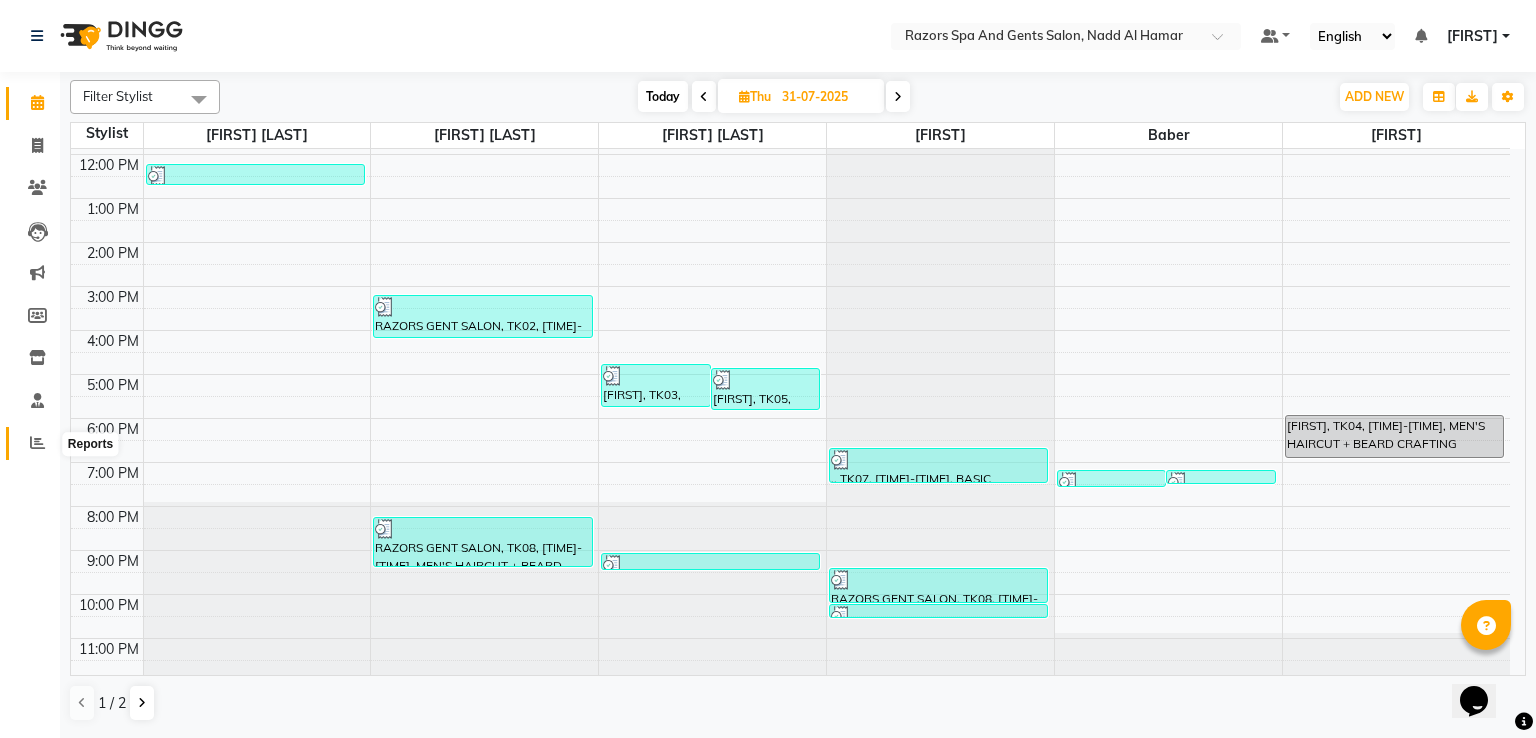 click 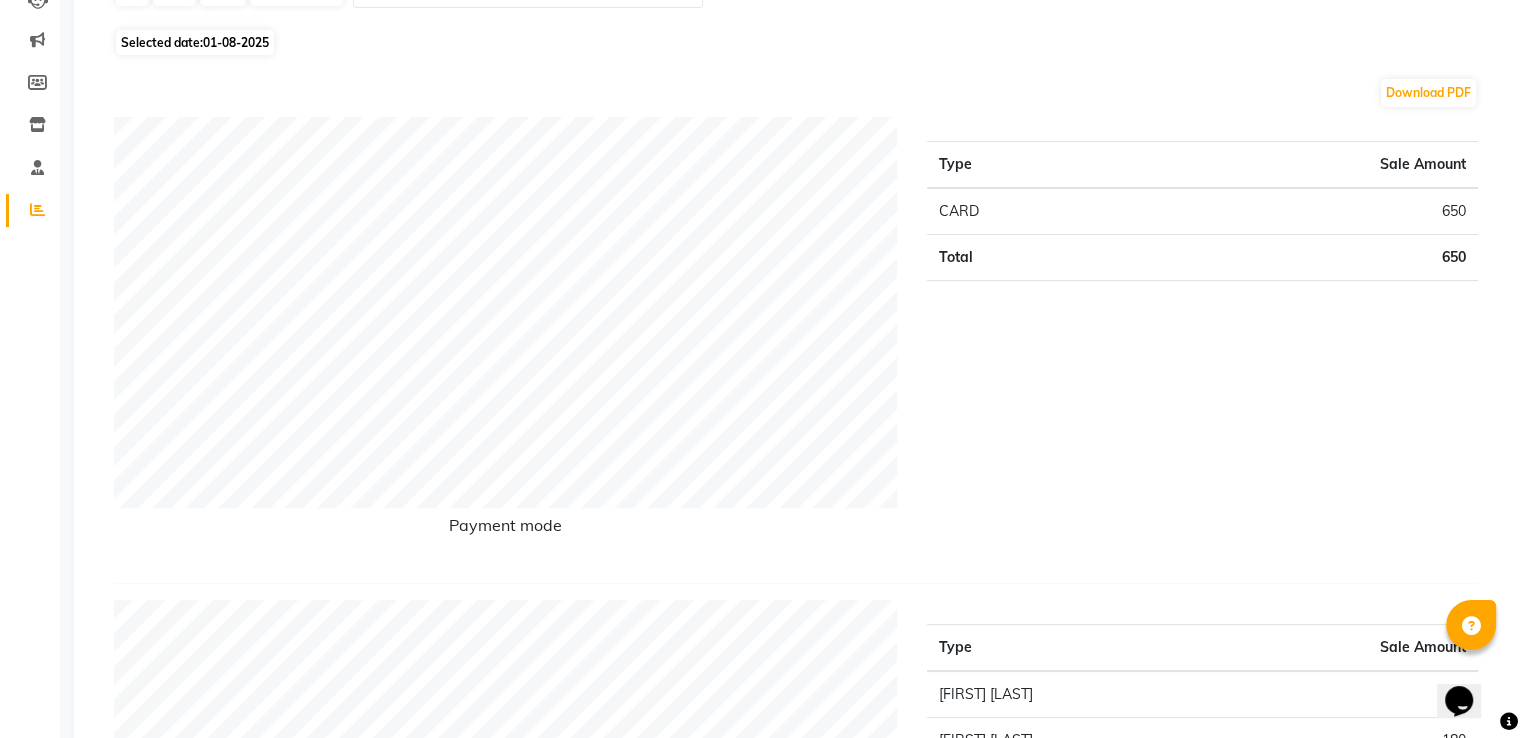 scroll, scrollTop: 0, scrollLeft: 0, axis: both 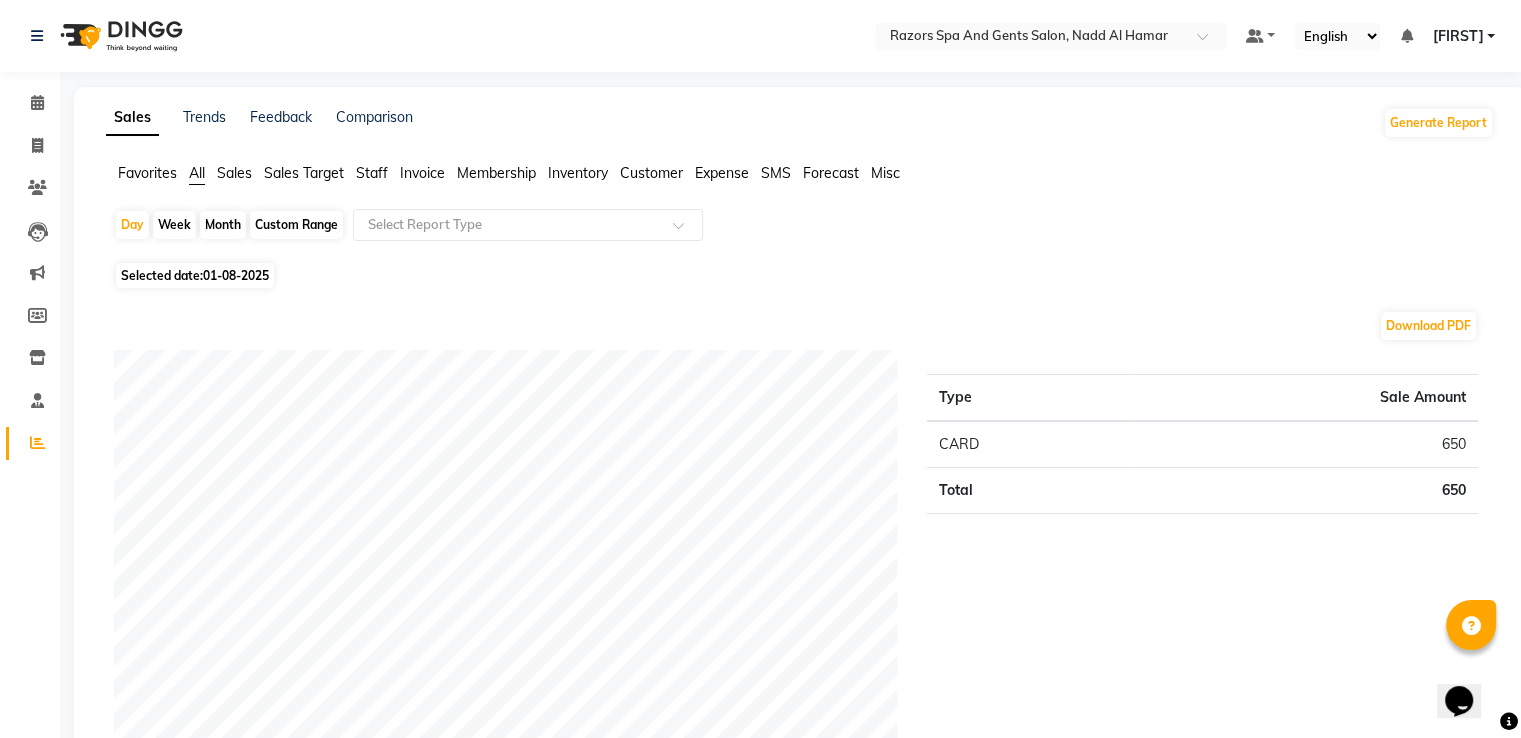 click on "Selected date:  01-08-2025" 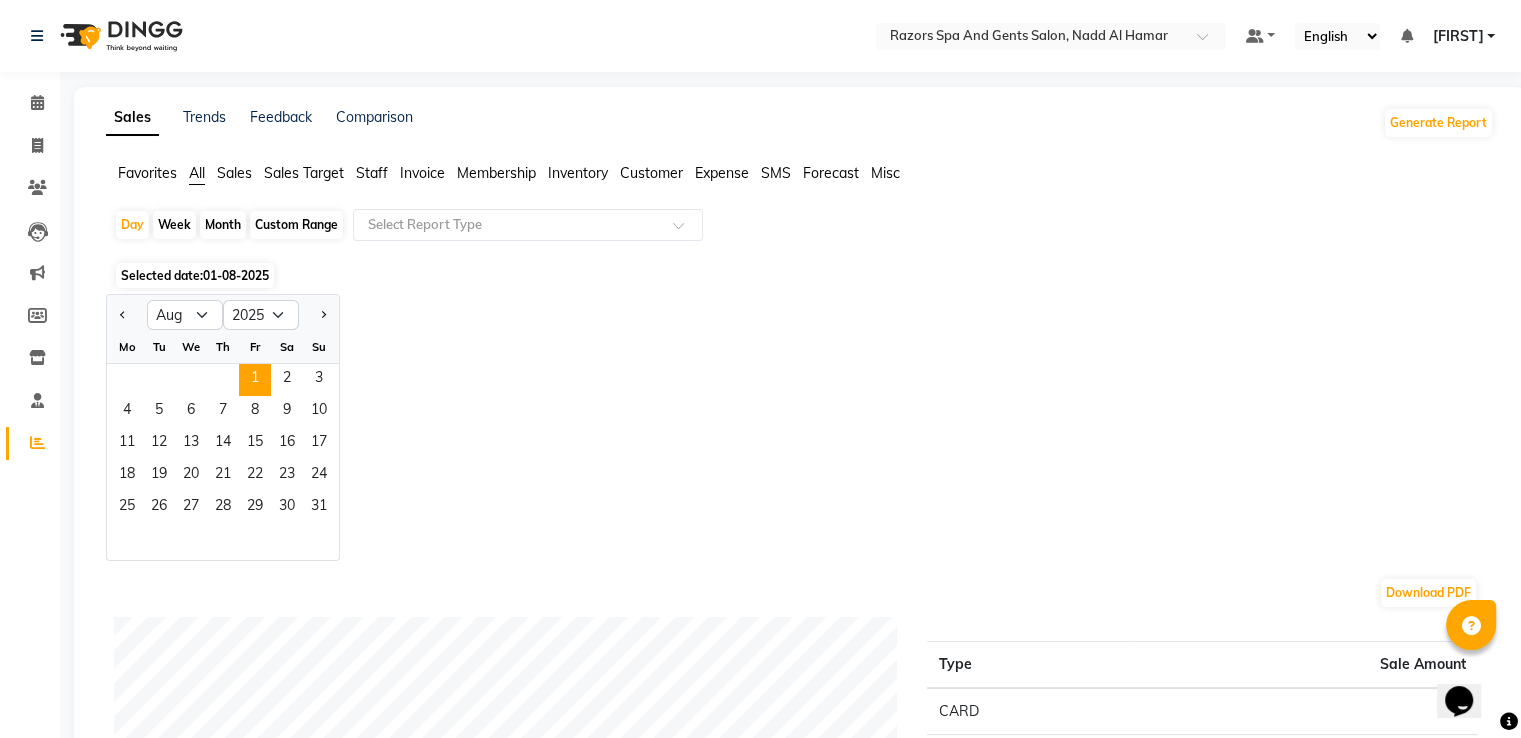 click 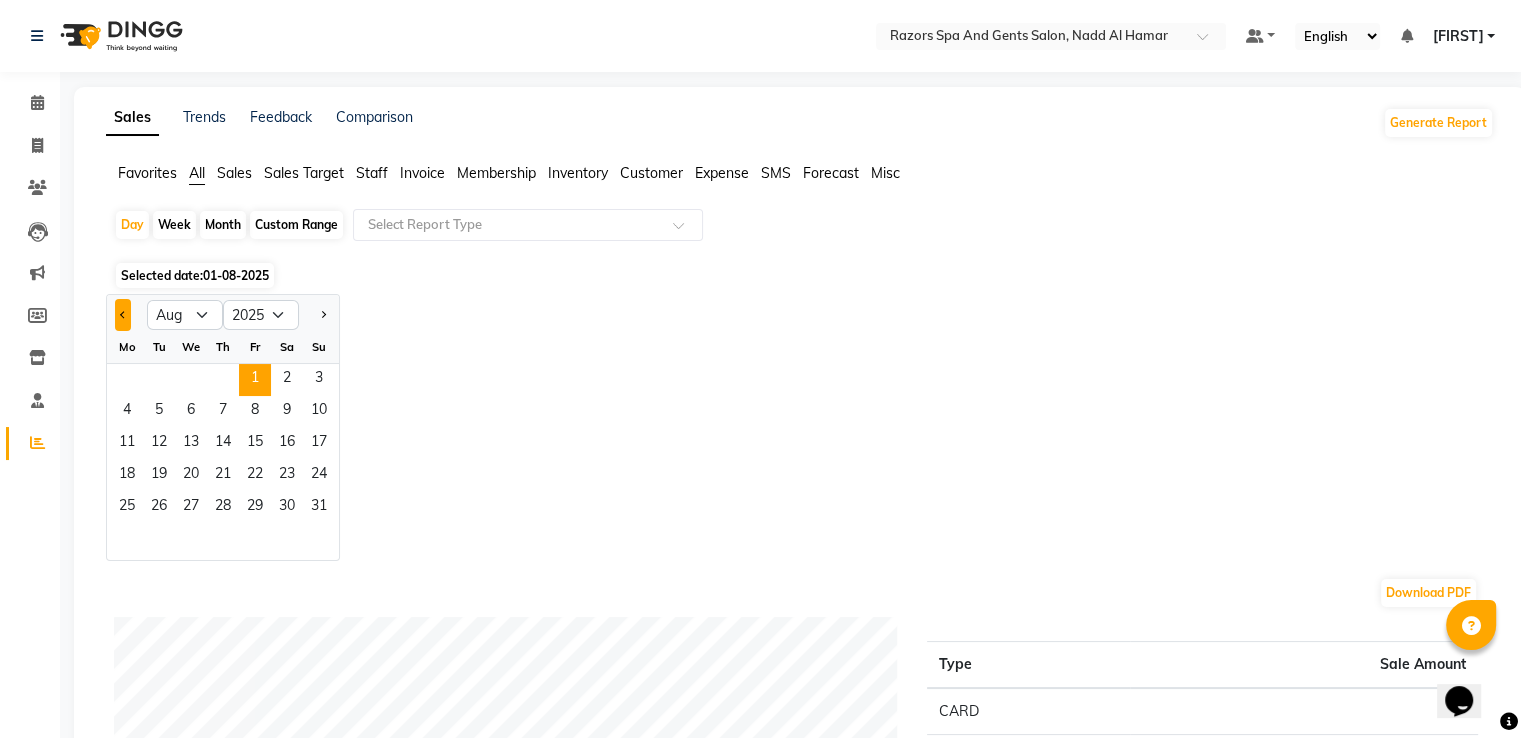 click 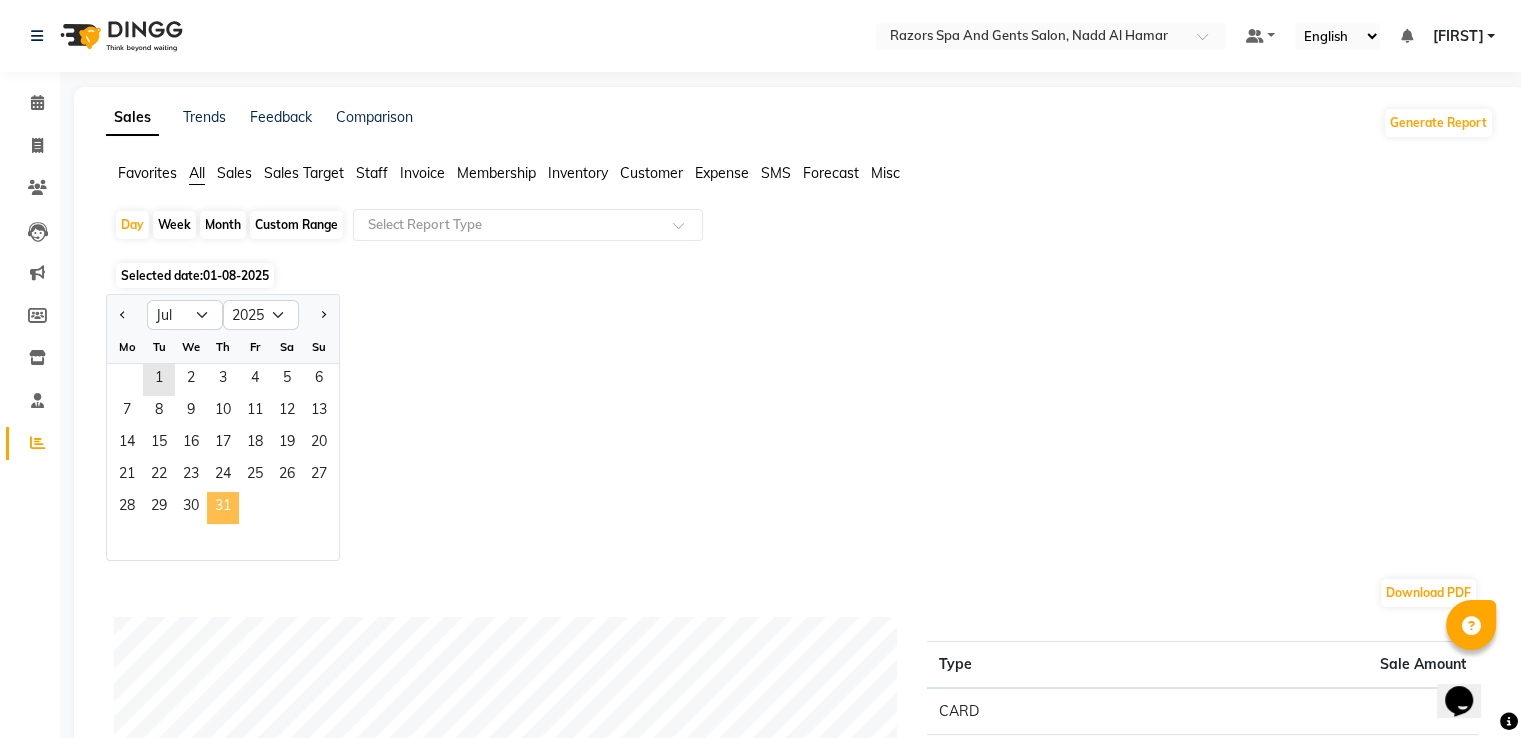 click on "31" 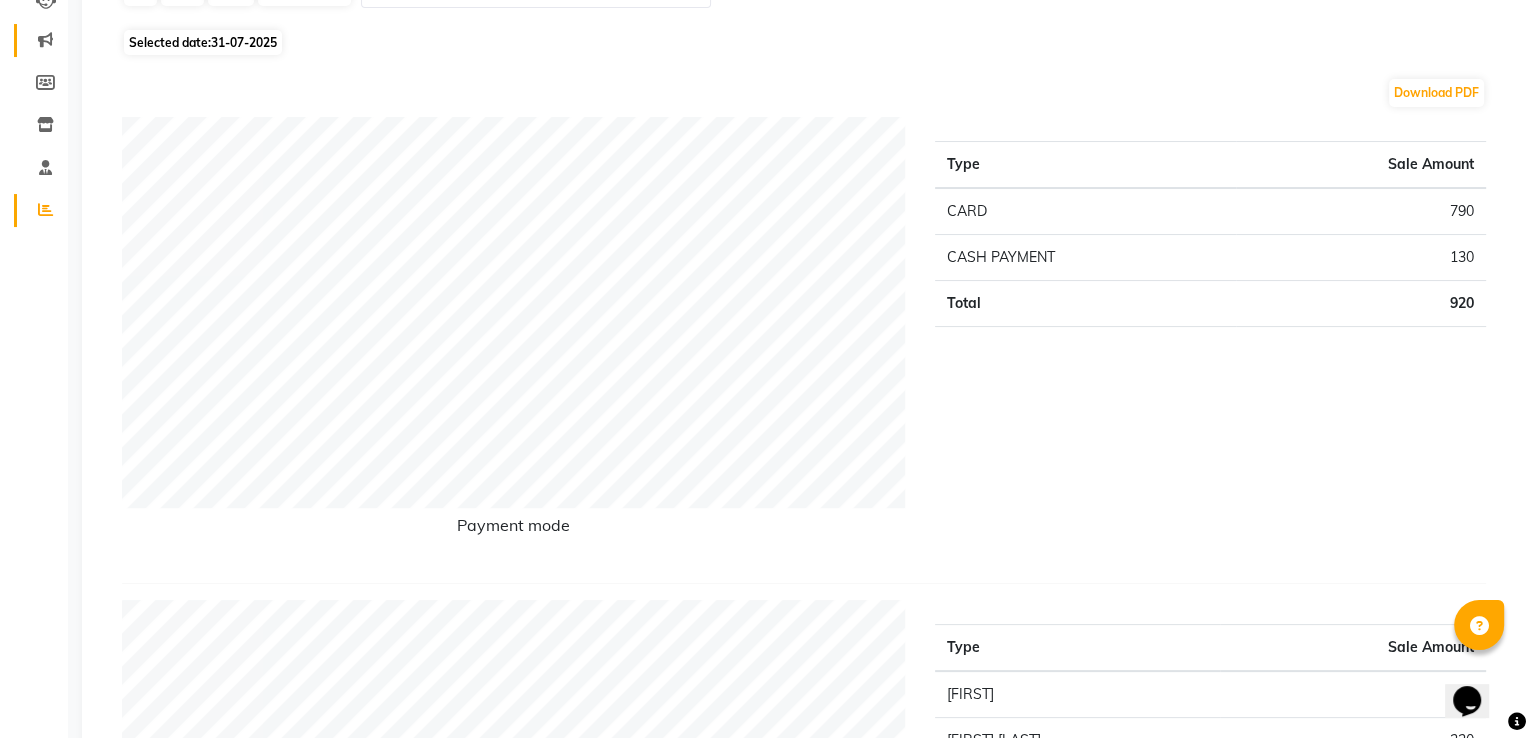 scroll, scrollTop: 0, scrollLeft: 0, axis: both 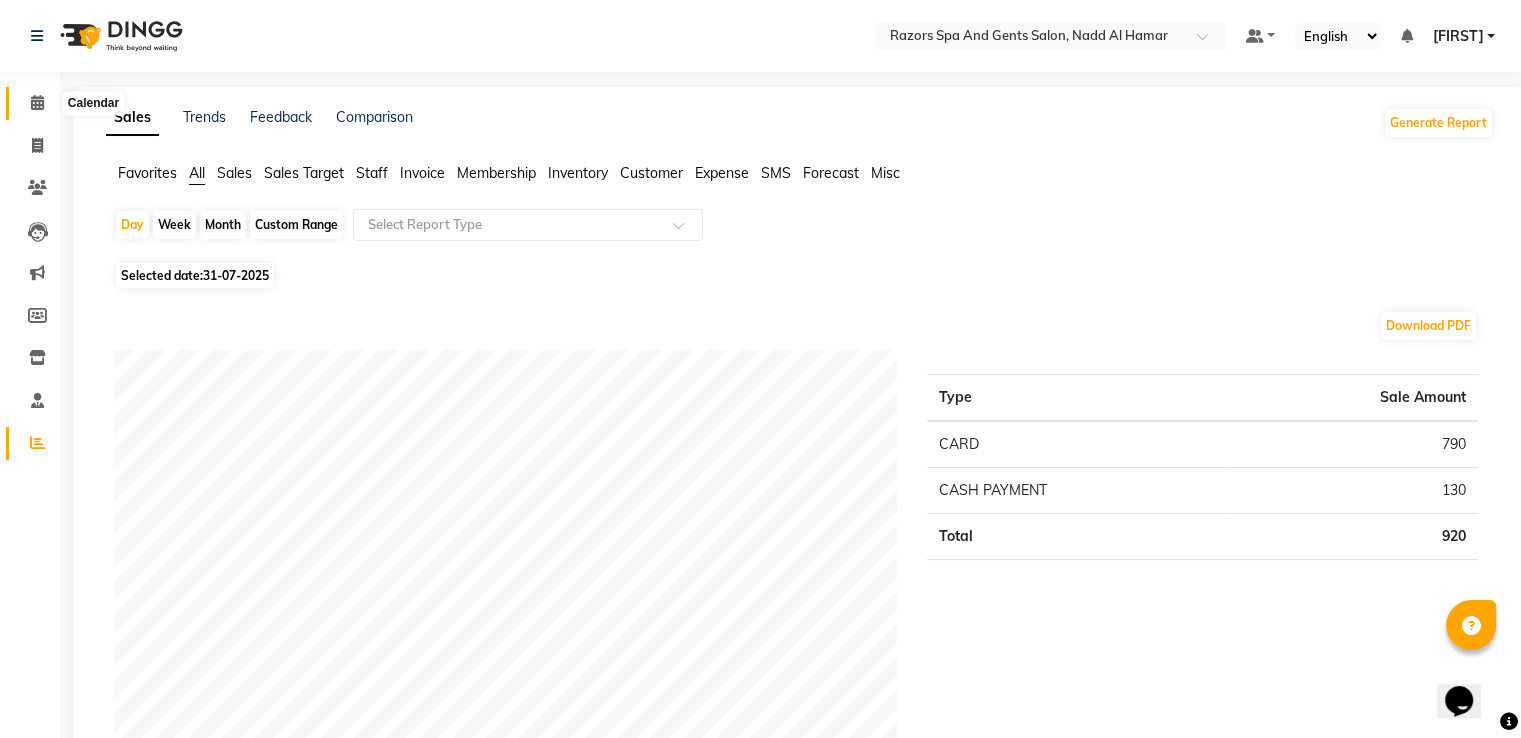 click 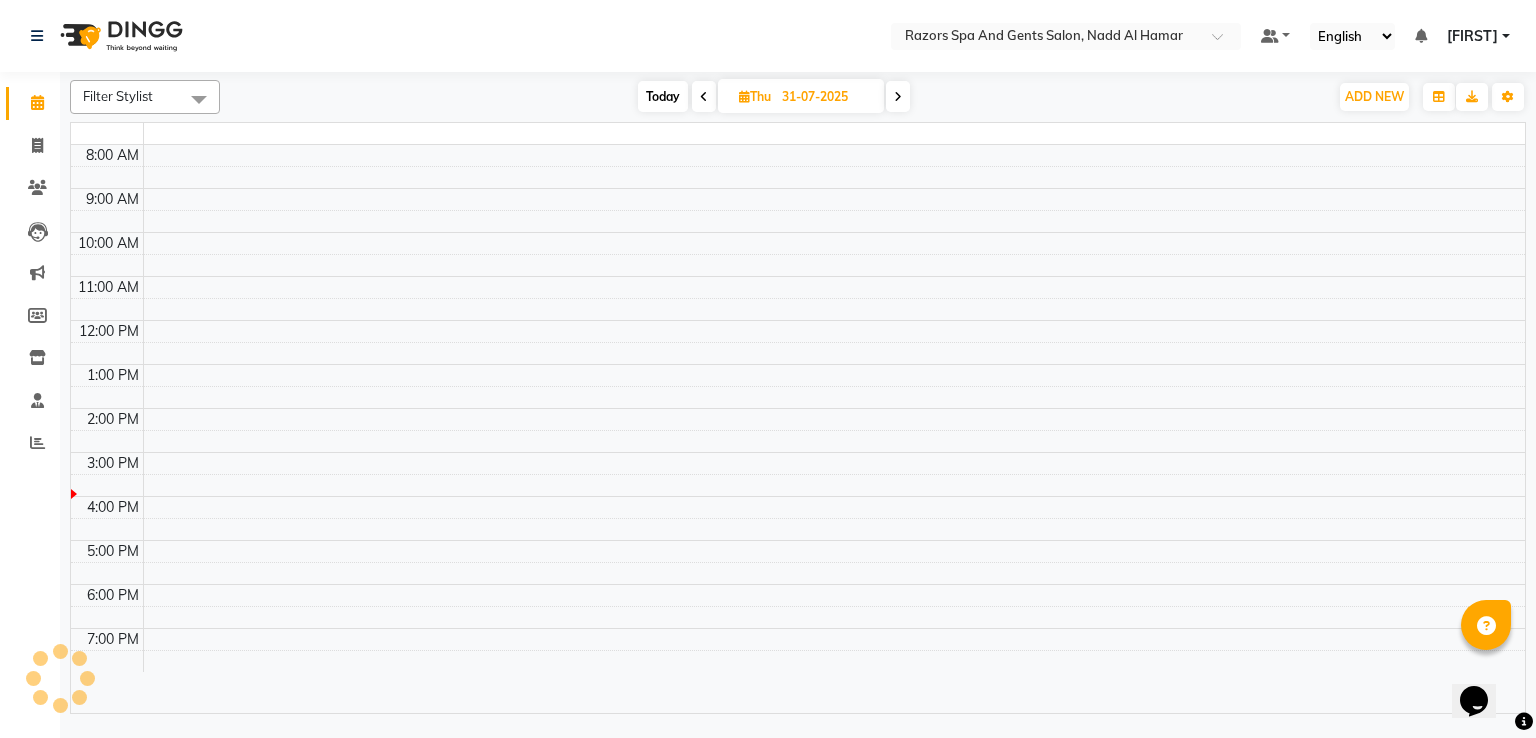 scroll, scrollTop: 88, scrollLeft: 0, axis: vertical 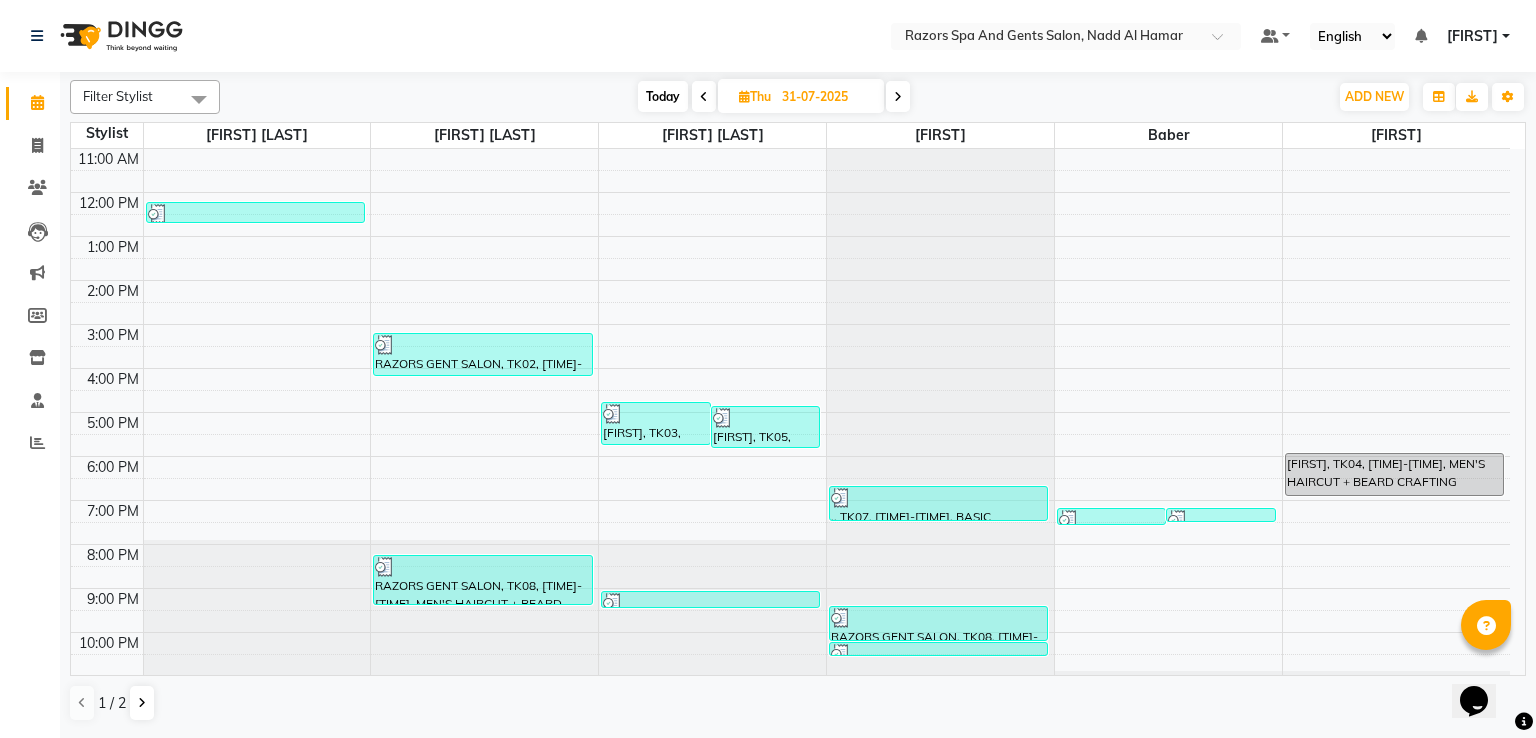 click at bounding box center [898, 97] 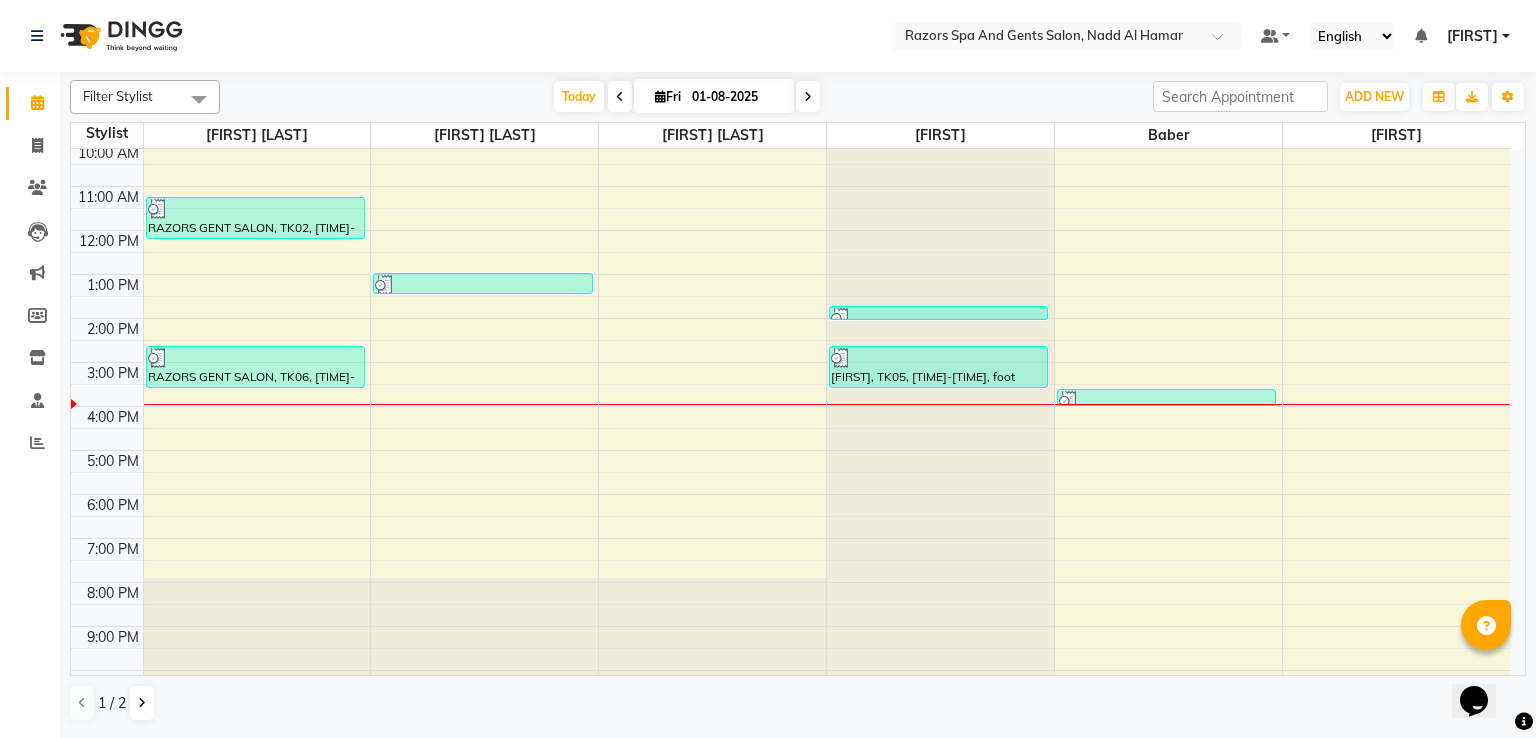 scroll, scrollTop: 0, scrollLeft: 0, axis: both 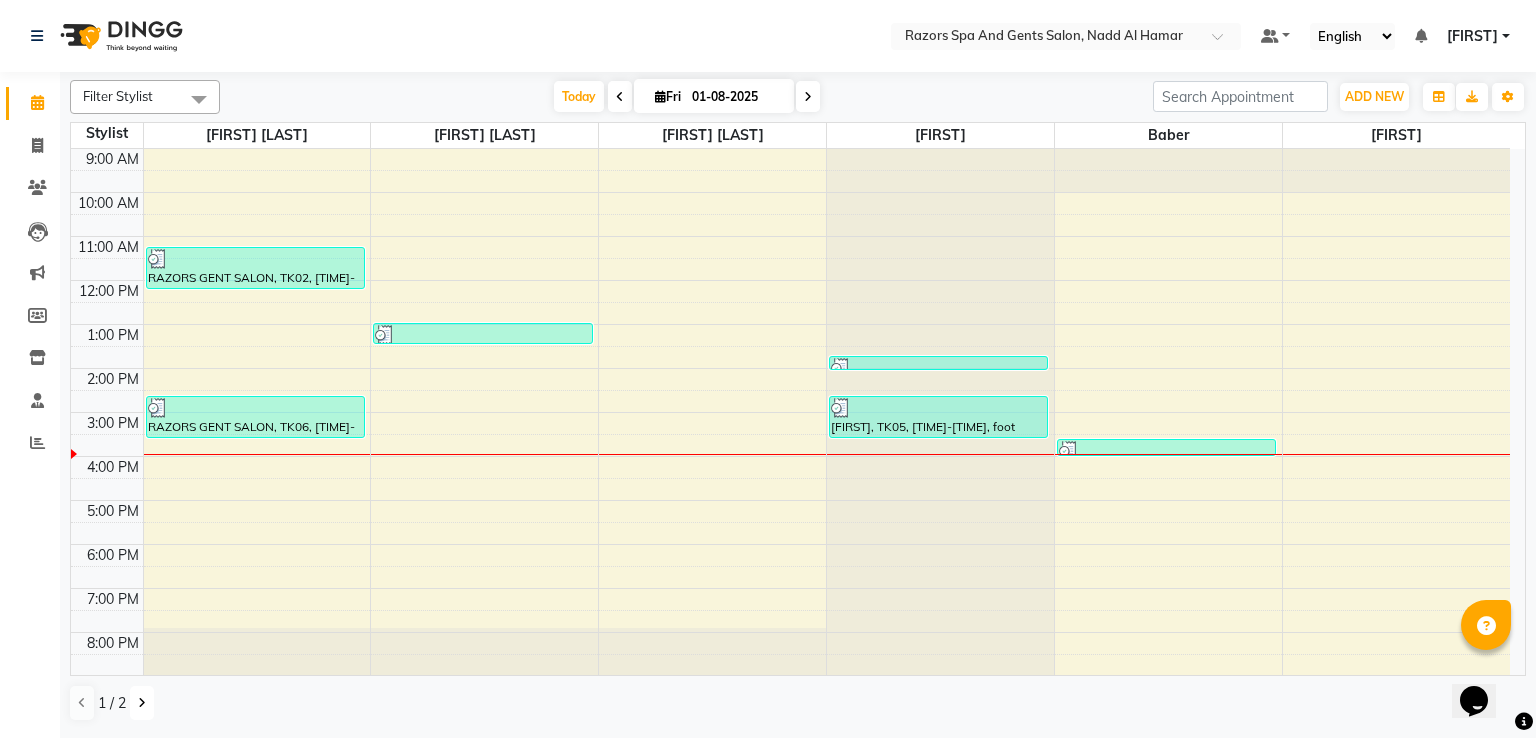 click at bounding box center [142, 703] 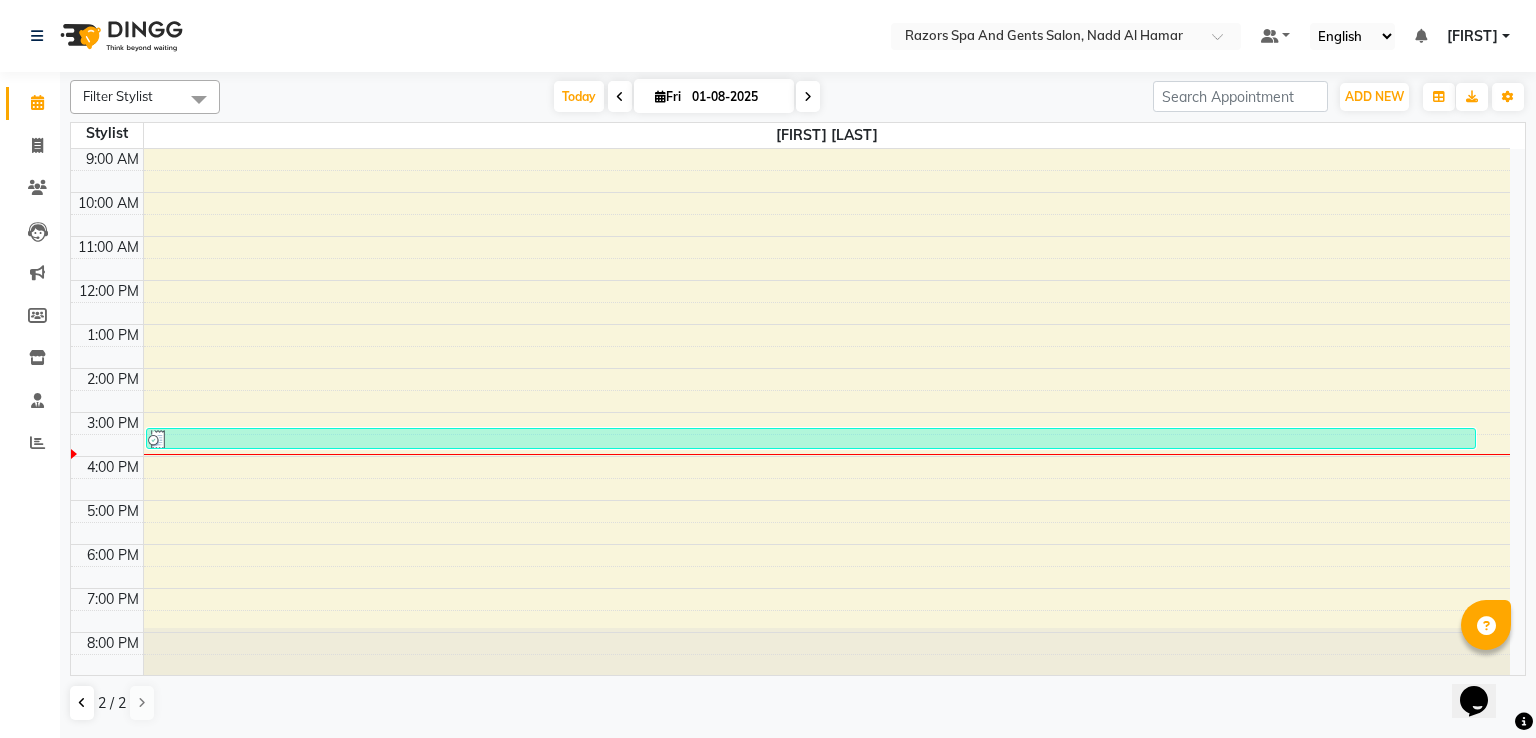 click on "RAZORS GENT SALON, TK07, [TIME]-[TIME], MEN'S HAIRCUT" at bounding box center (811, 438) 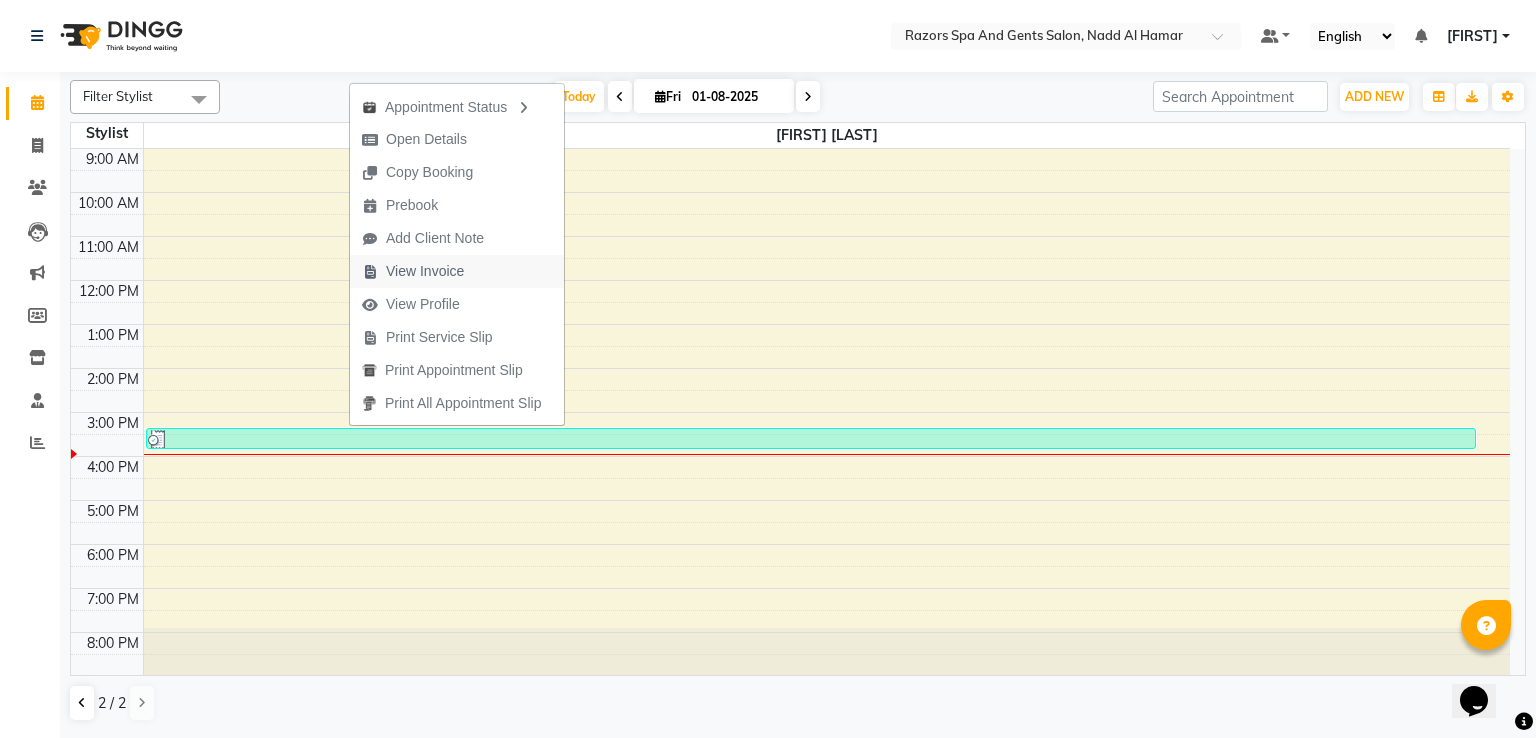 click on "View Invoice" at bounding box center [425, 271] 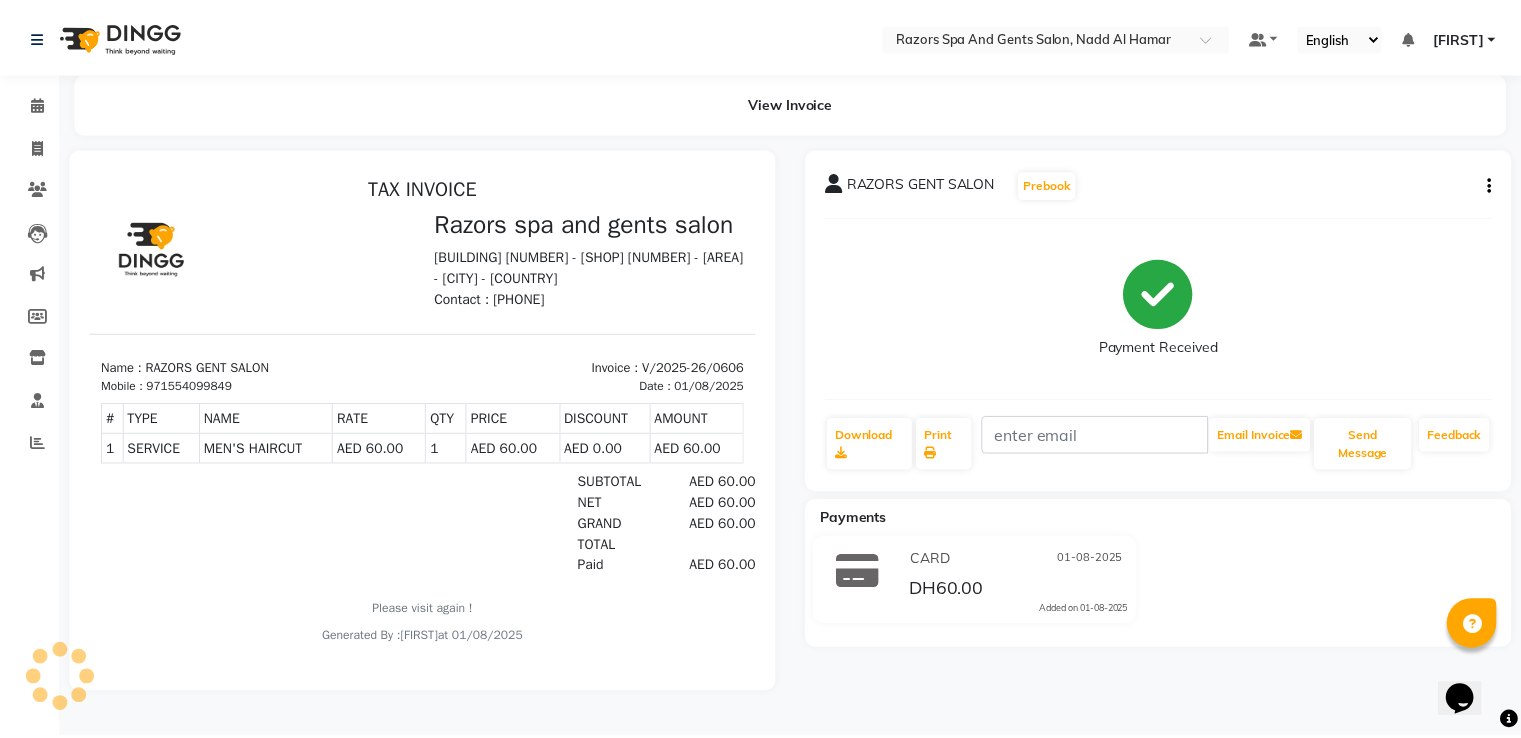 scroll, scrollTop: 0, scrollLeft: 0, axis: both 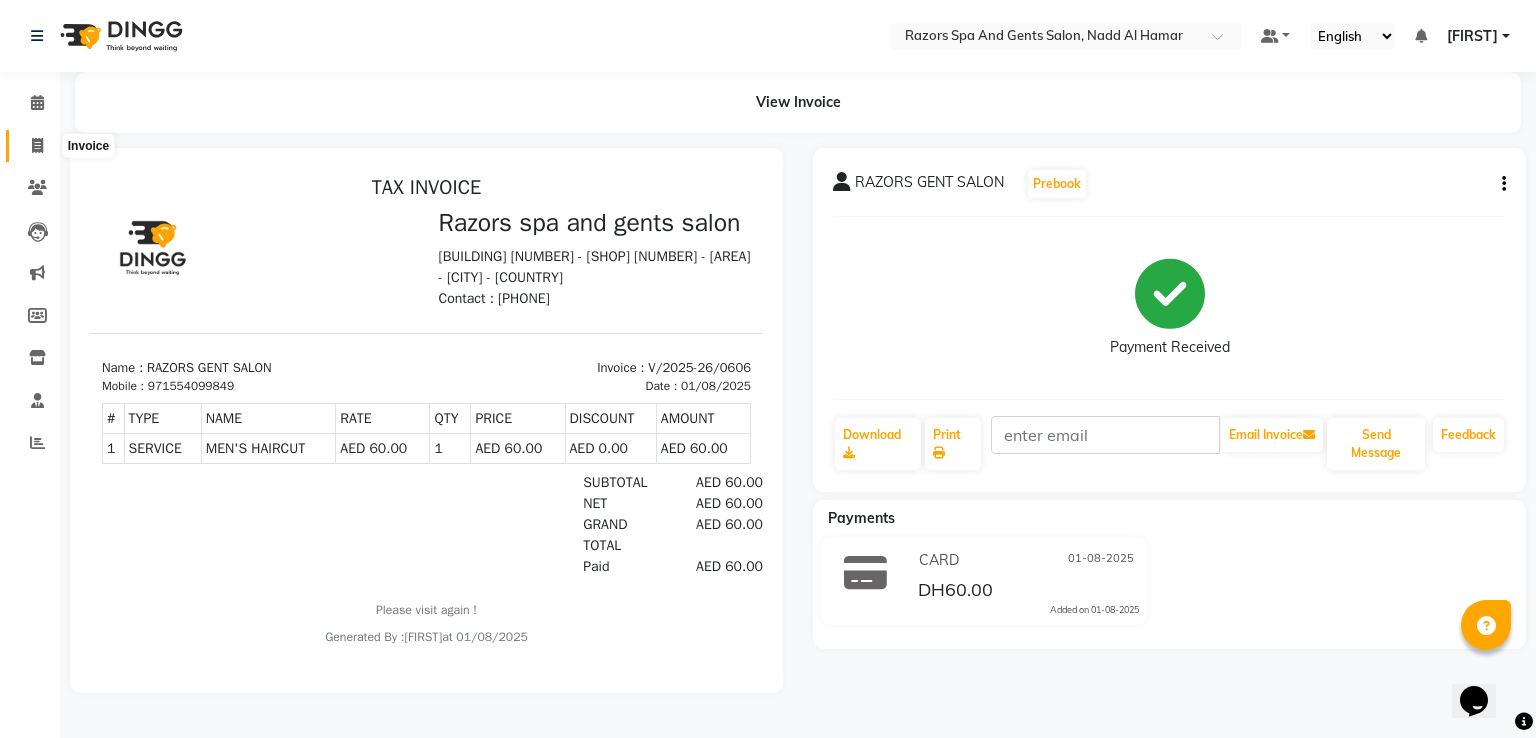 click 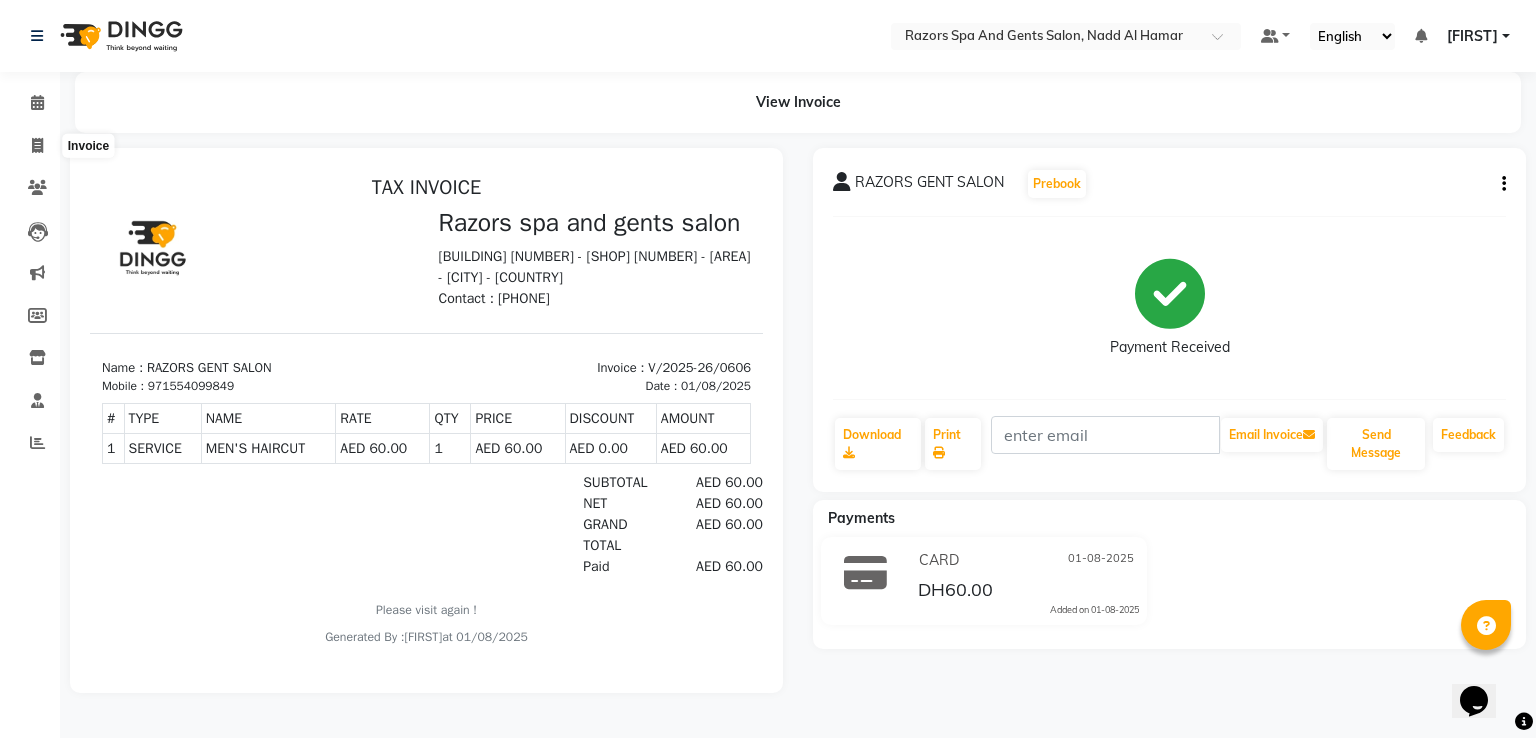 select on "service" 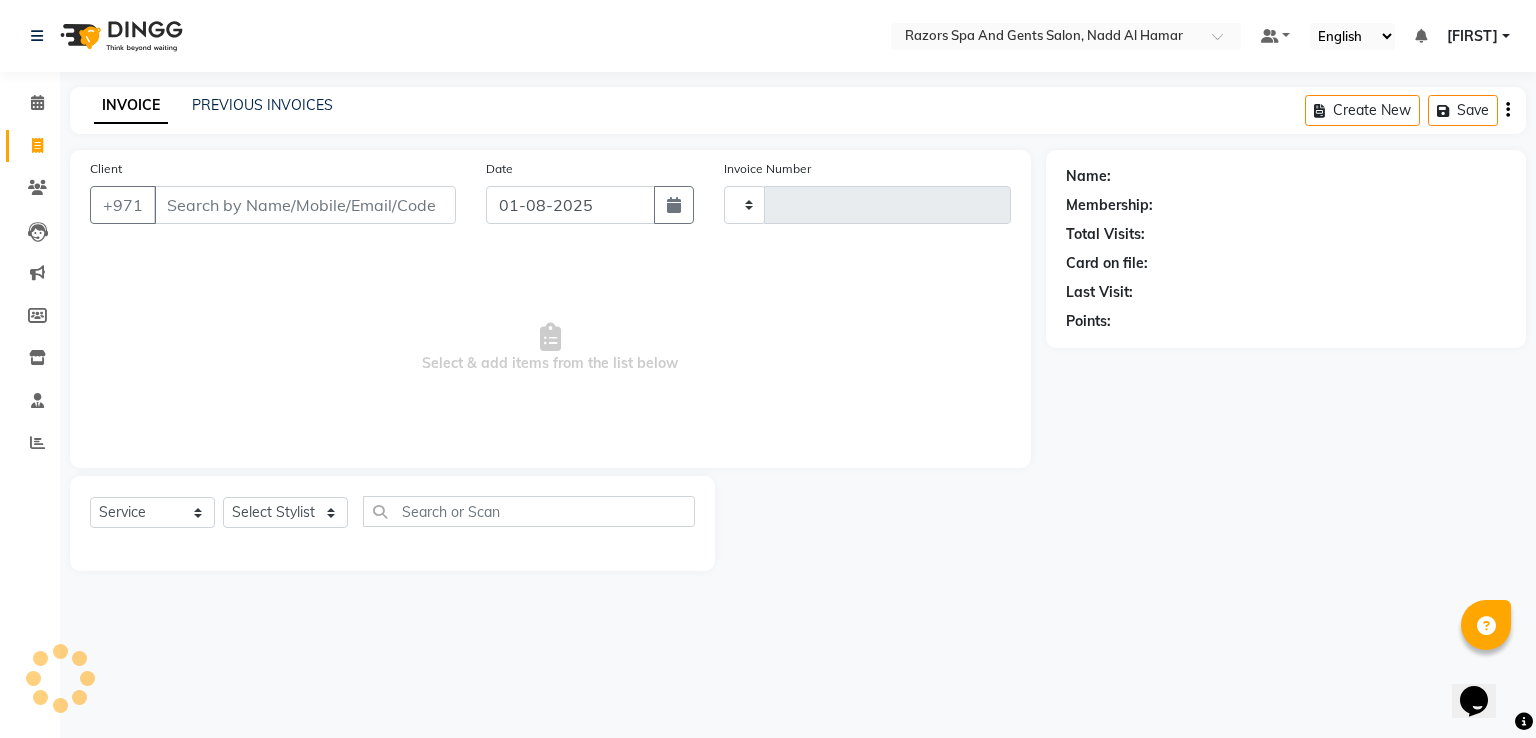 type on "0607" 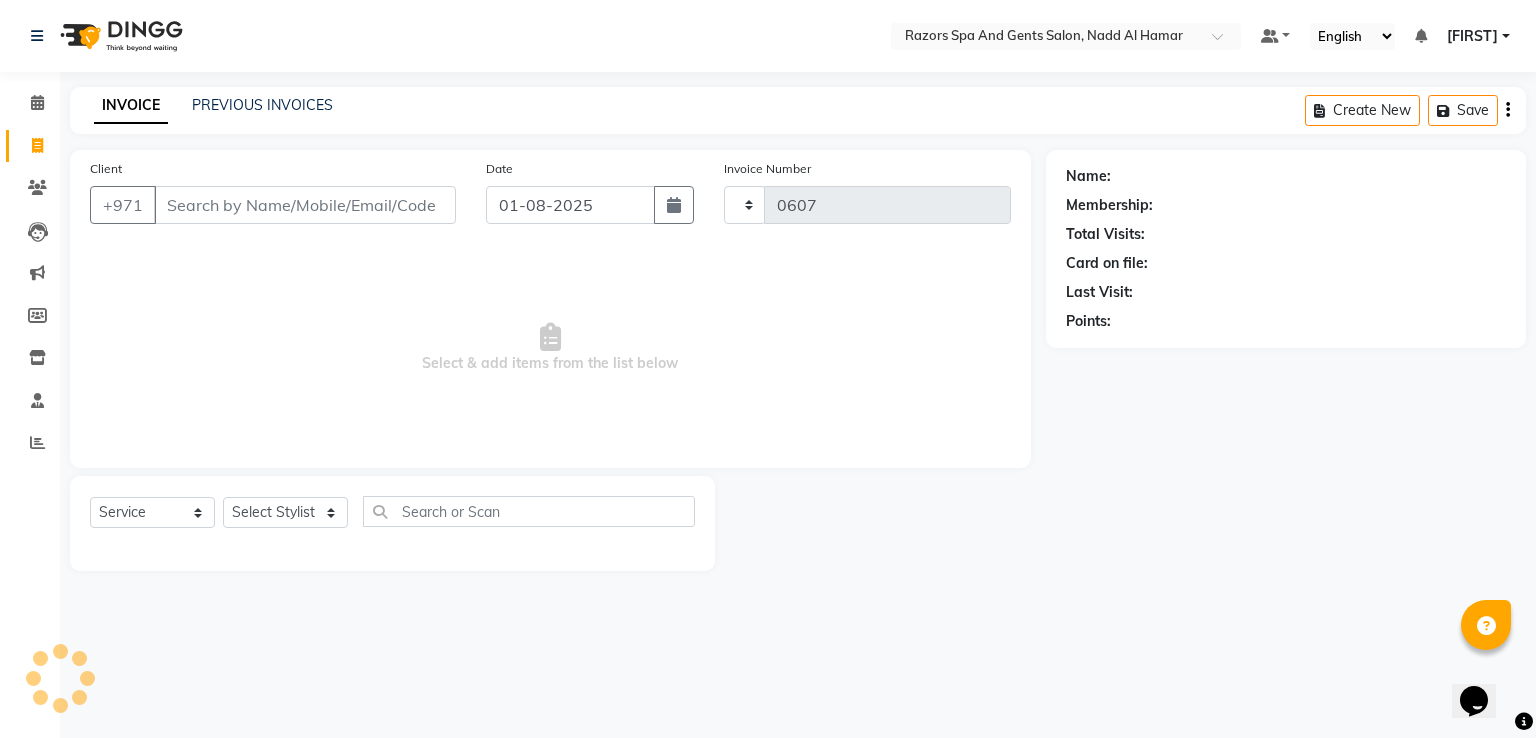 select on "8419" 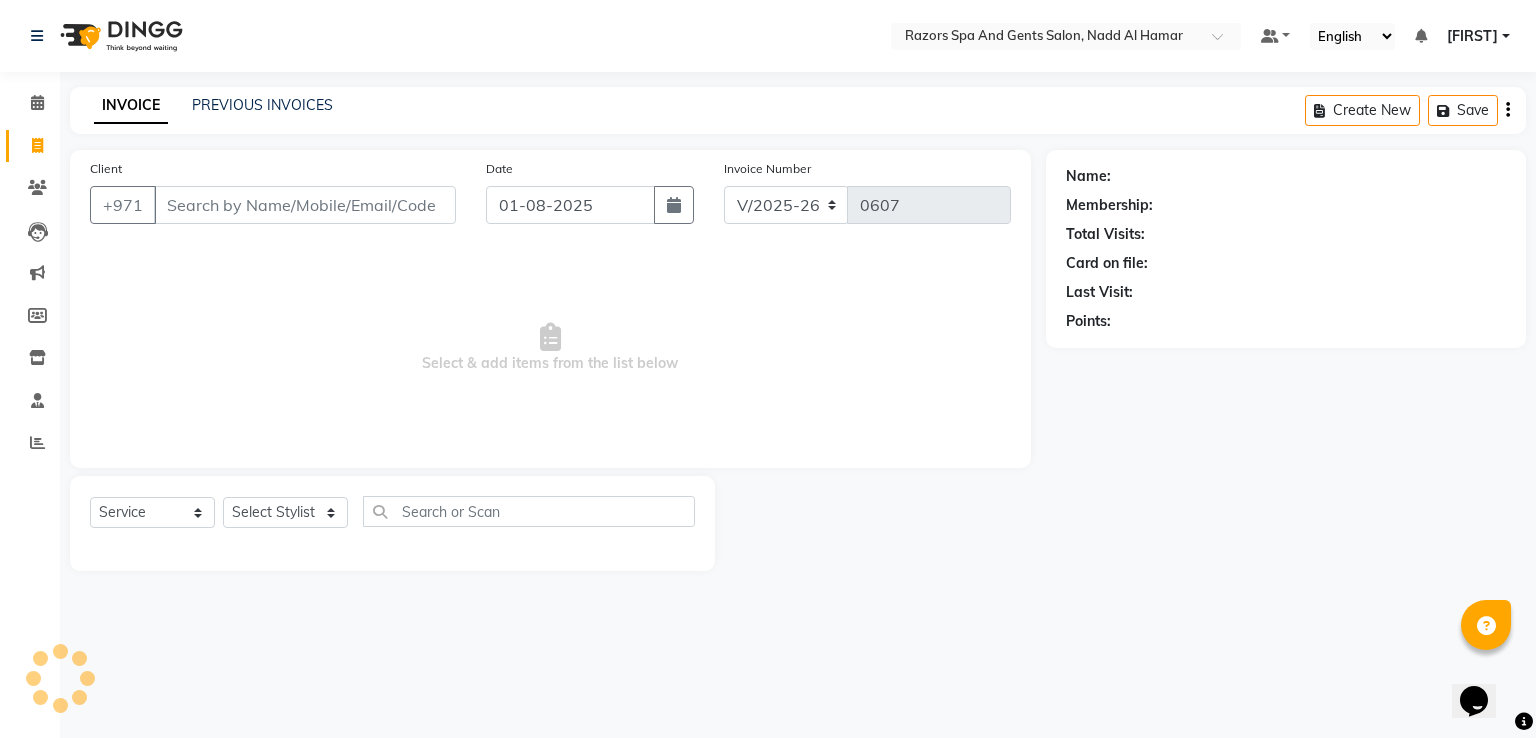 click on "Client" at bounding box center [305, 205] 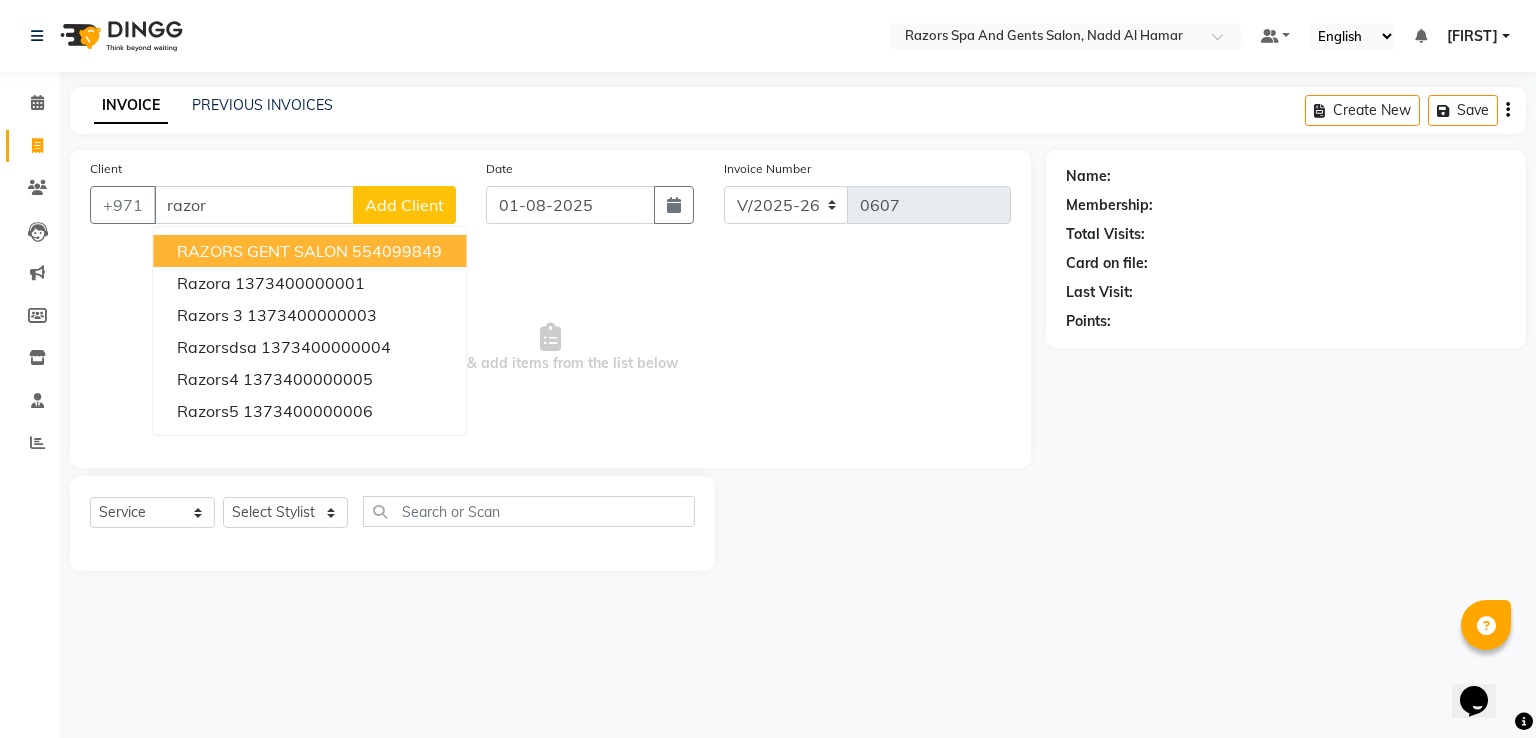 click on "RAZORS GENT SALON" at bounding box center (262, 251) 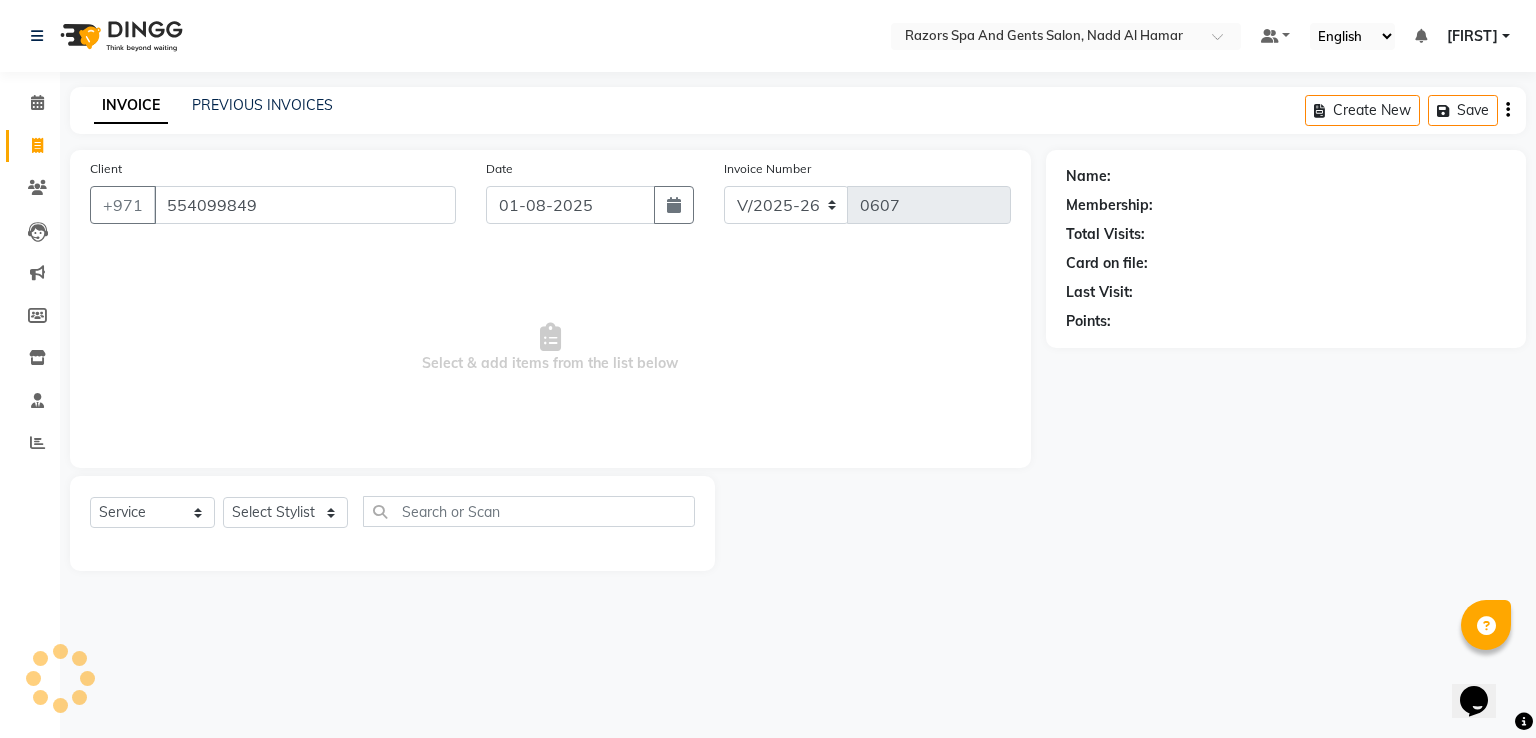type on "554099849" 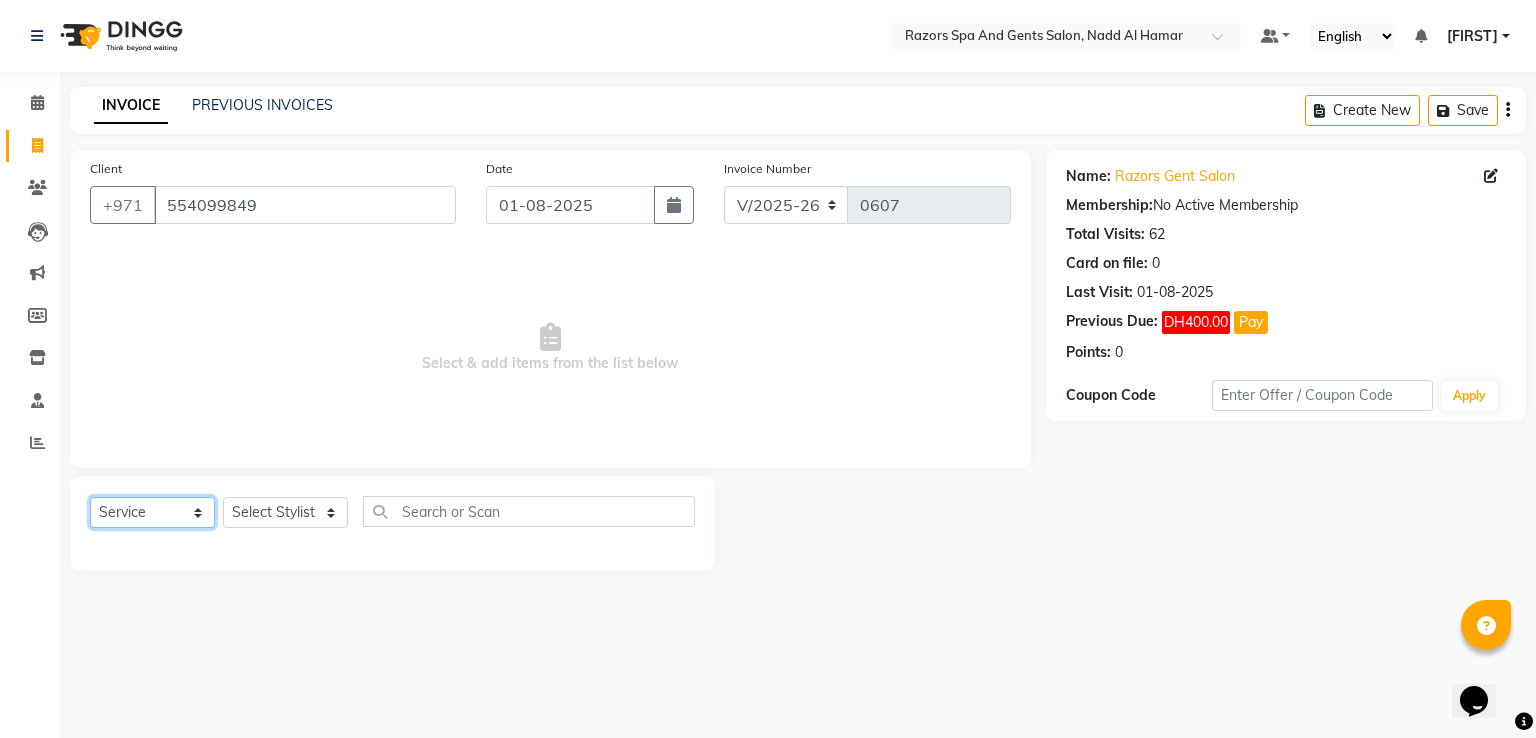 click on "Select  Service  Product  Membership  Package Voucher Prepaid Gift Card" 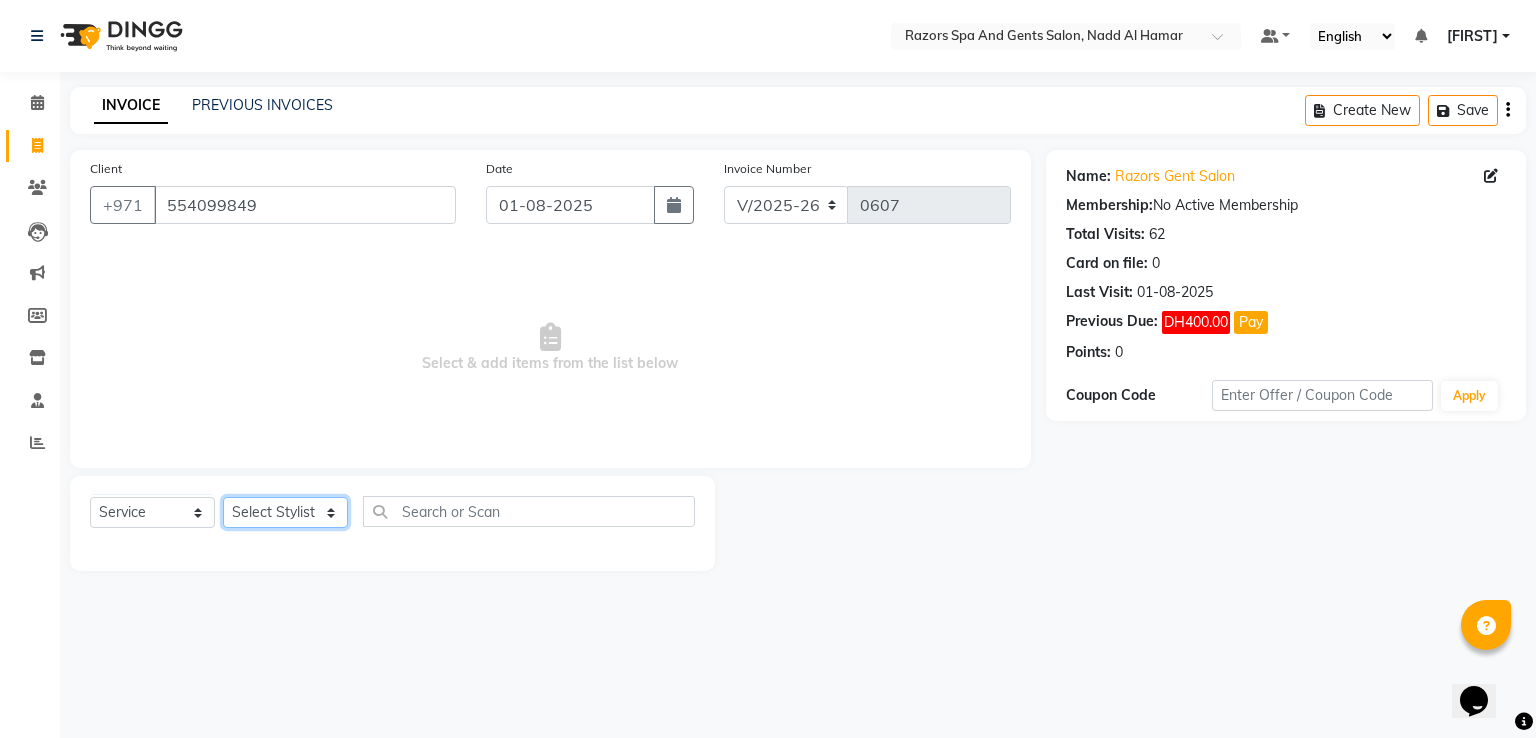 click on "Select Stylist [FIRST] [LAST] [FIRST] [FIRST] [FIRST] [FIRST] [FIRST] [FIRST] [FIRST] [FIRST]" 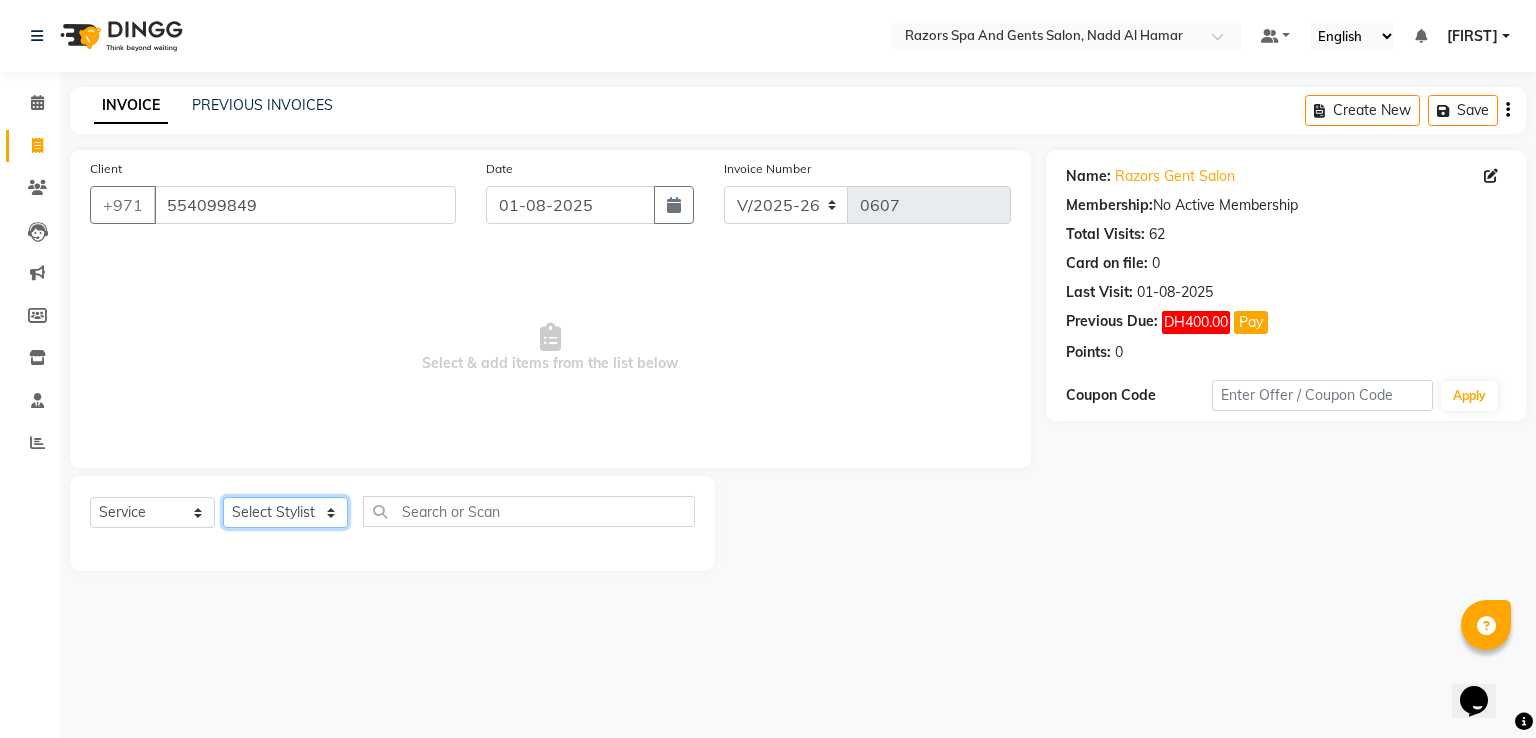 select on "81367" 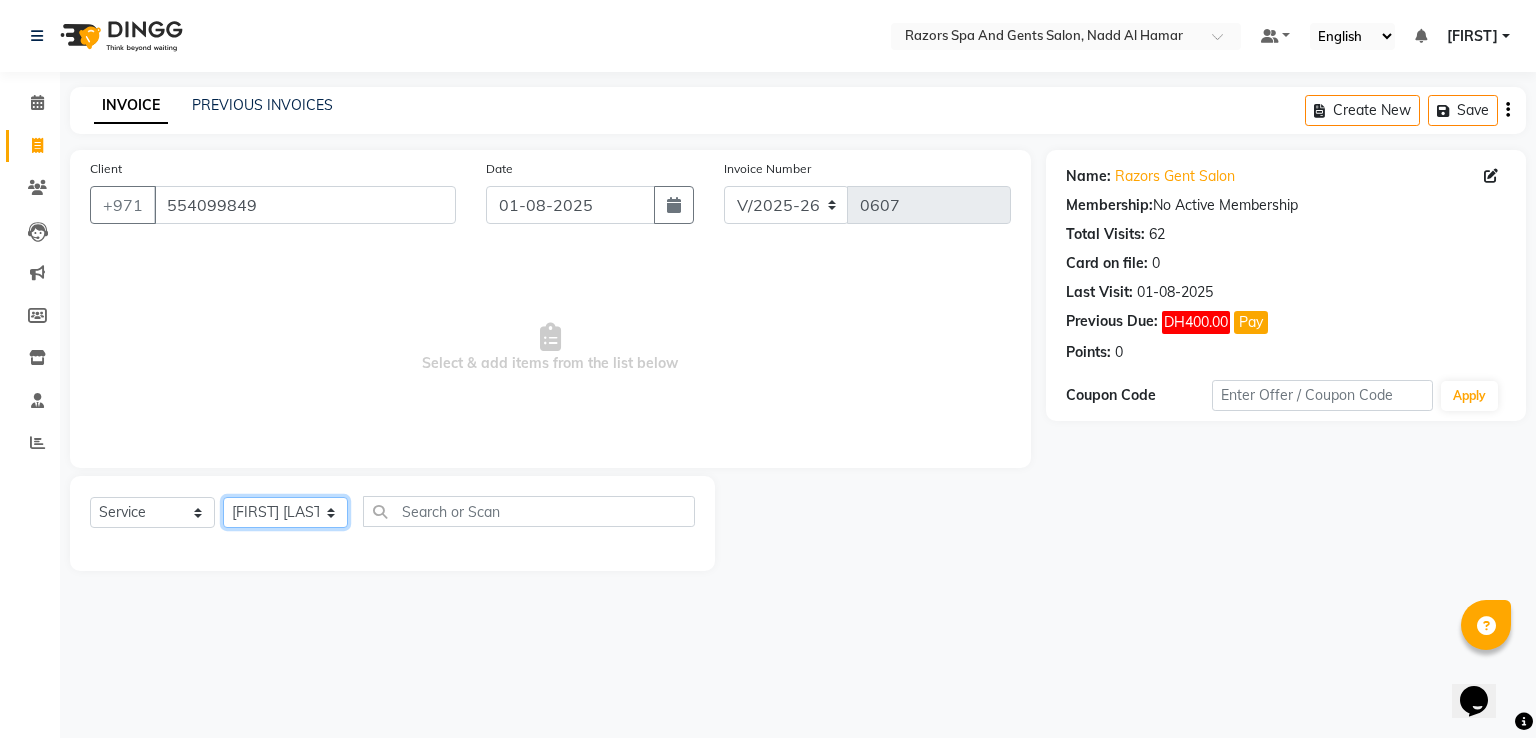 click on "Select Stylist [FIRST] [LAST] [FIRST] [FIRST] [FIRST] [FIRST] [FIRST] [FIRST] [FIRST] [FIRST]" 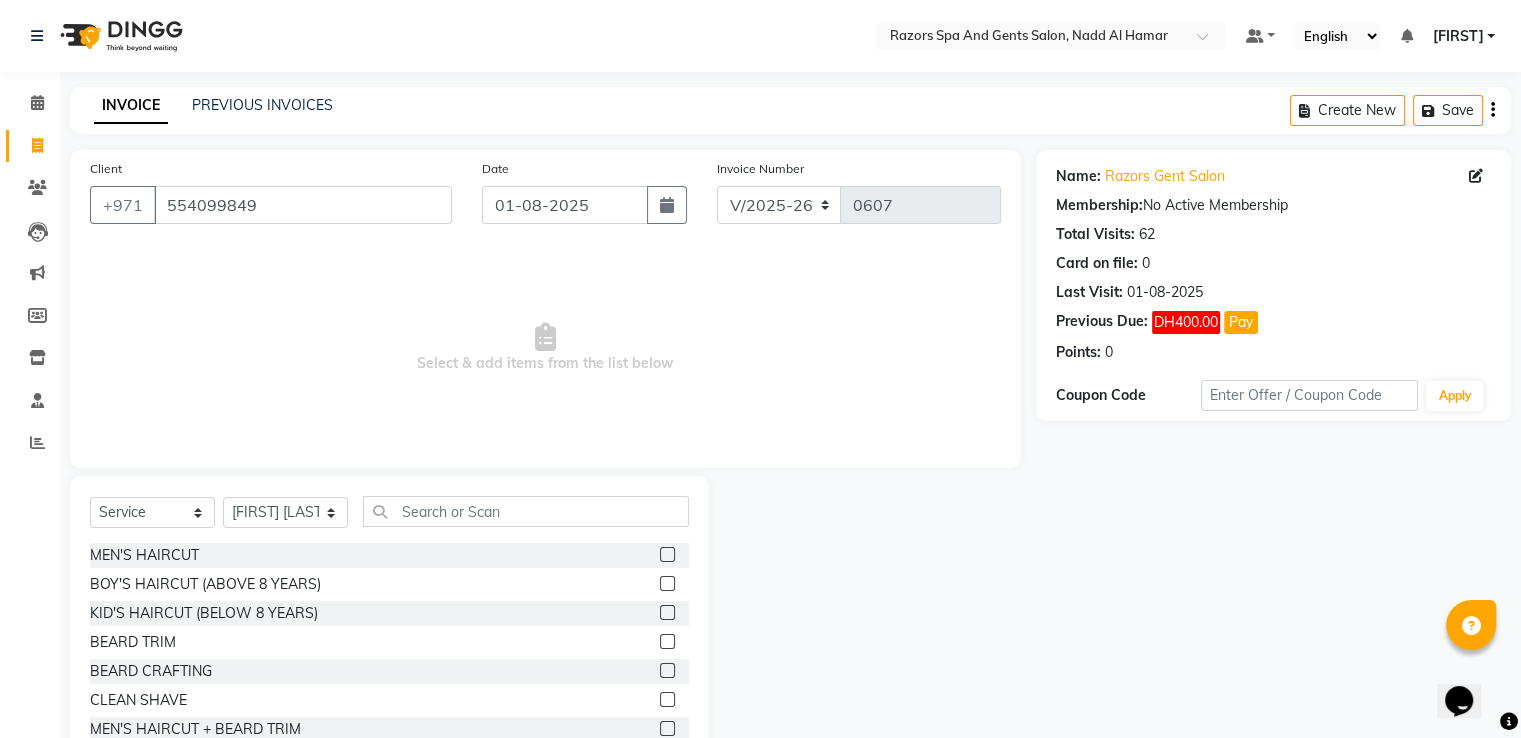 click 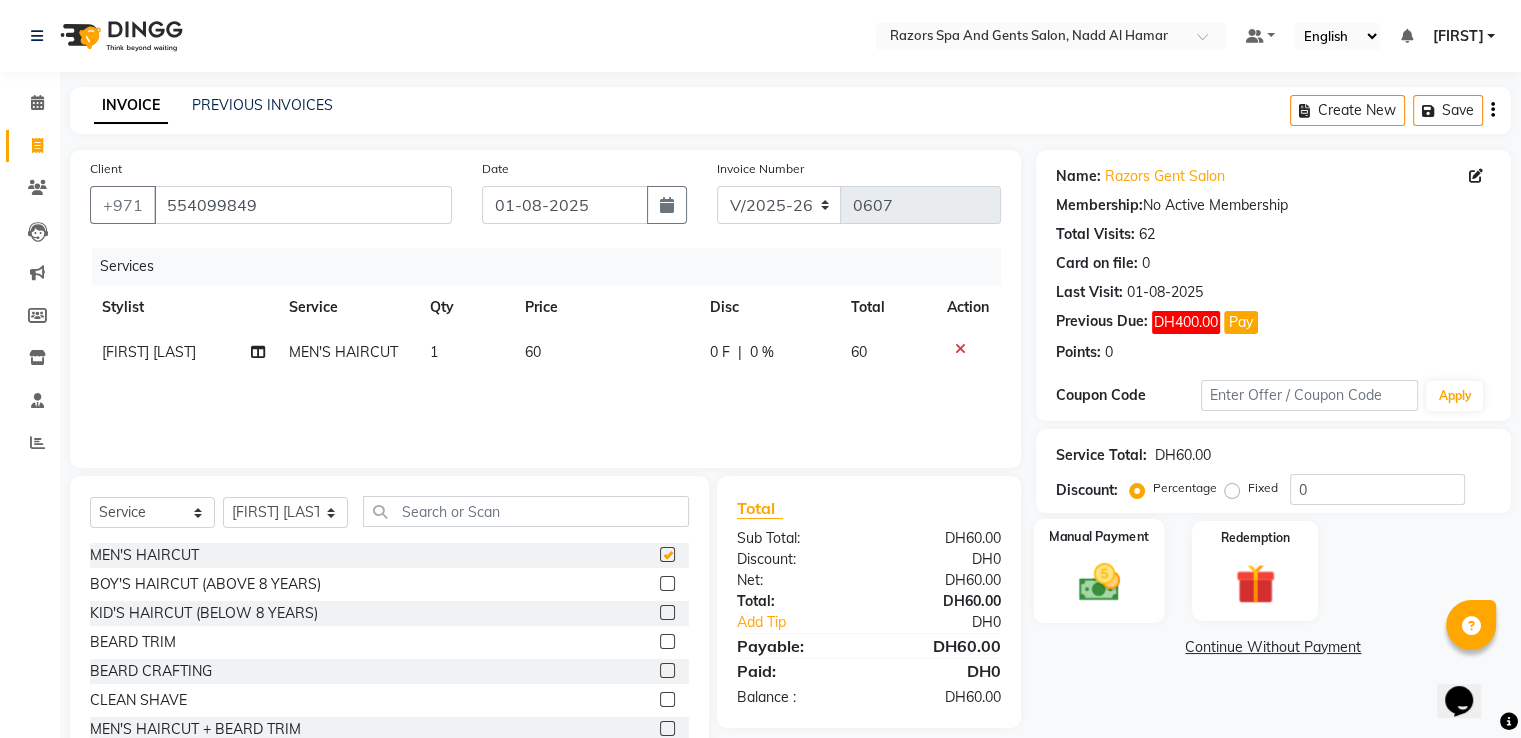 checkbox on "false" 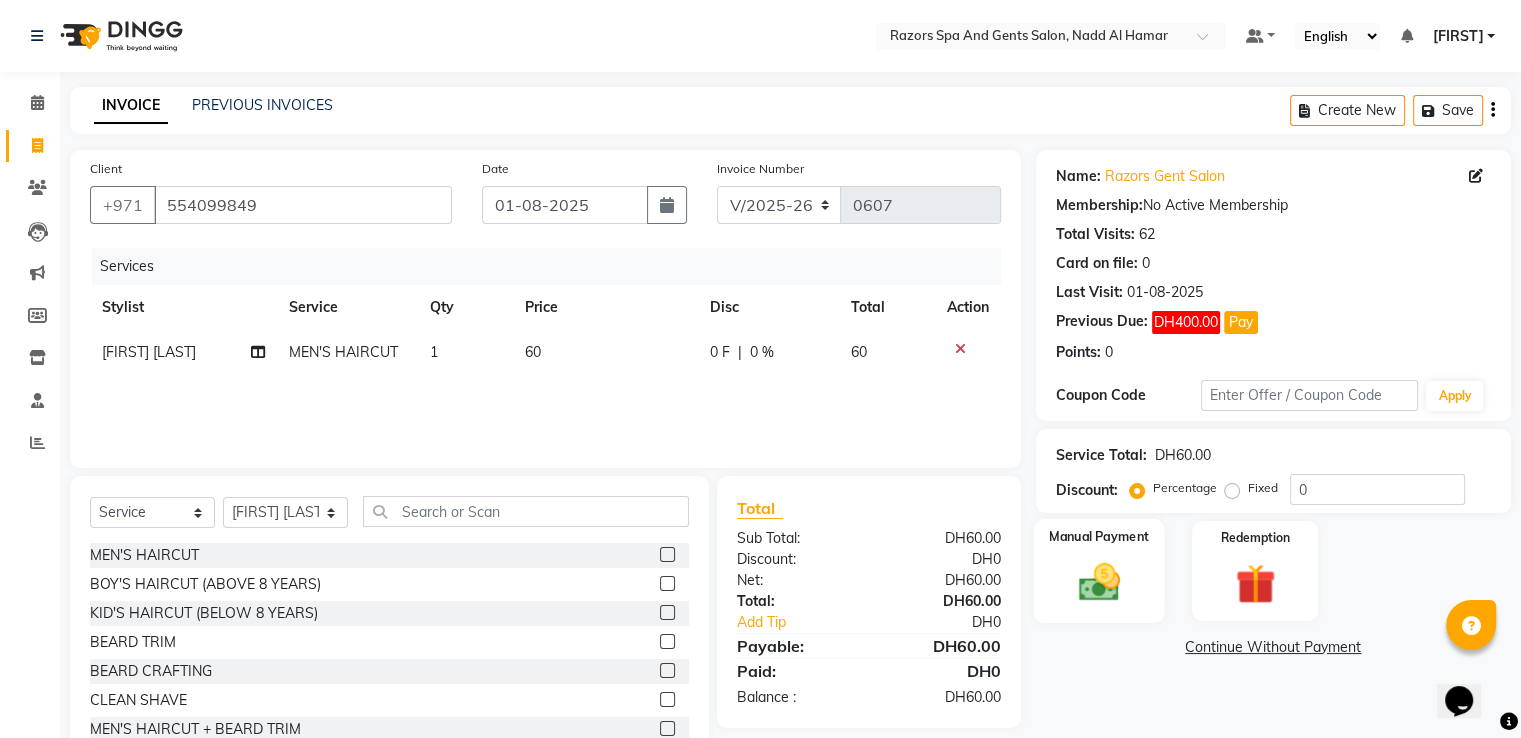 click 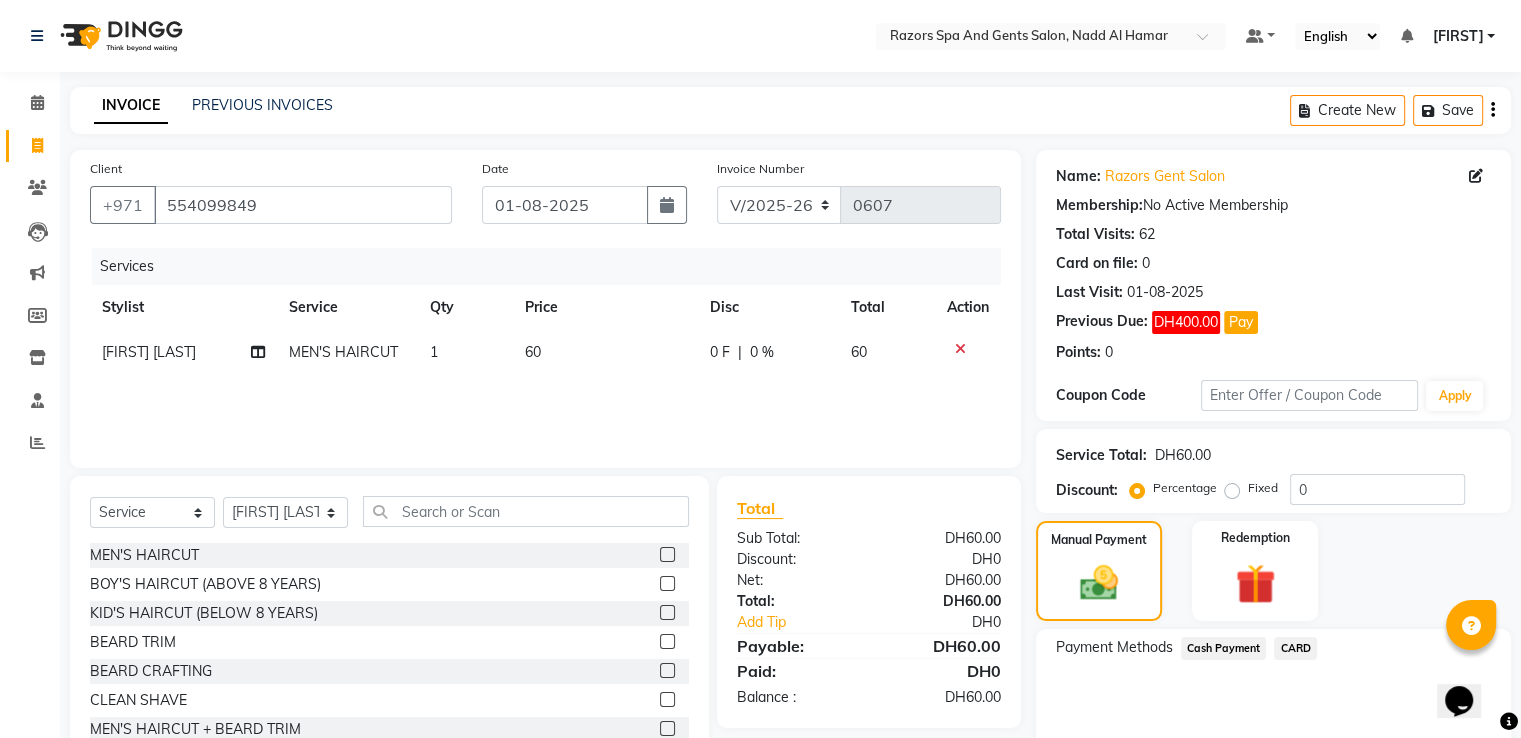 click on "CARD" 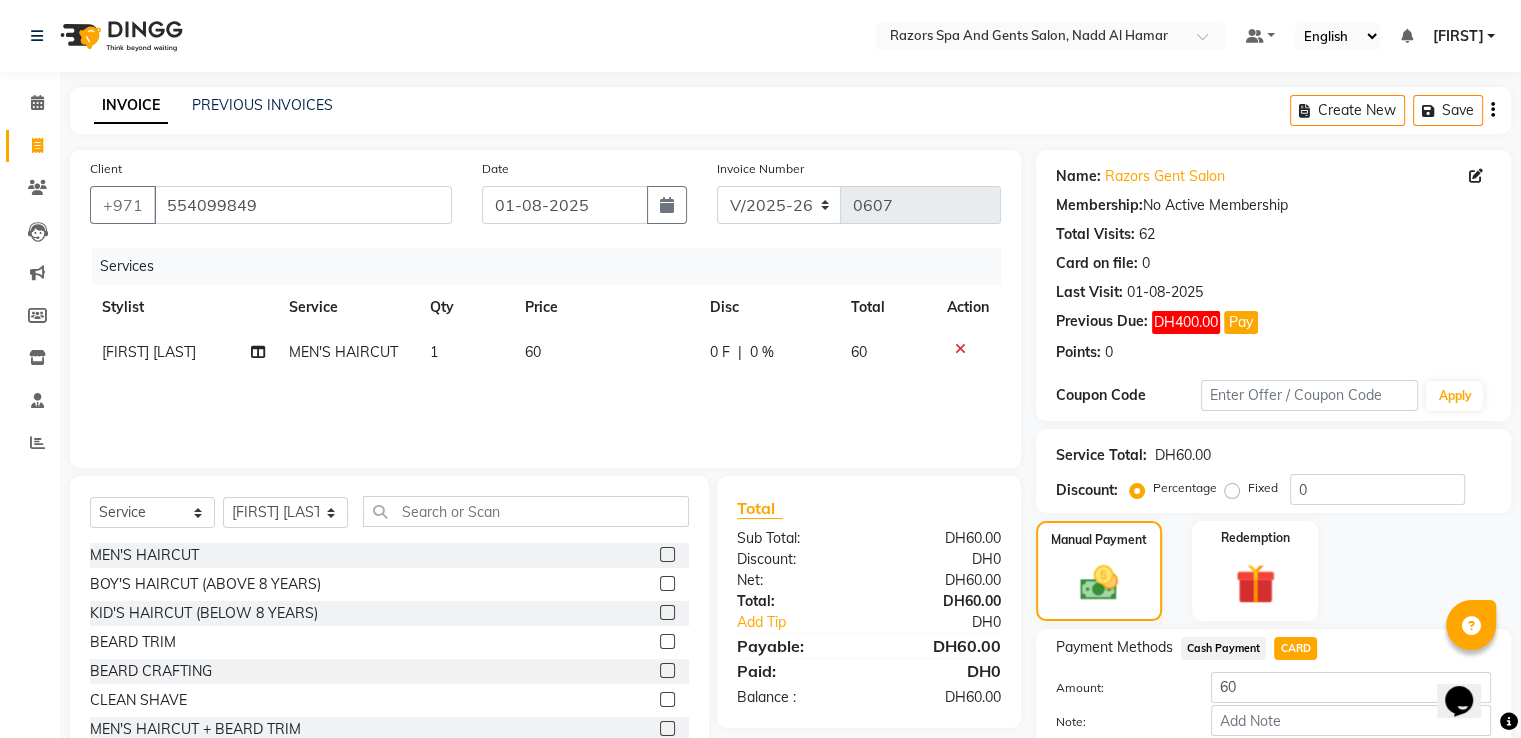 scroll, scrollTop: 112, scrollLeft: 0, axis: vertical 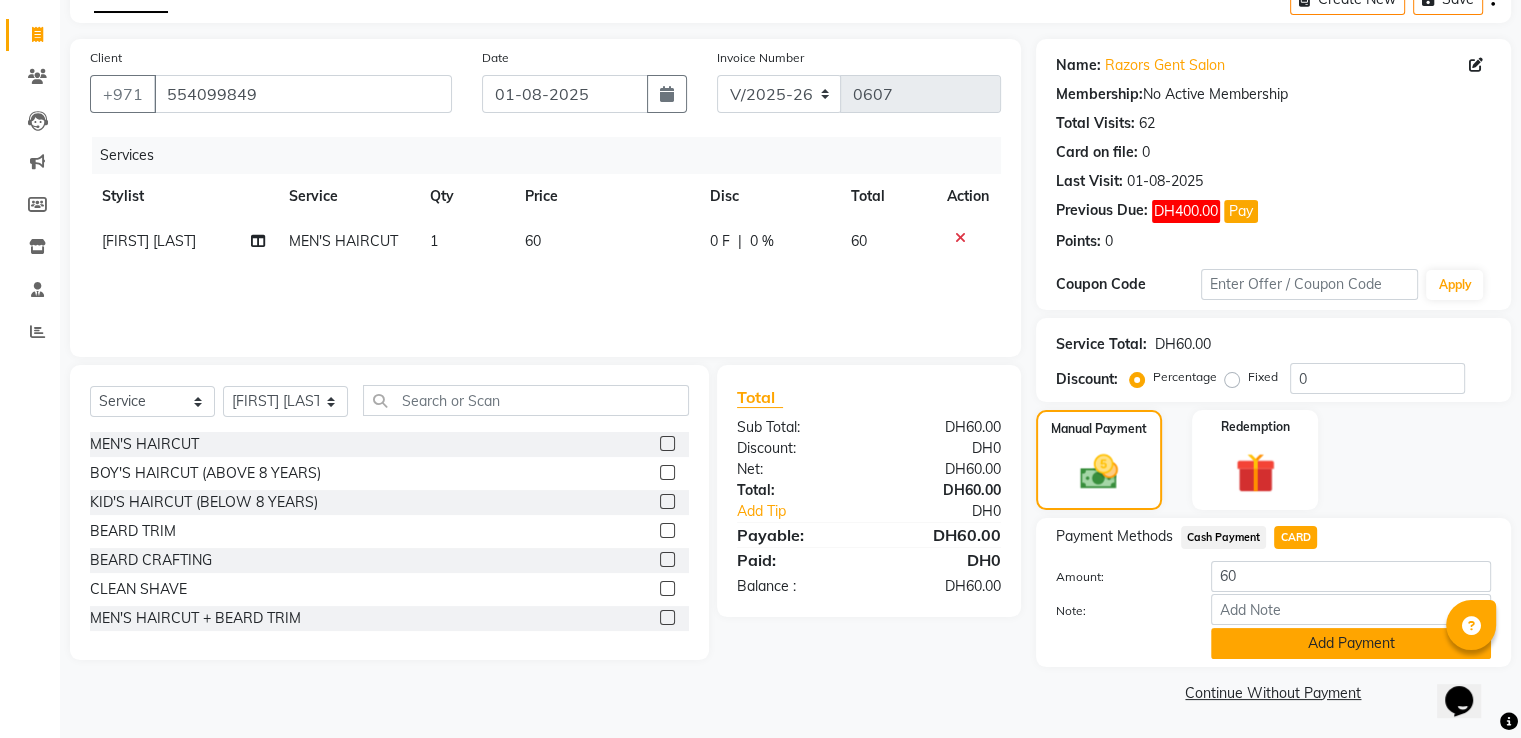 click on "Add Payment" 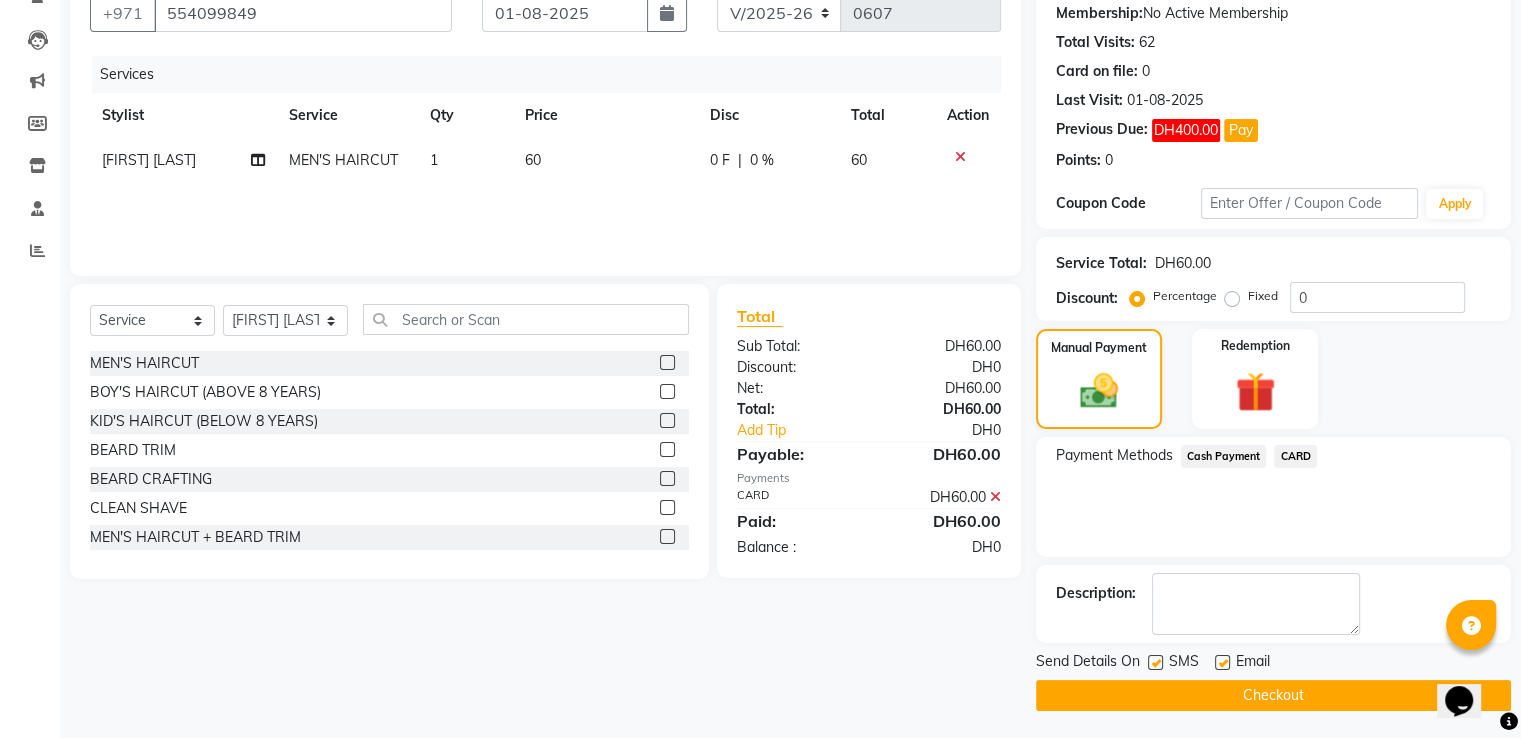 scroll, scrollTop: 193, scrollLeft: 0, axis: vertical 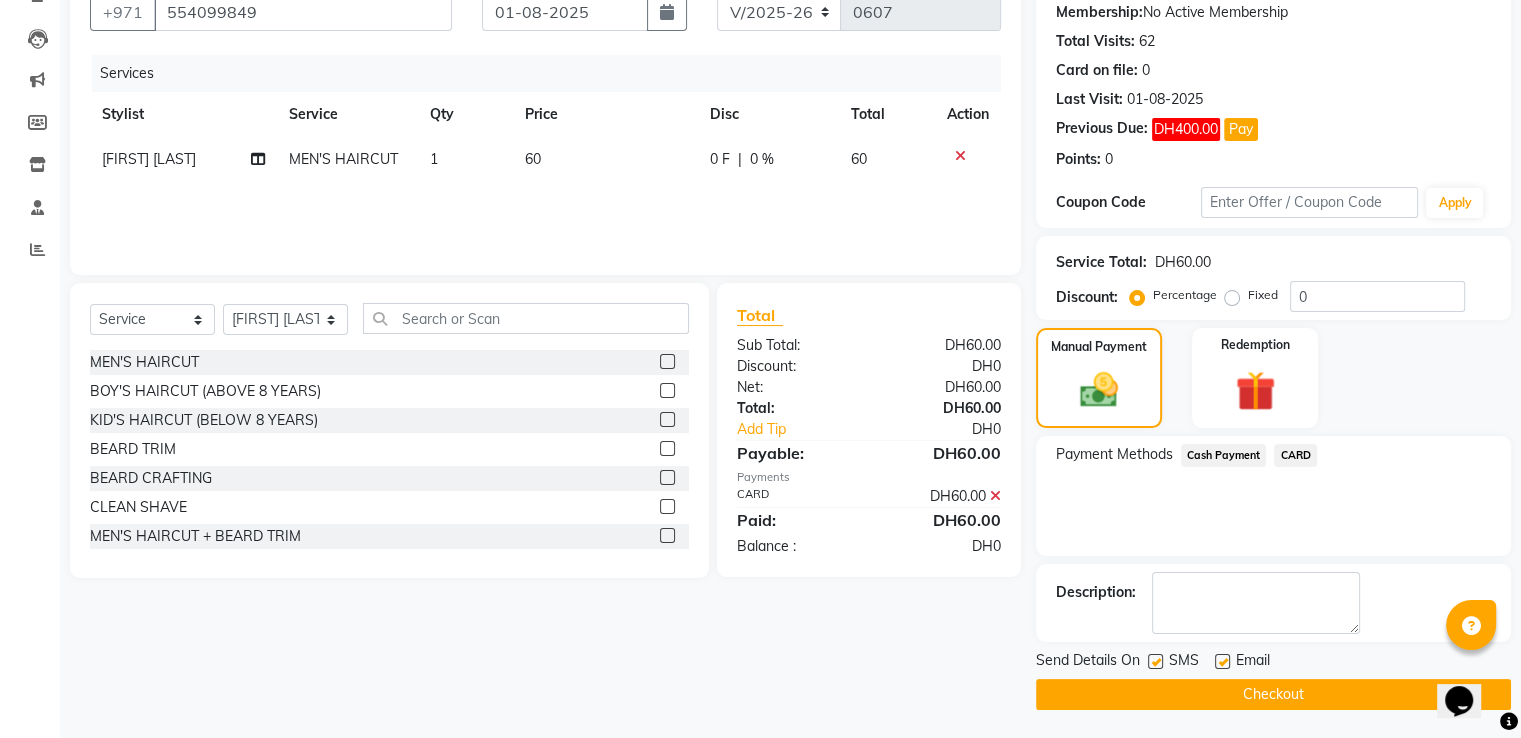 click on "Checkout" 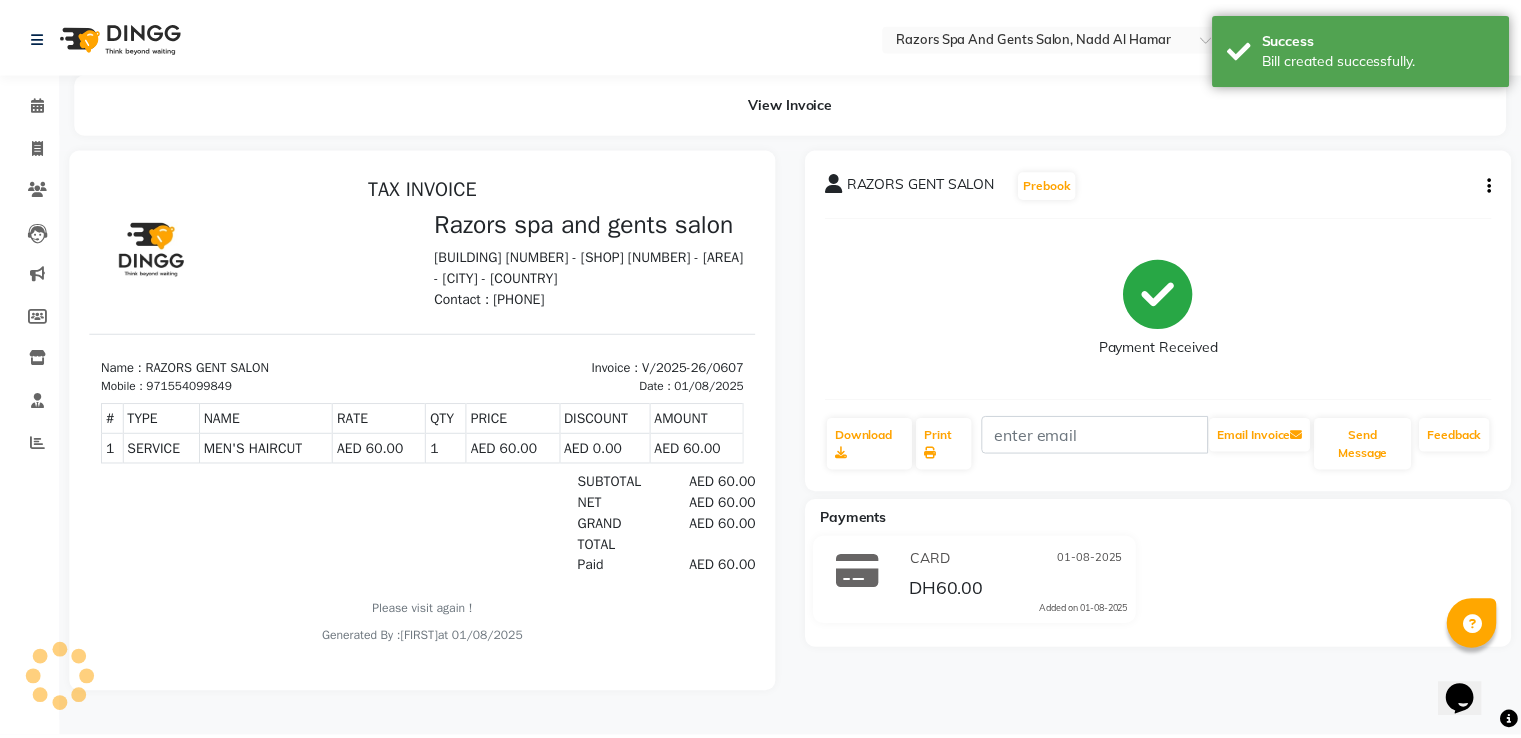 scroll, scrollTop: 0, scrollLeft: 0, axis: both 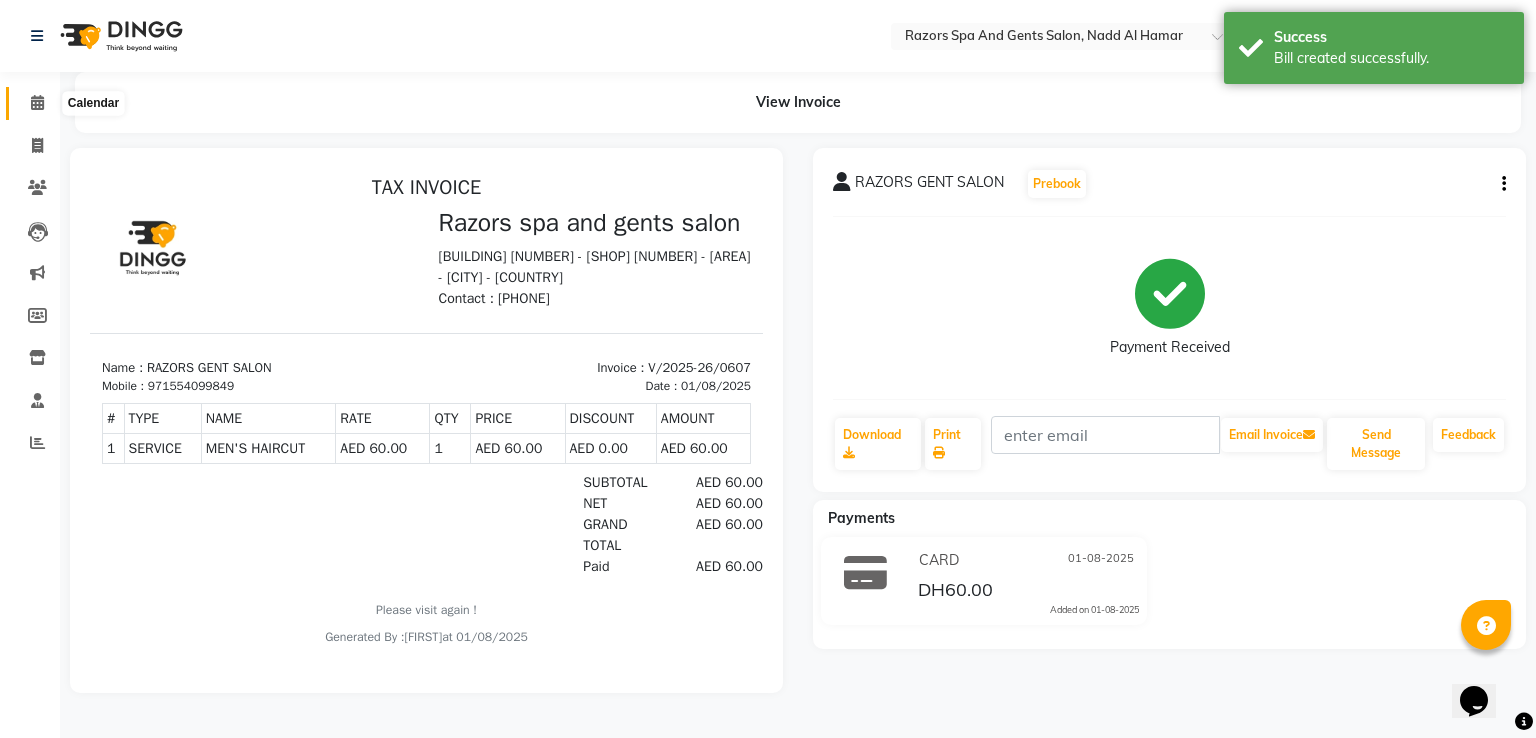 click 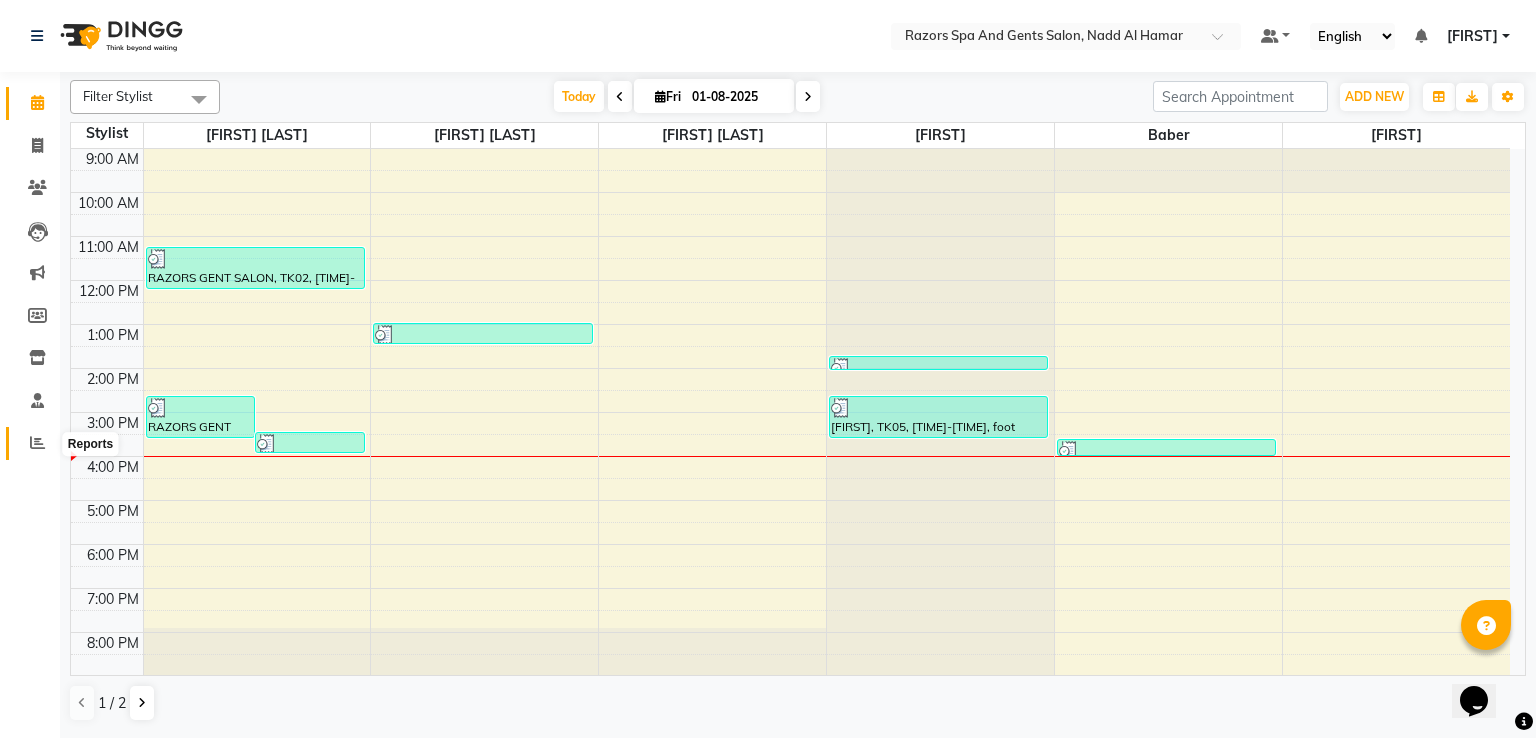 click 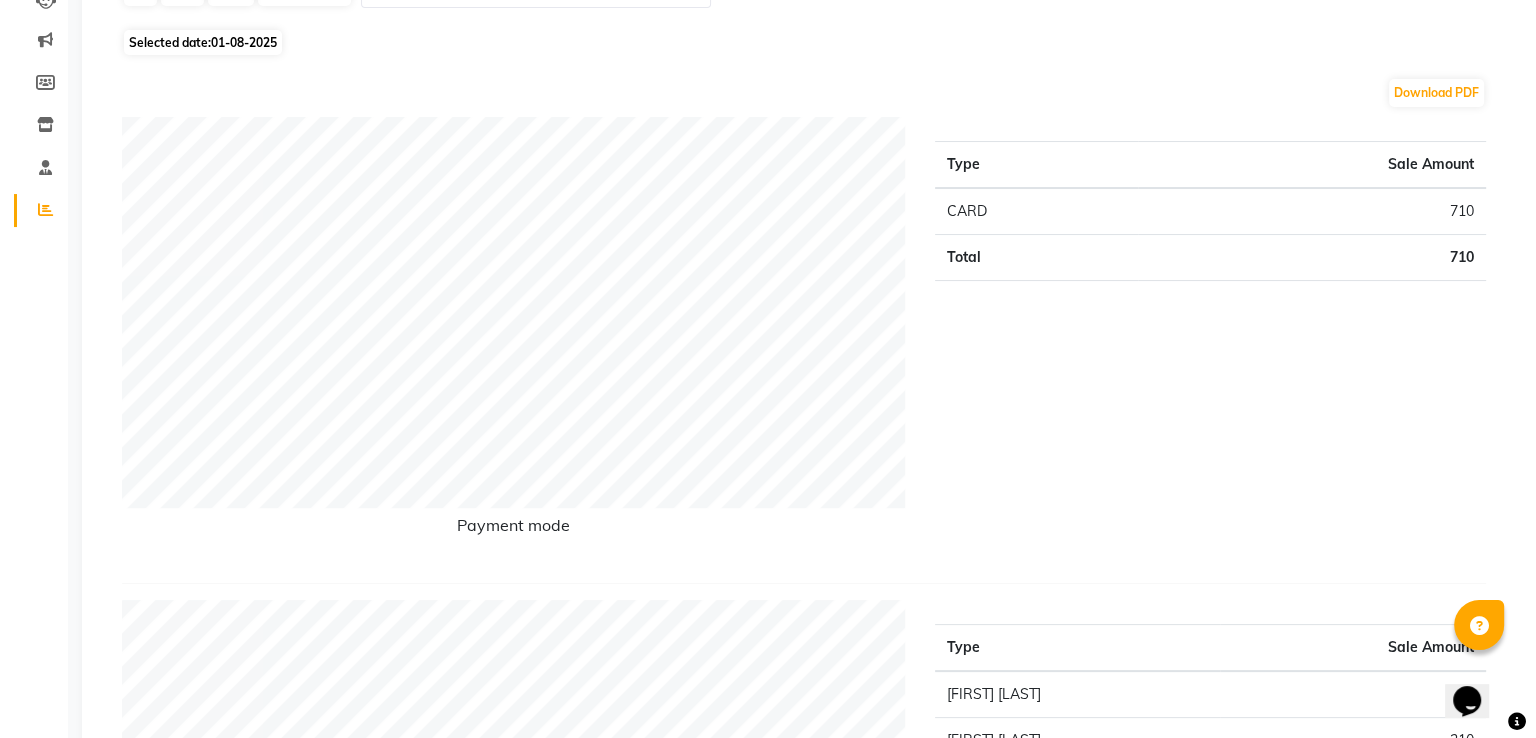 scroll, scrollTop: 0, scrollLeft: 0, axis: both 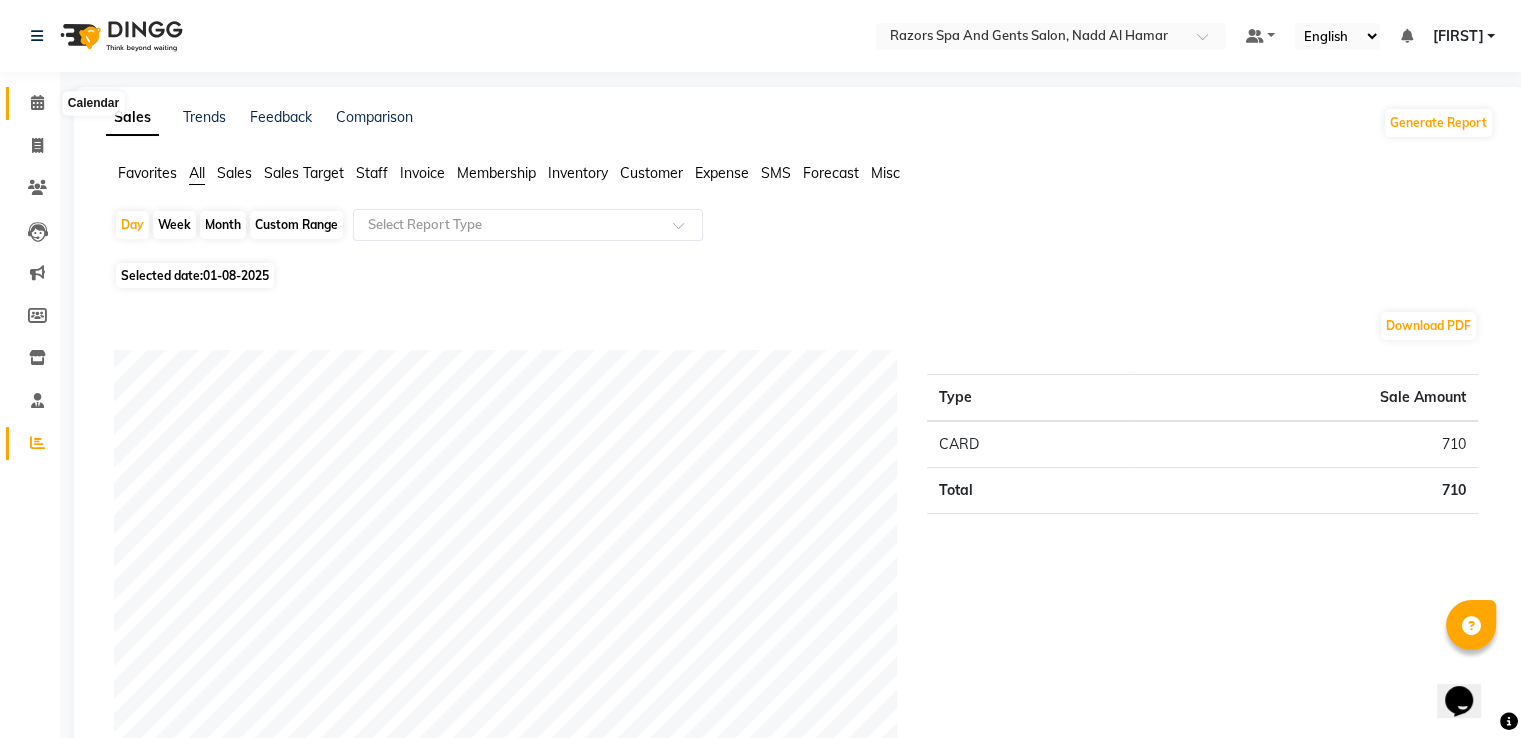 click 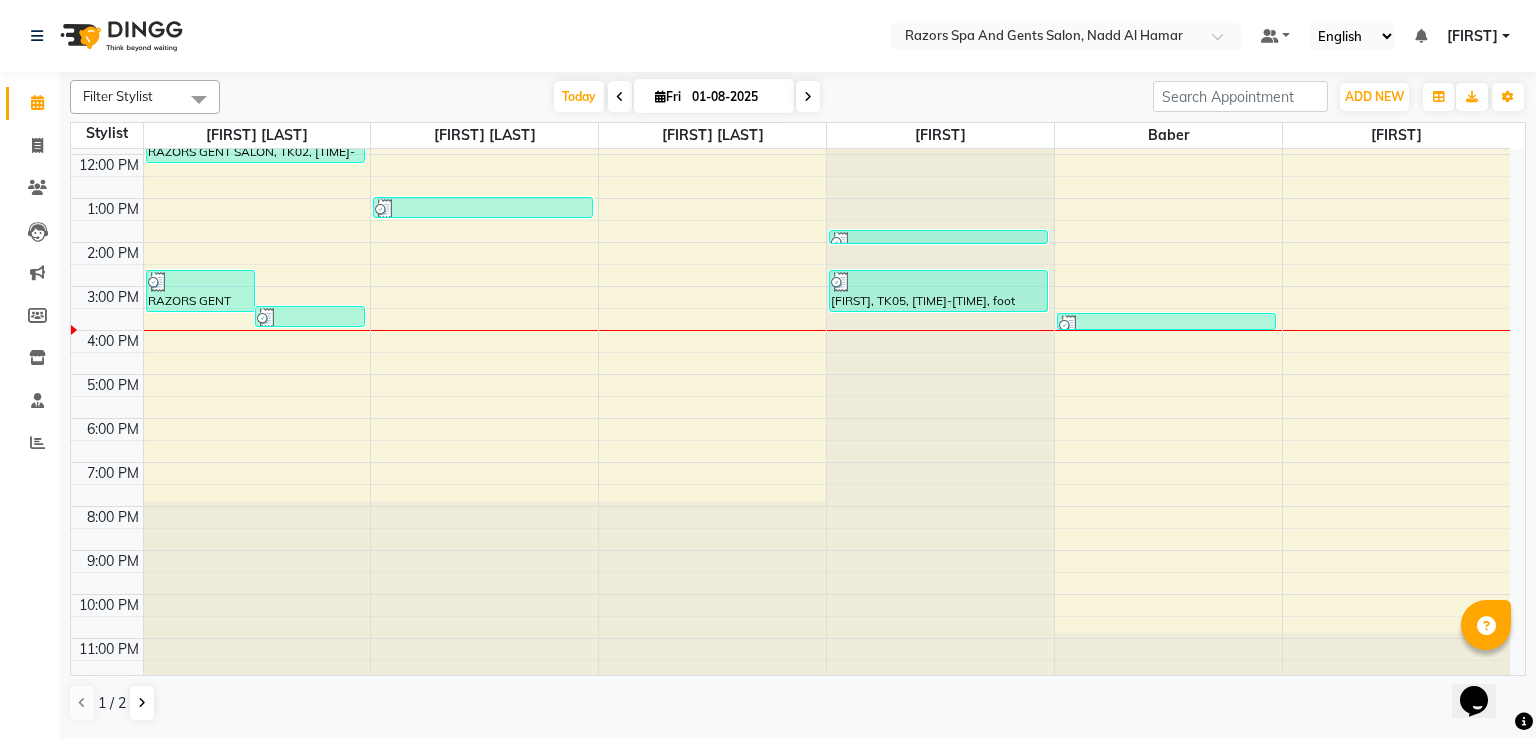 scroll, scrollTop: 0, scrollLeft: 0, axis: both 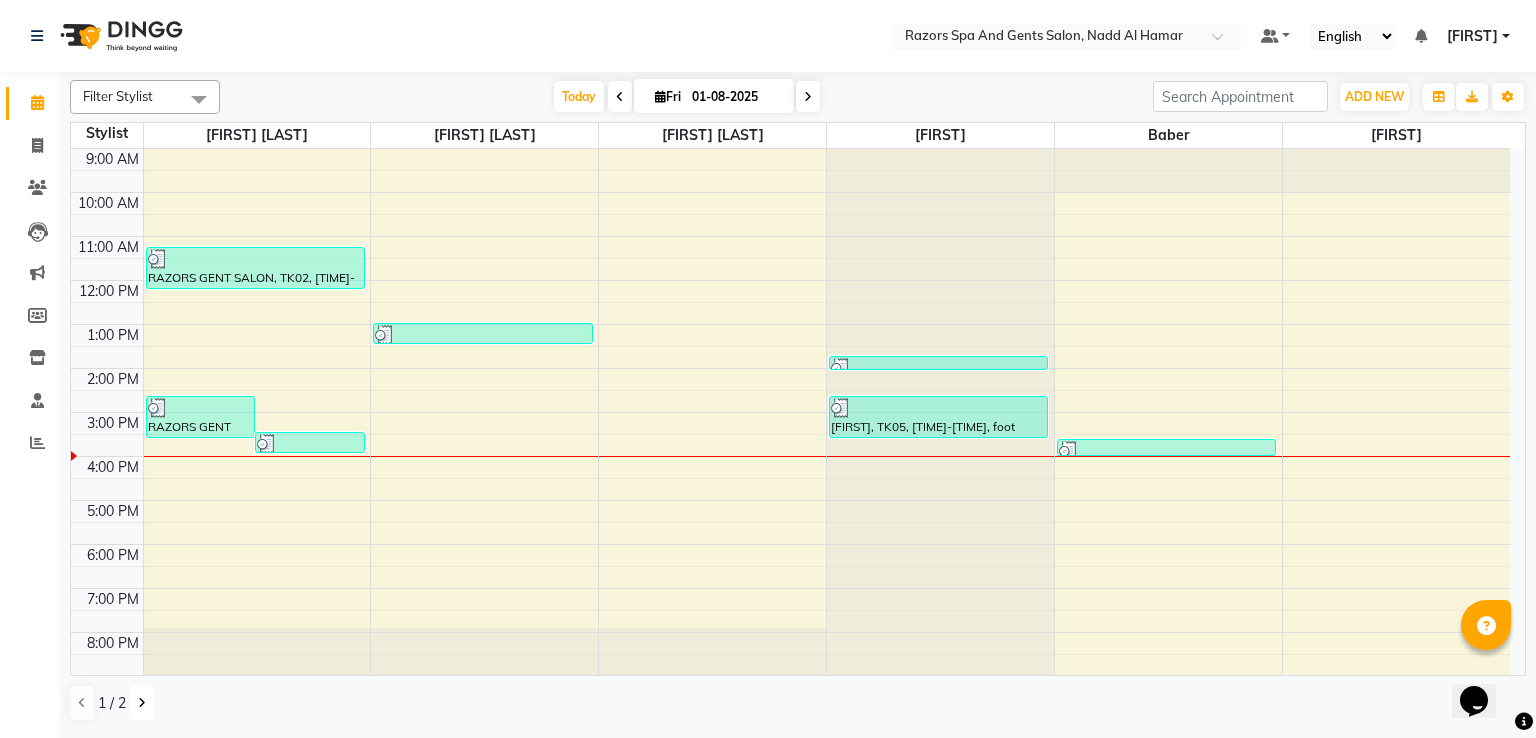 click at bounding box center [142, 703] 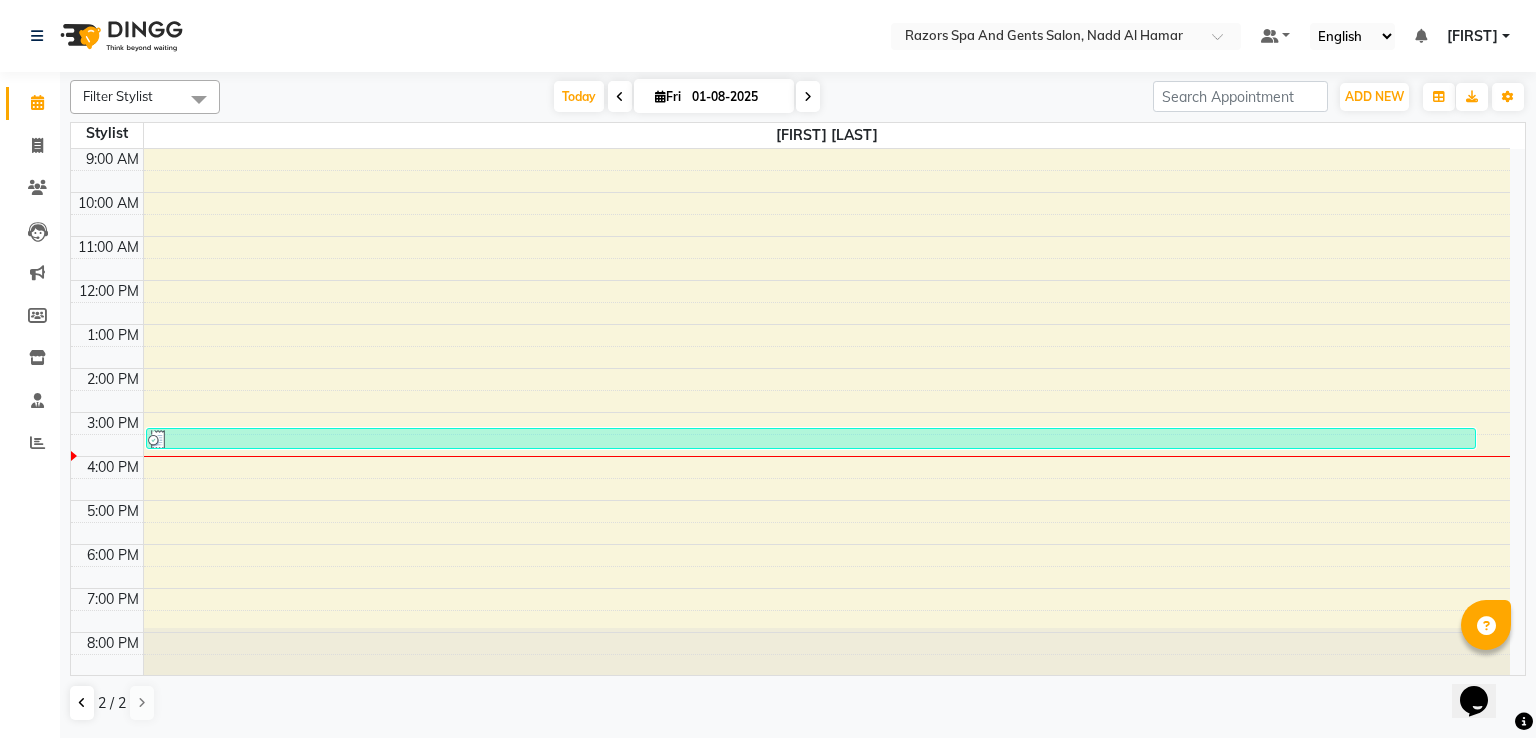 click on "[DATE]" at bounding box center (714, 96) 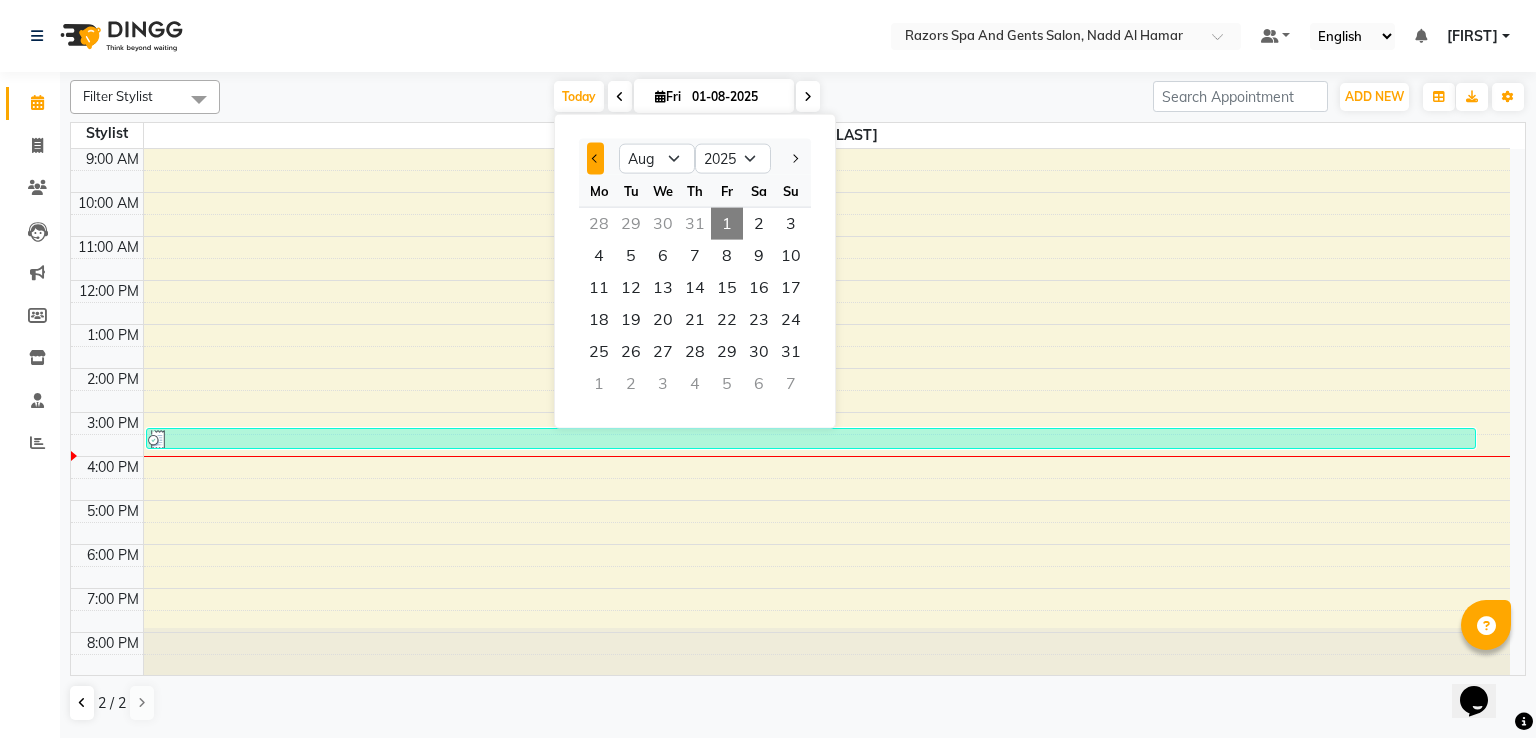 click at bounding box center [595, 159] 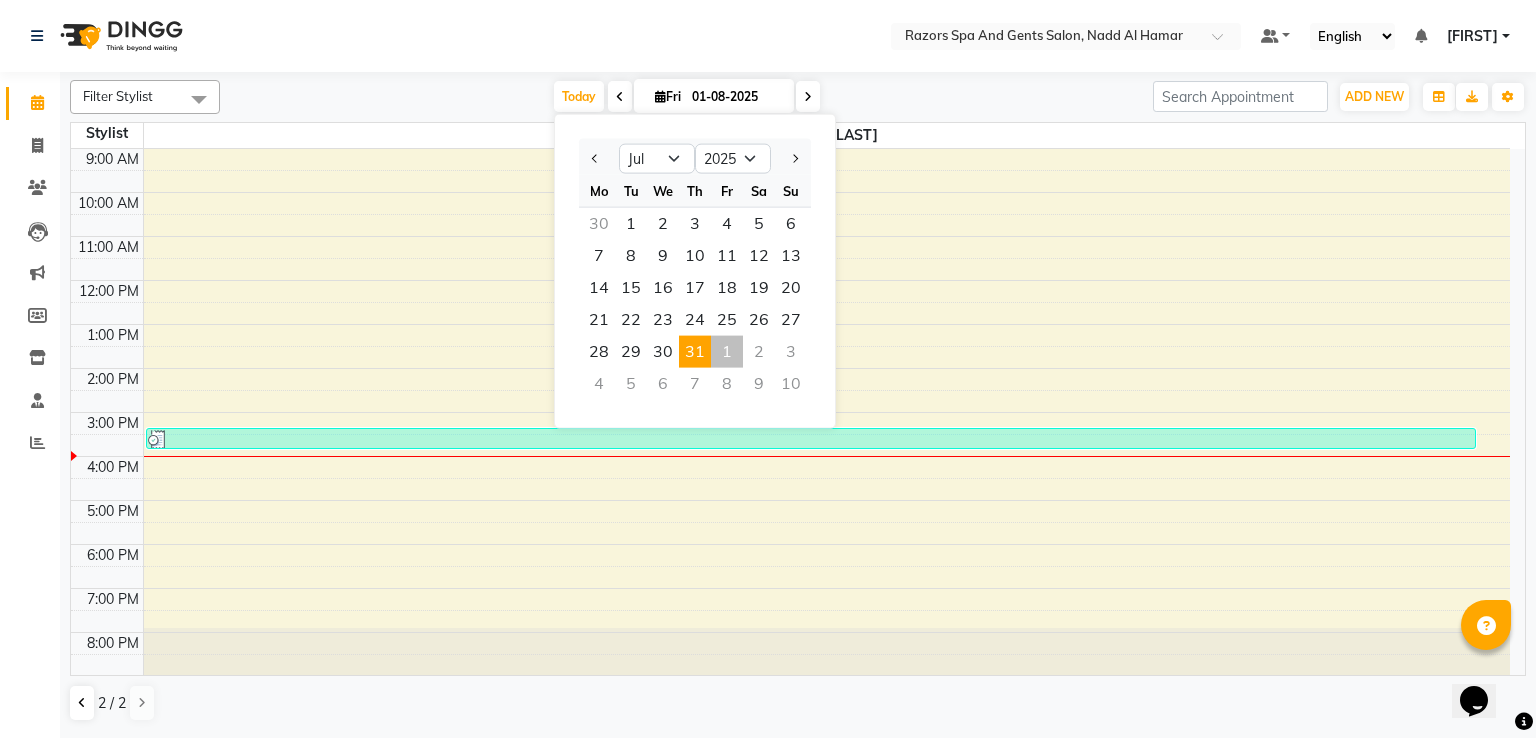 click on "31" at bounding box center (695, 352) 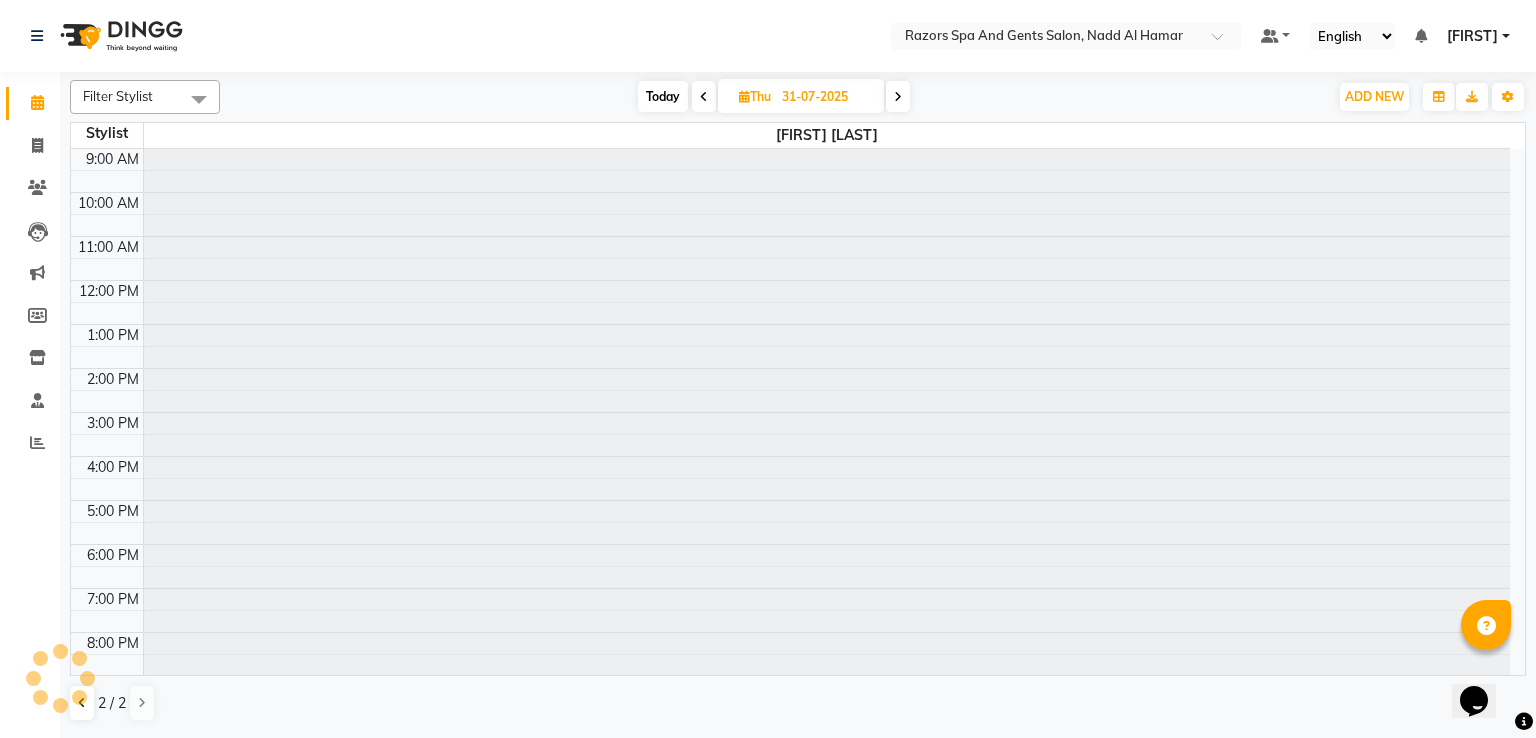 scroll, scrollTop: 126, scrollLeft: 0, axis: vertical 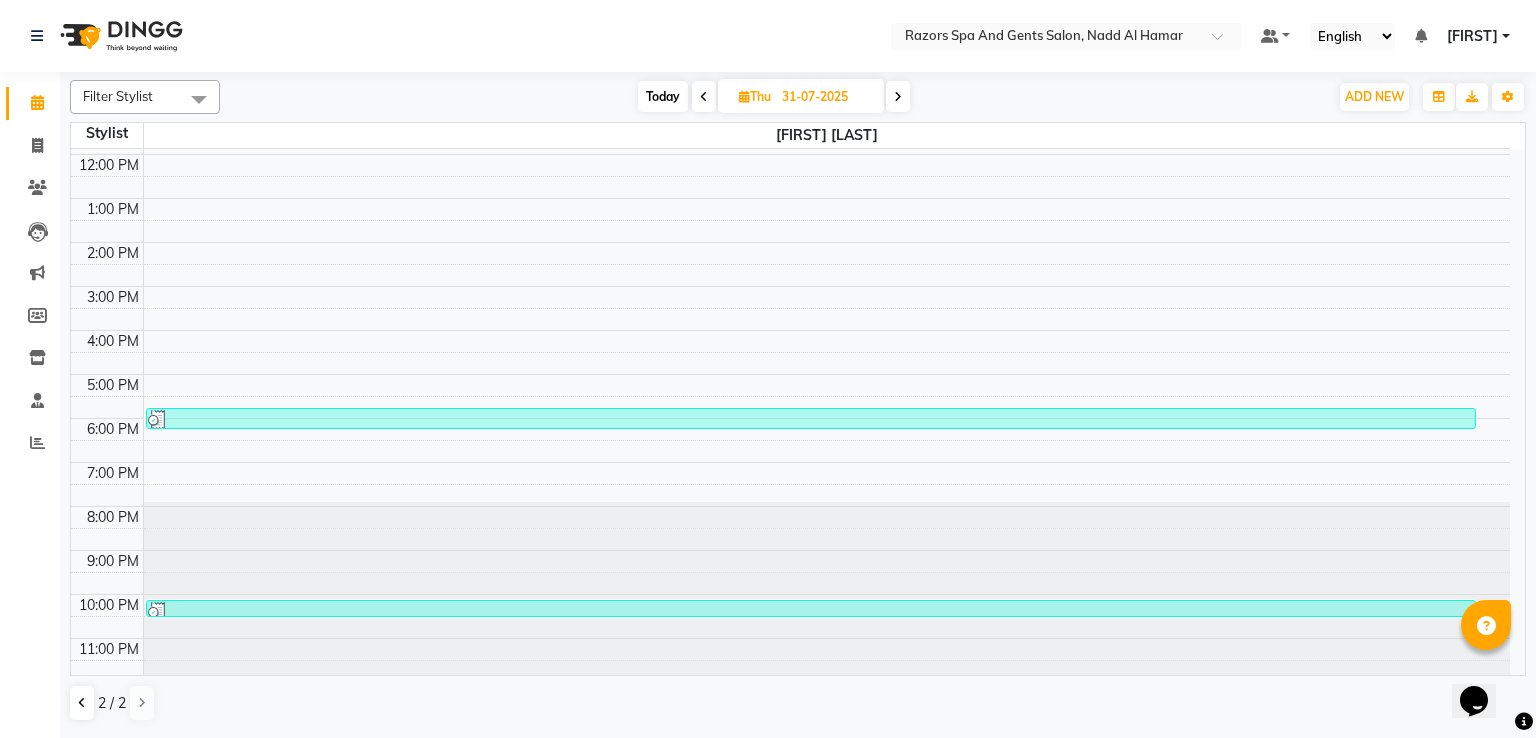 click at bounding box center (811, 420) 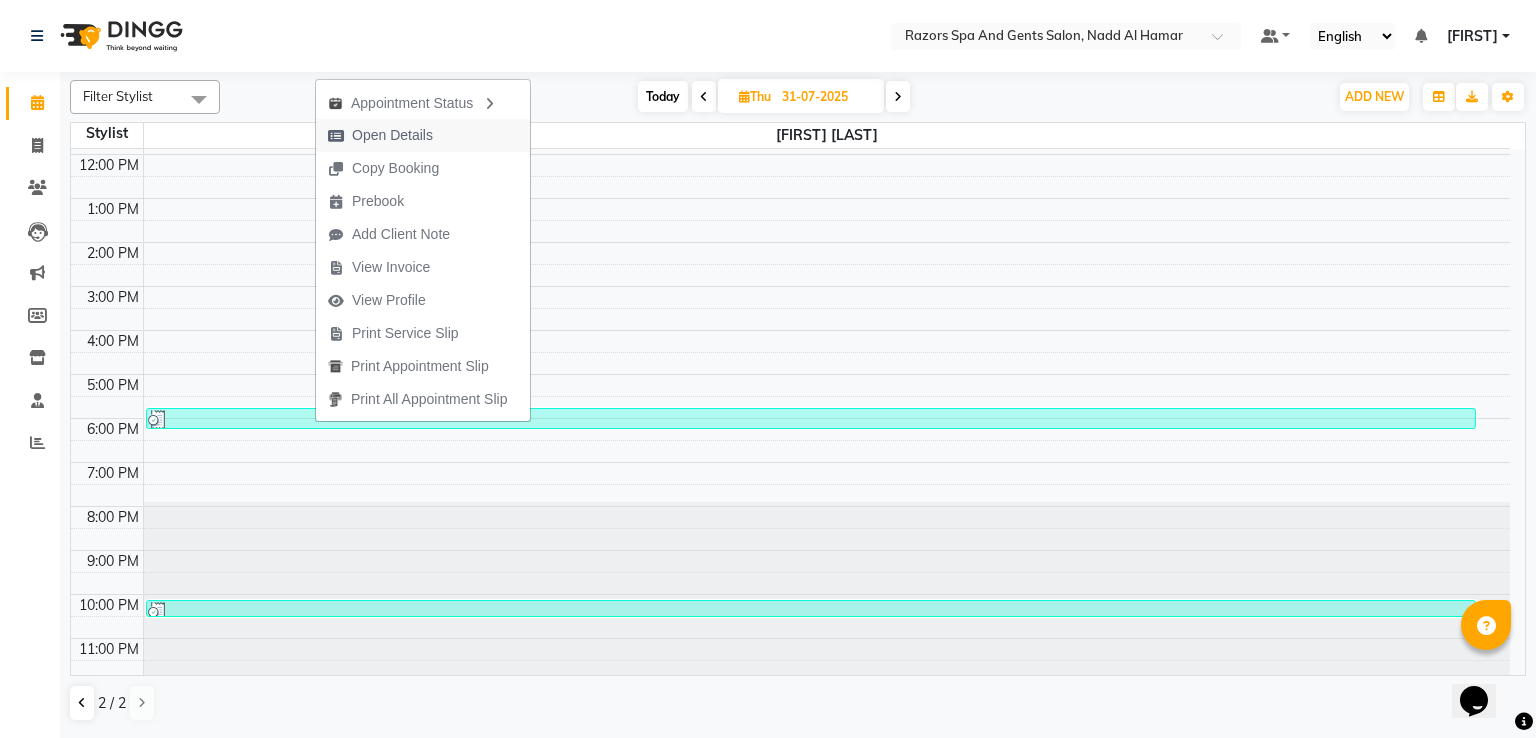 click on "Open Details" at bounding box center [380, 135] 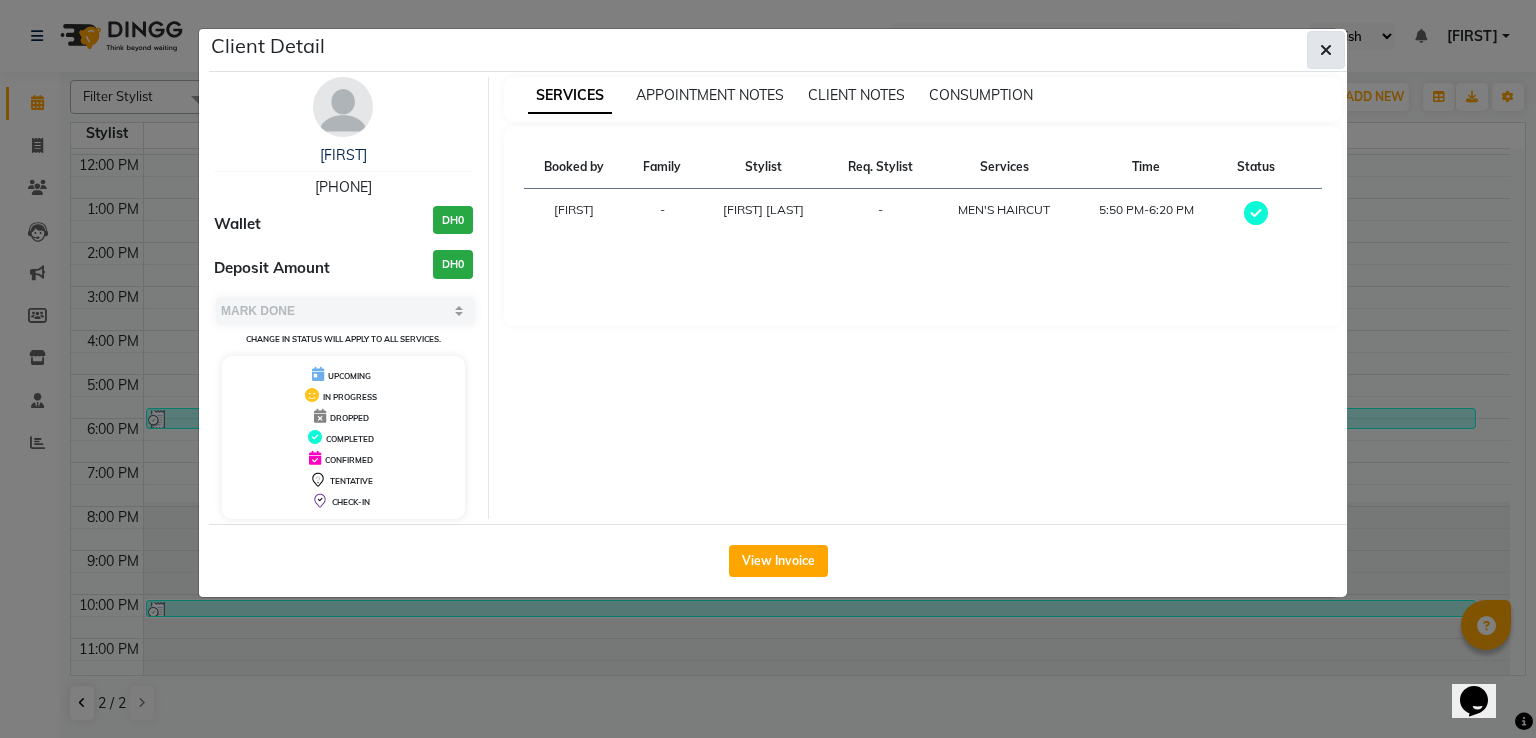 click 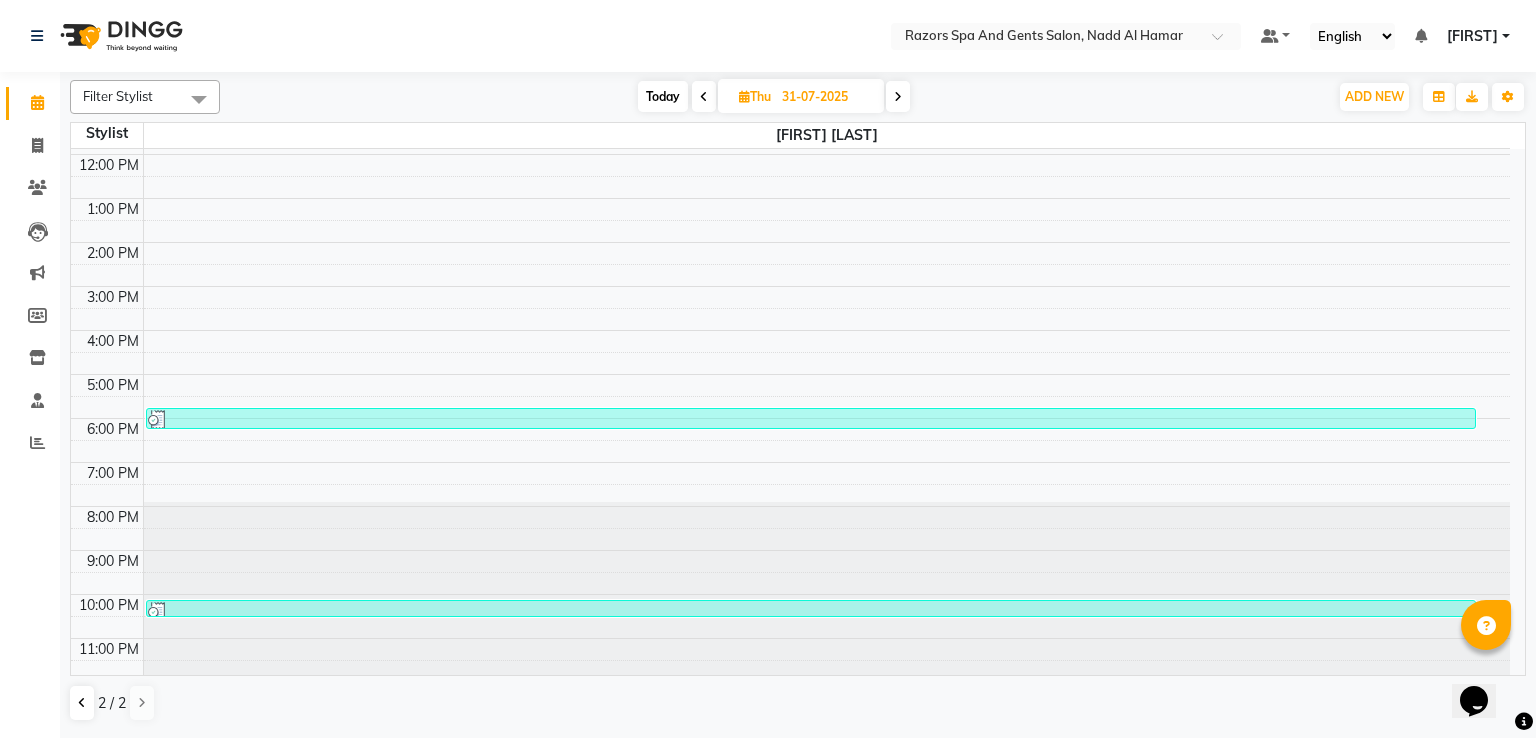 click on "RAZORS GENT SALON, TK11, [TIME]-[TIME], BEARD CRAFTING" at bounding box center [811, 608] 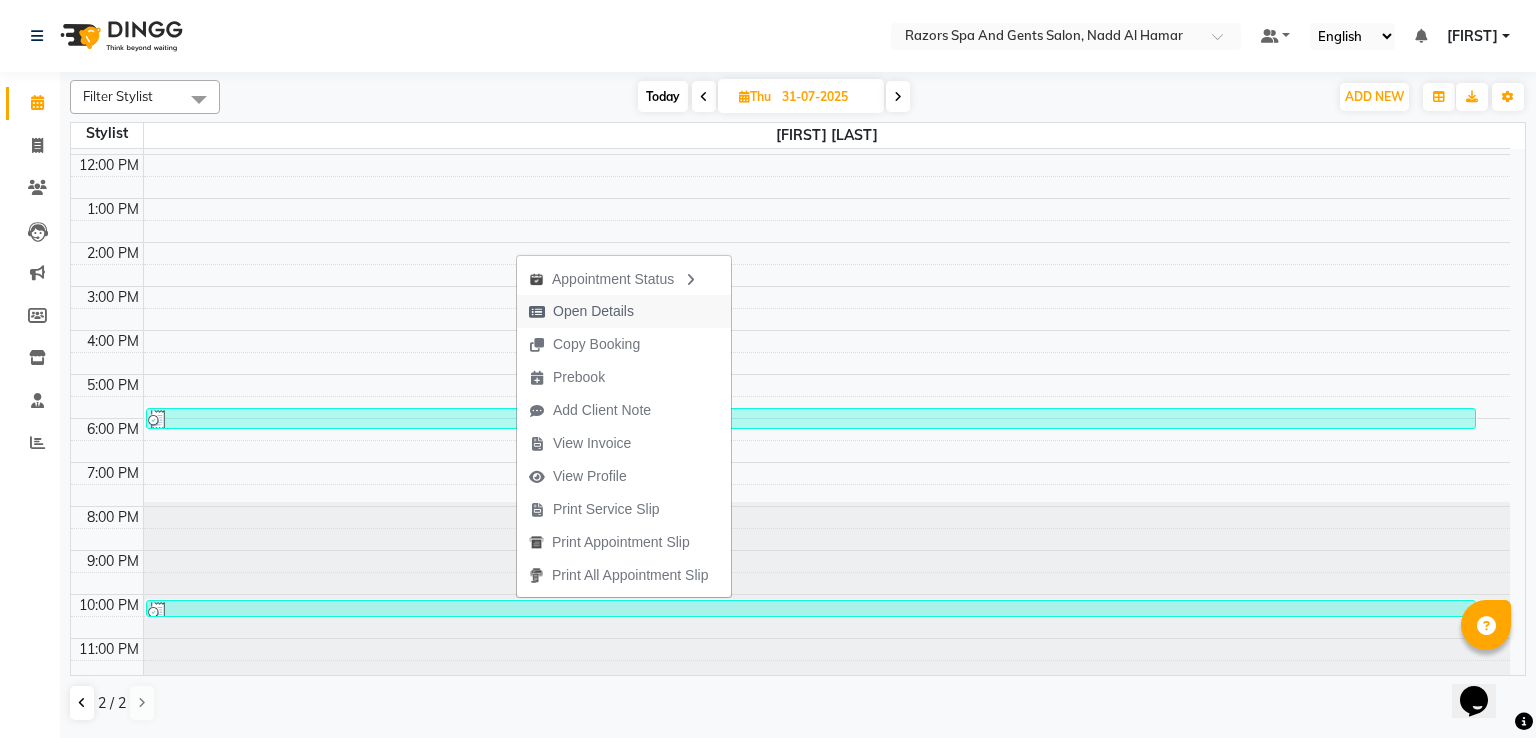 click on "Open Details" at bounding box center [581, 311] 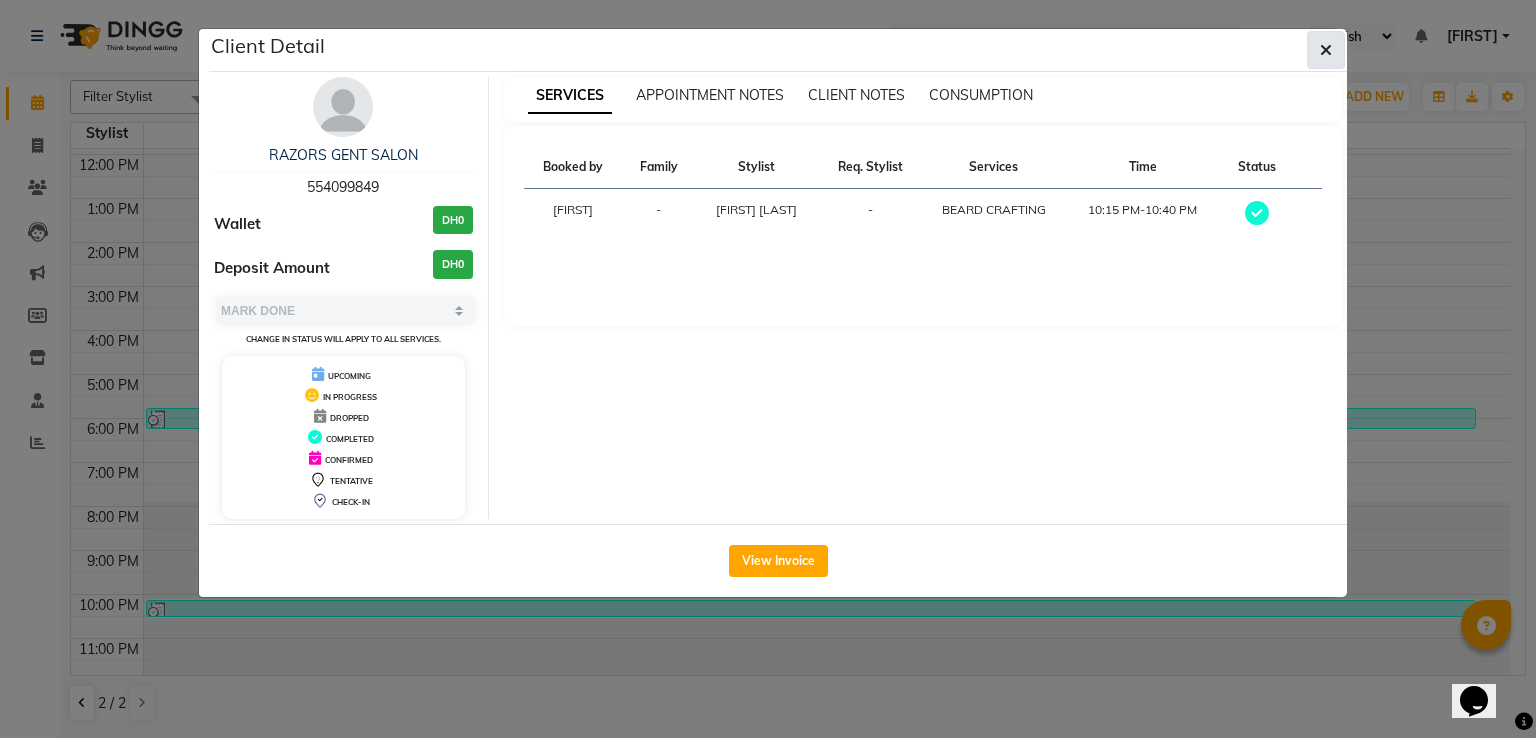 click 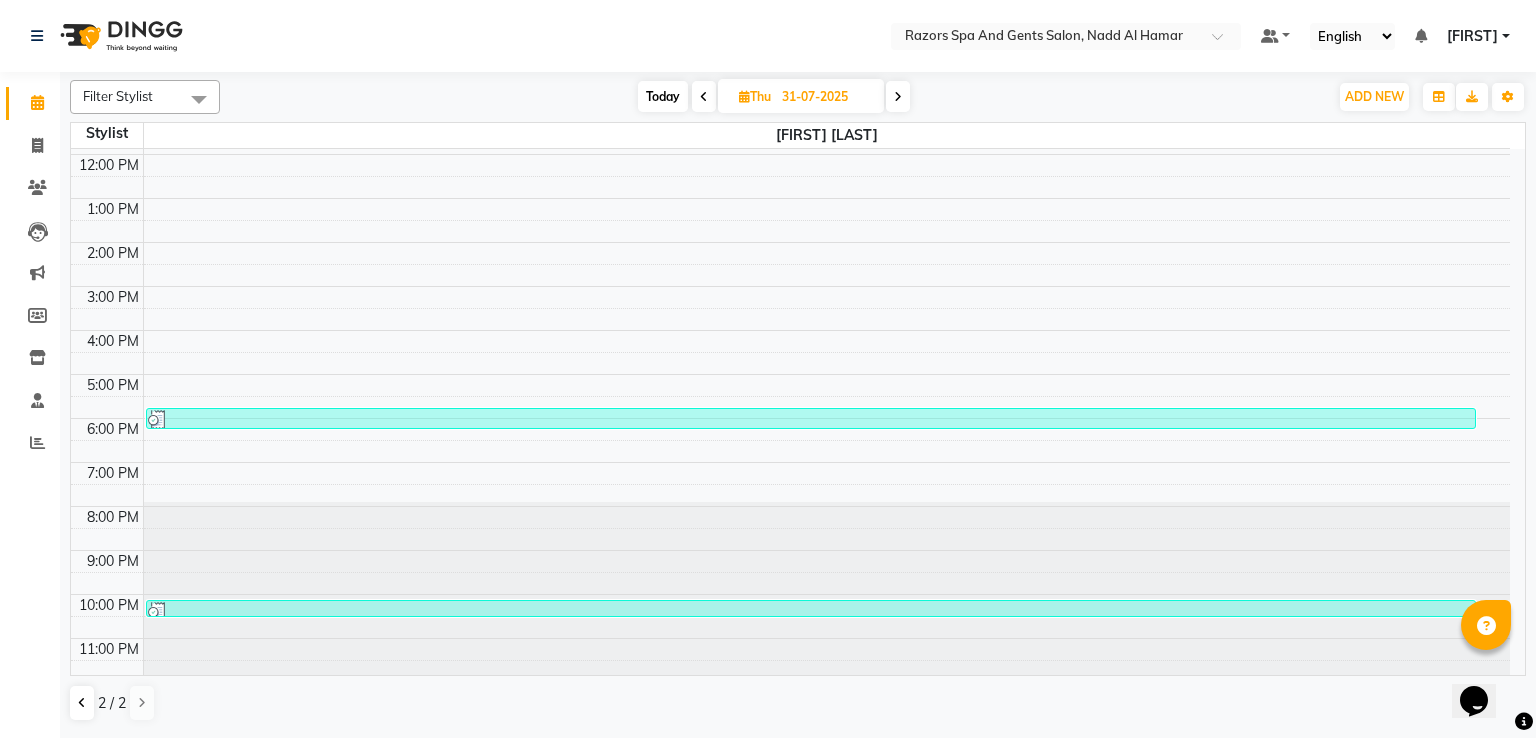 click on "Today" at bounding box center [663, 96] 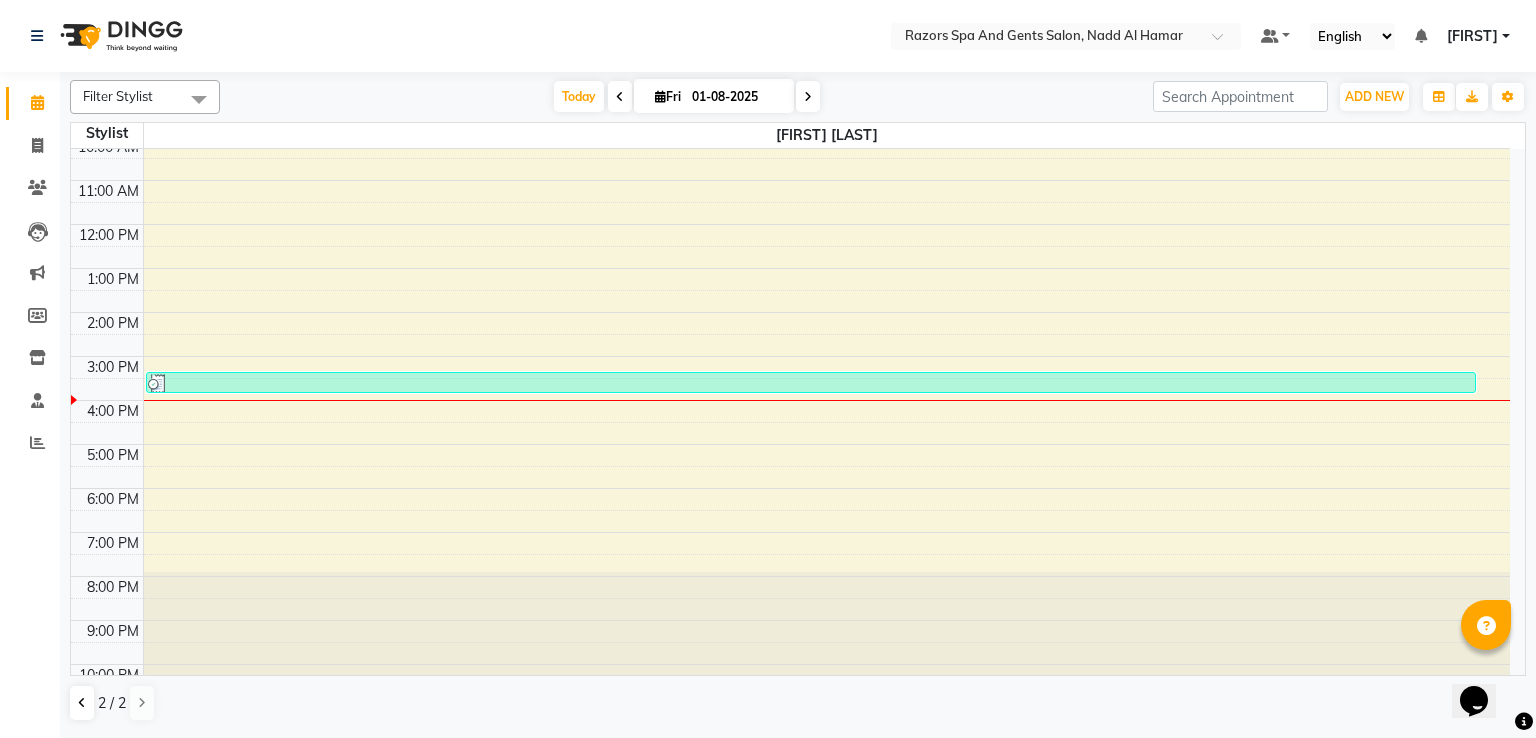 scroll, scrollTop: 0, scrollLeft: 0, axis: both 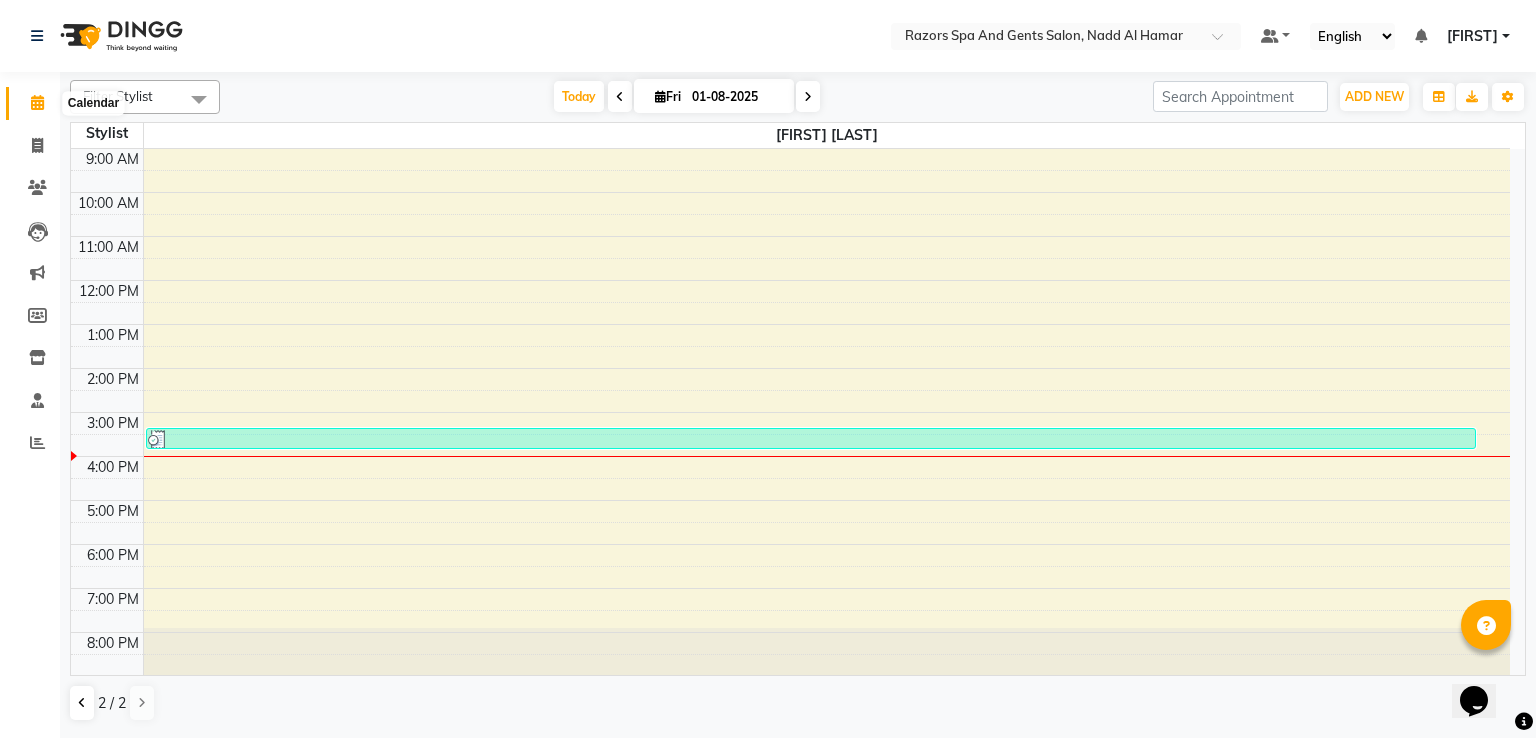 click 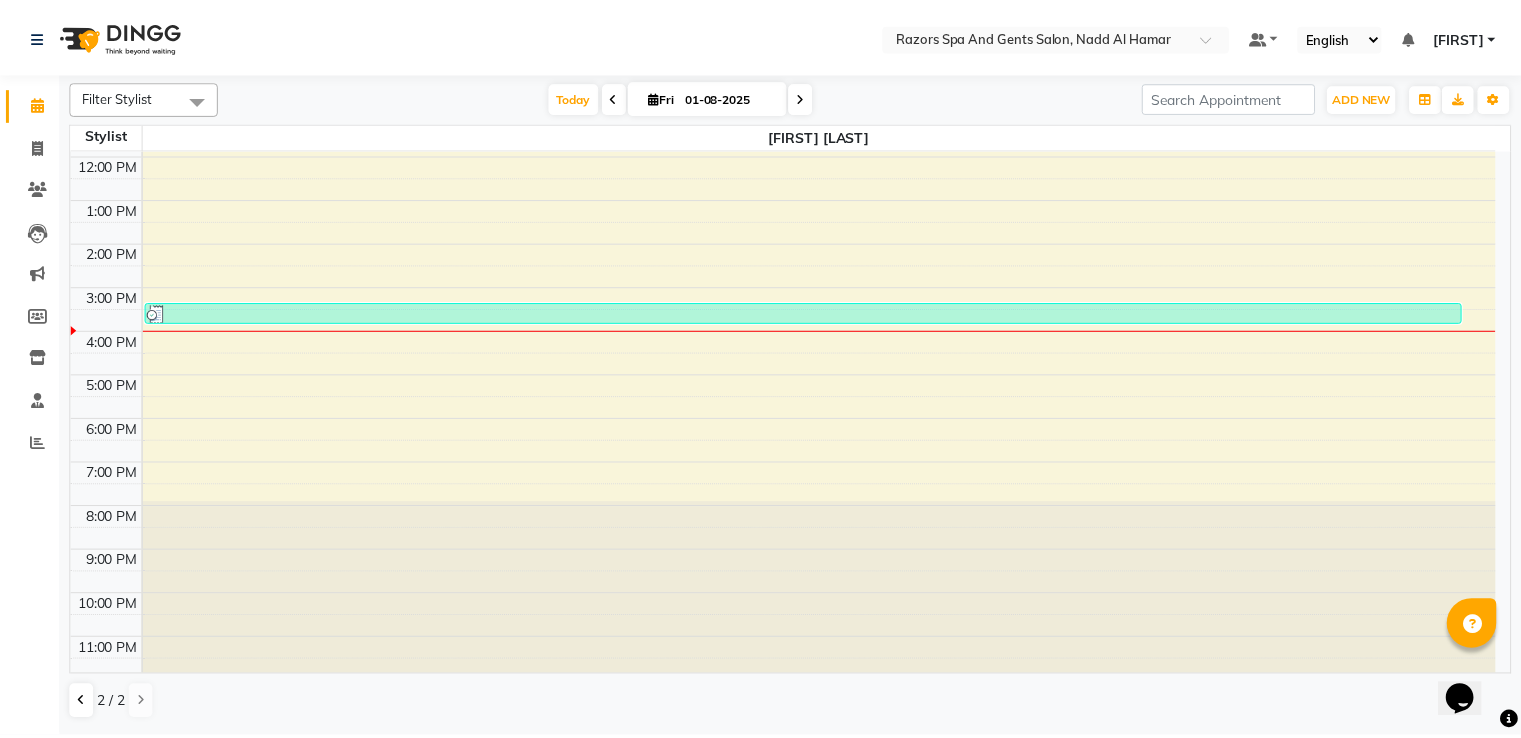 scroll, scrollTop: 0, scrollLeft: 0, axis: both 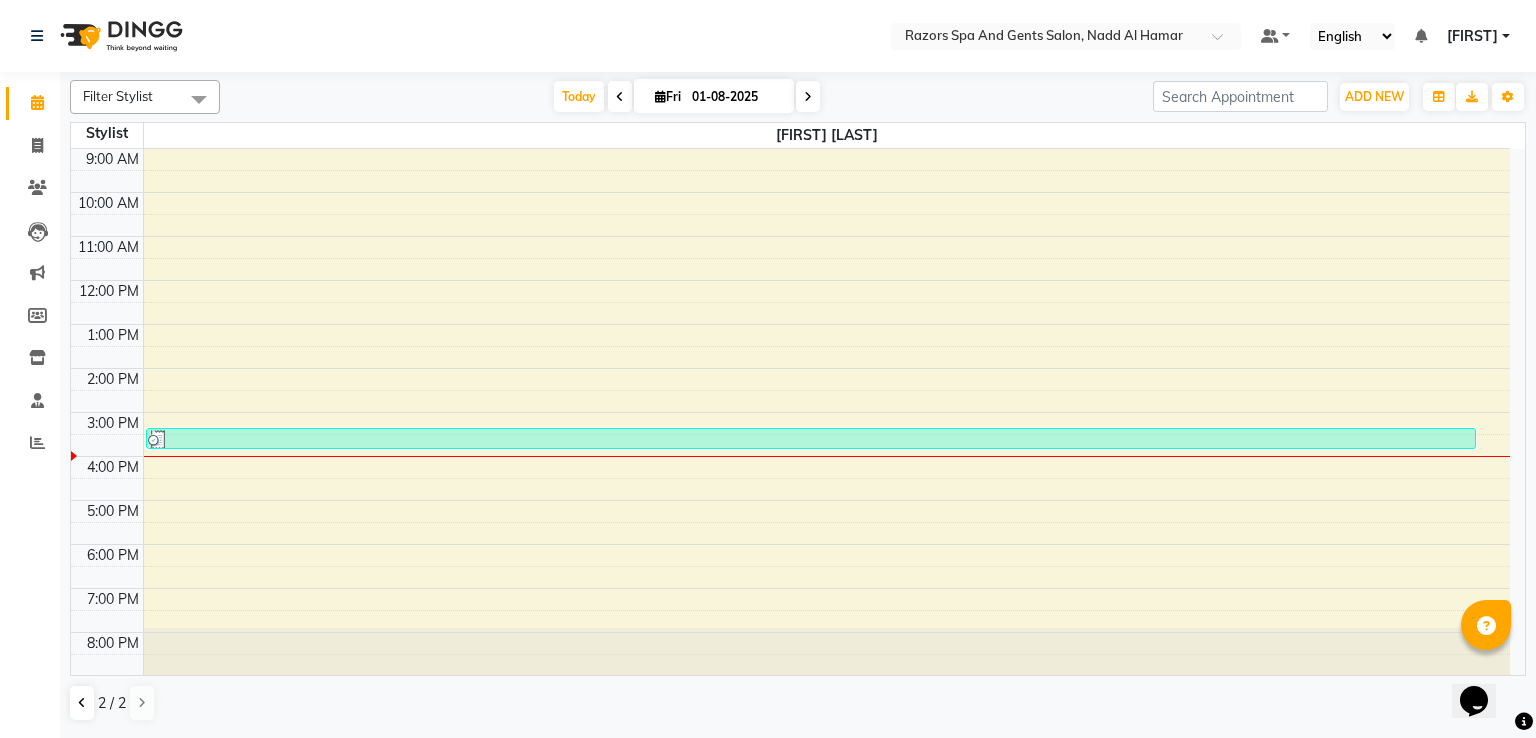 click at bounding box center (811, 440) 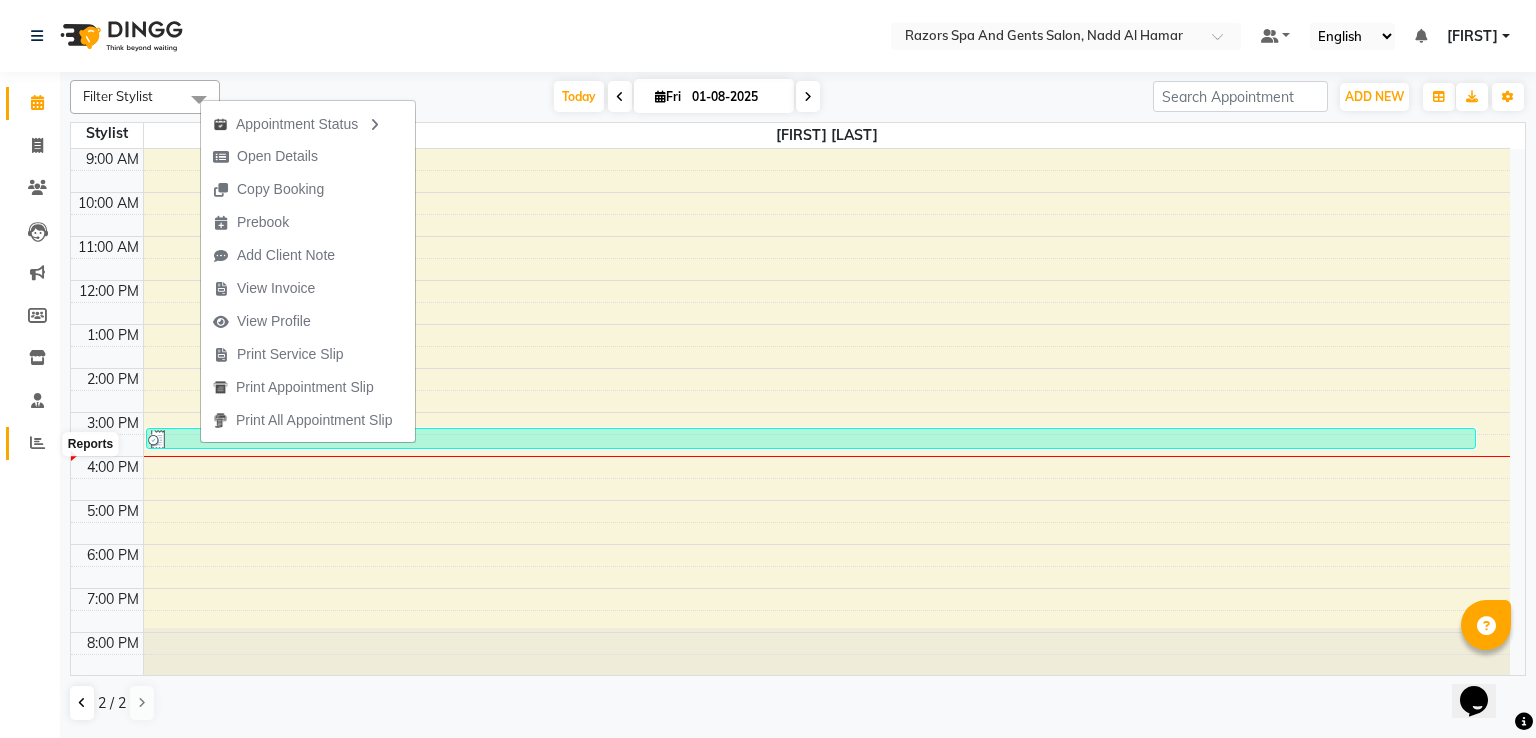 click 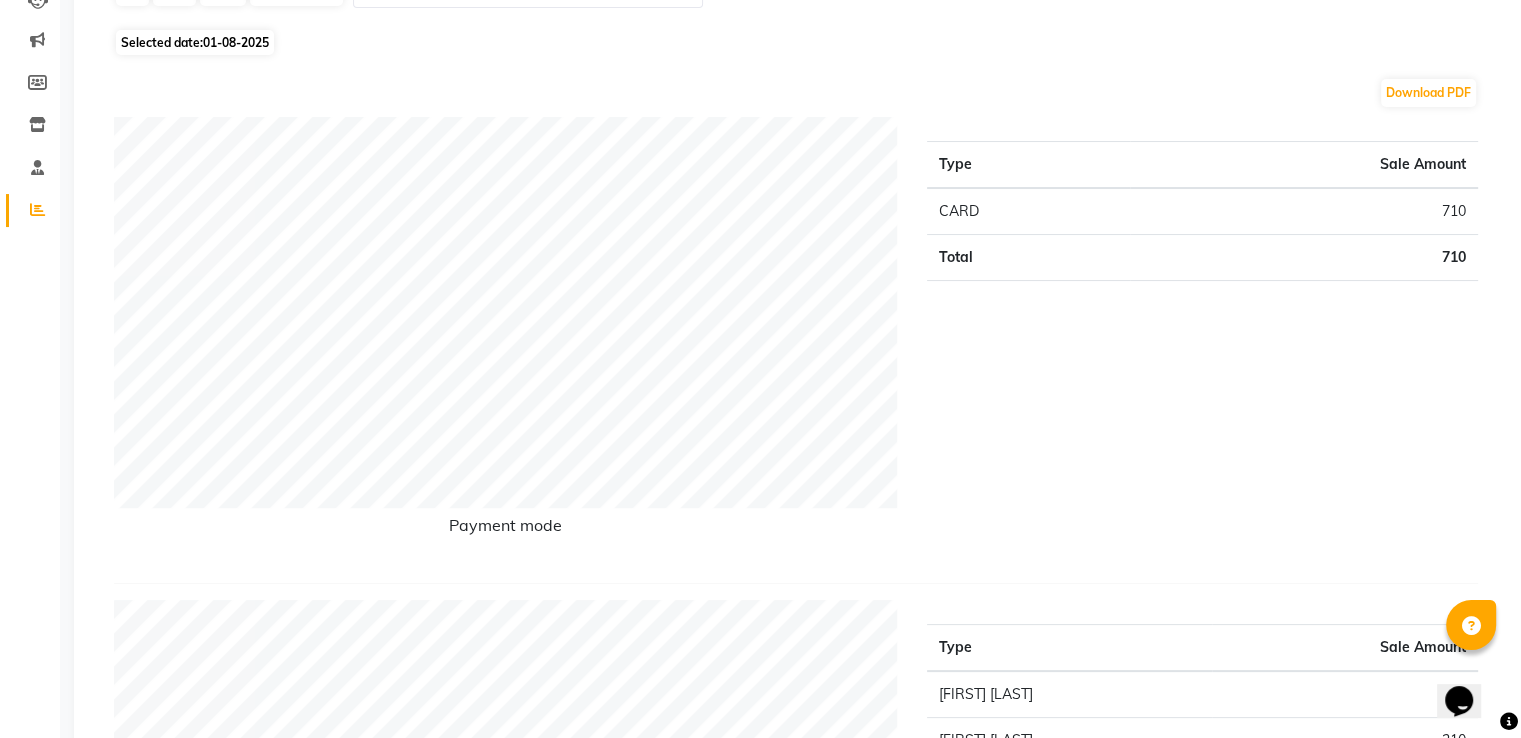 scroll, scrollTop: 466, scrollLeft: 0, axis: vertical 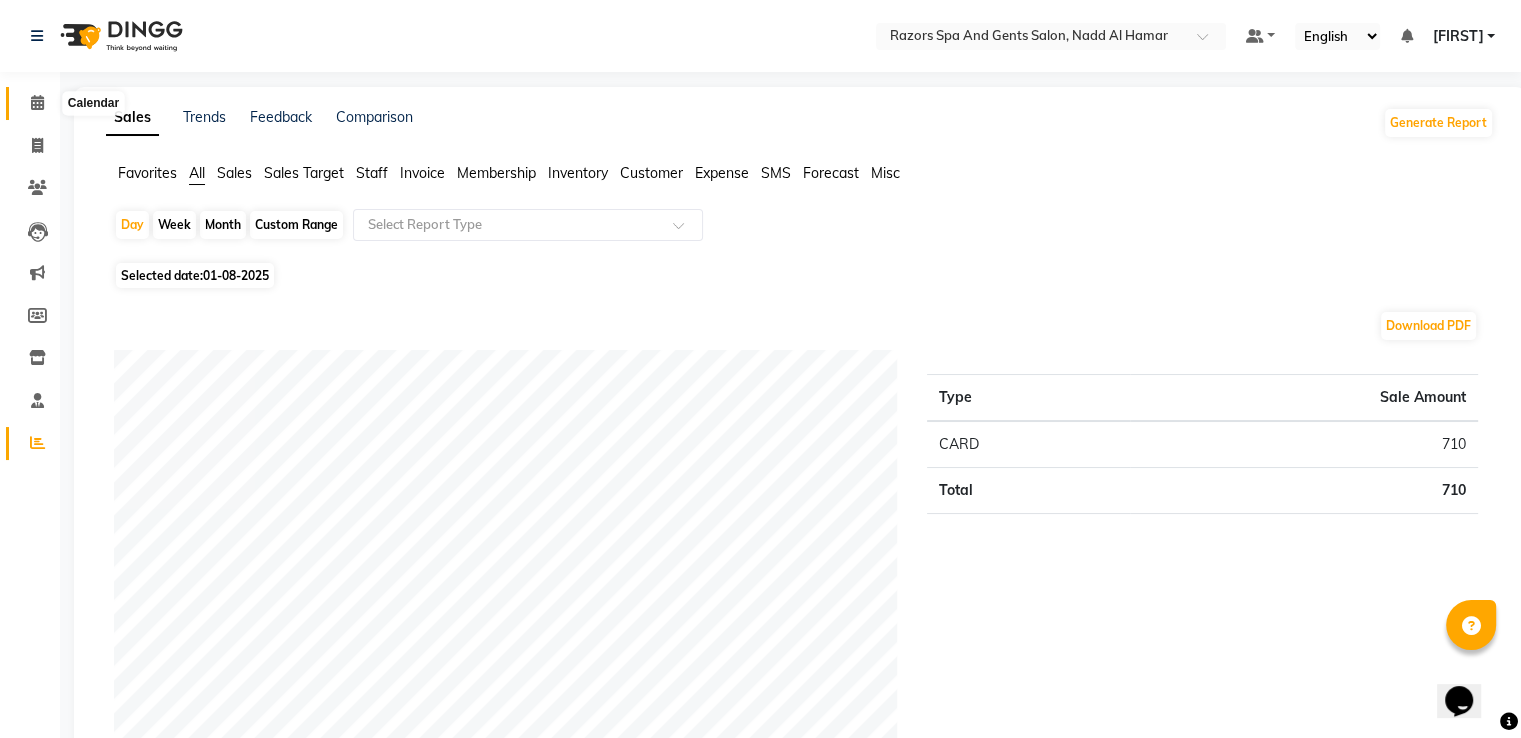 click 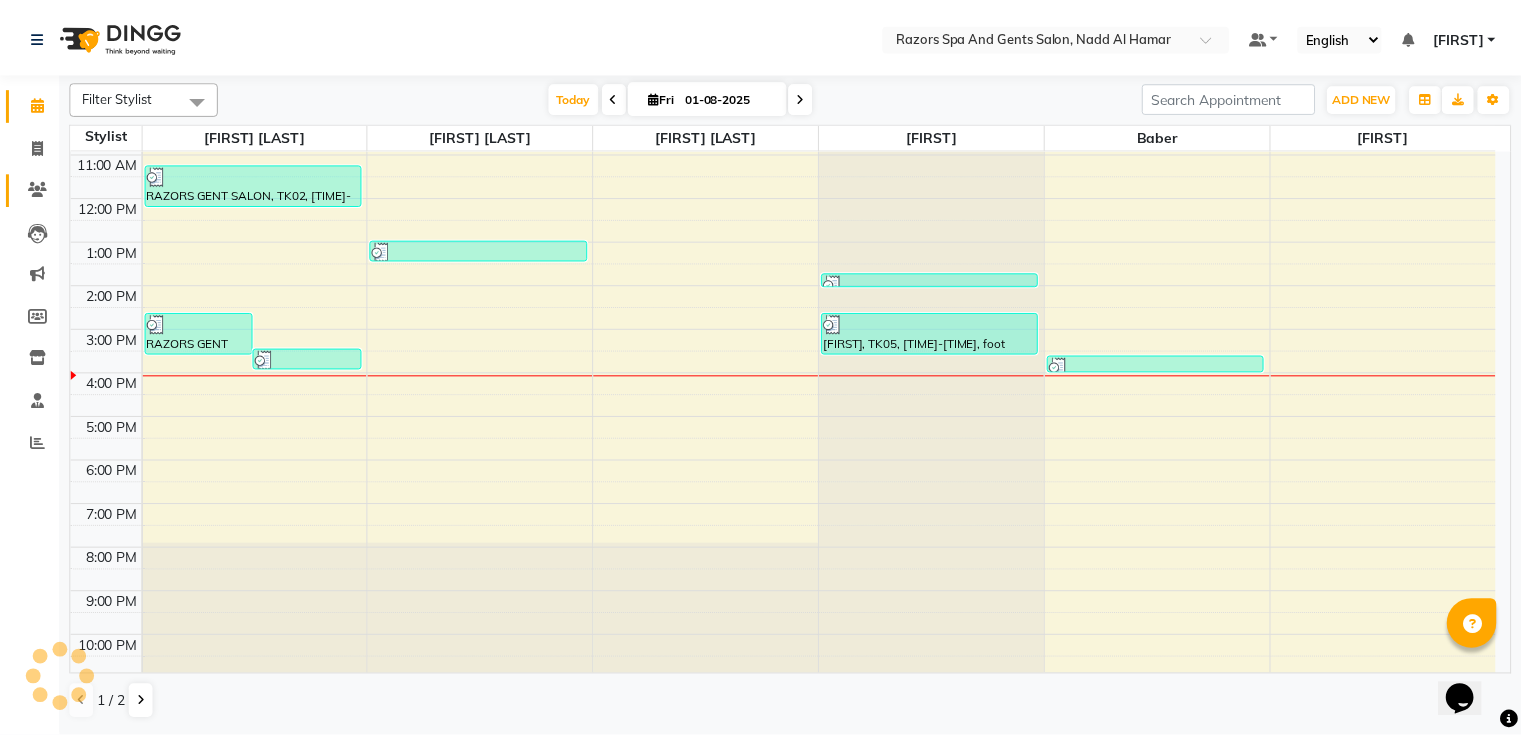 scroll, scrollTop: 0, scrollLeft: 0, axis: both 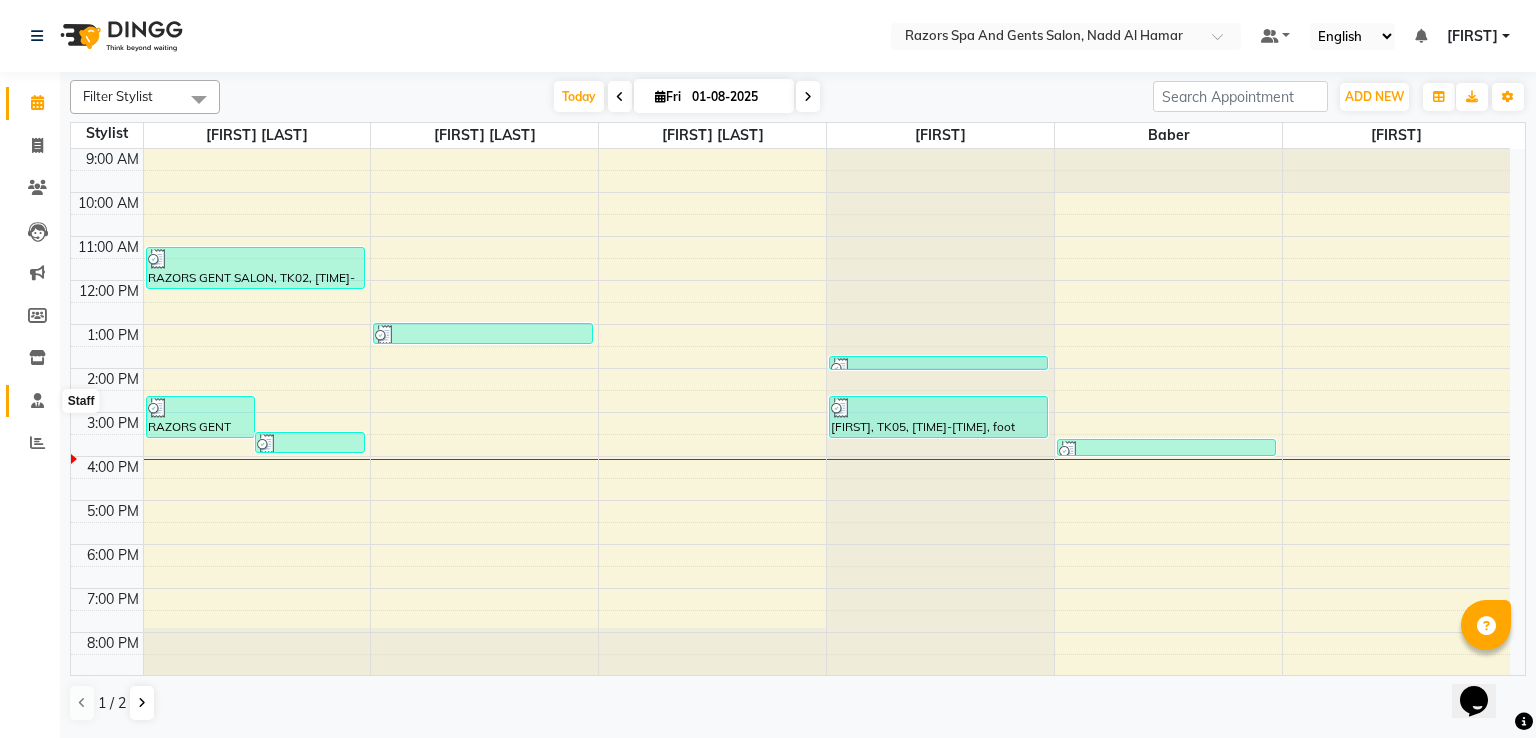 click 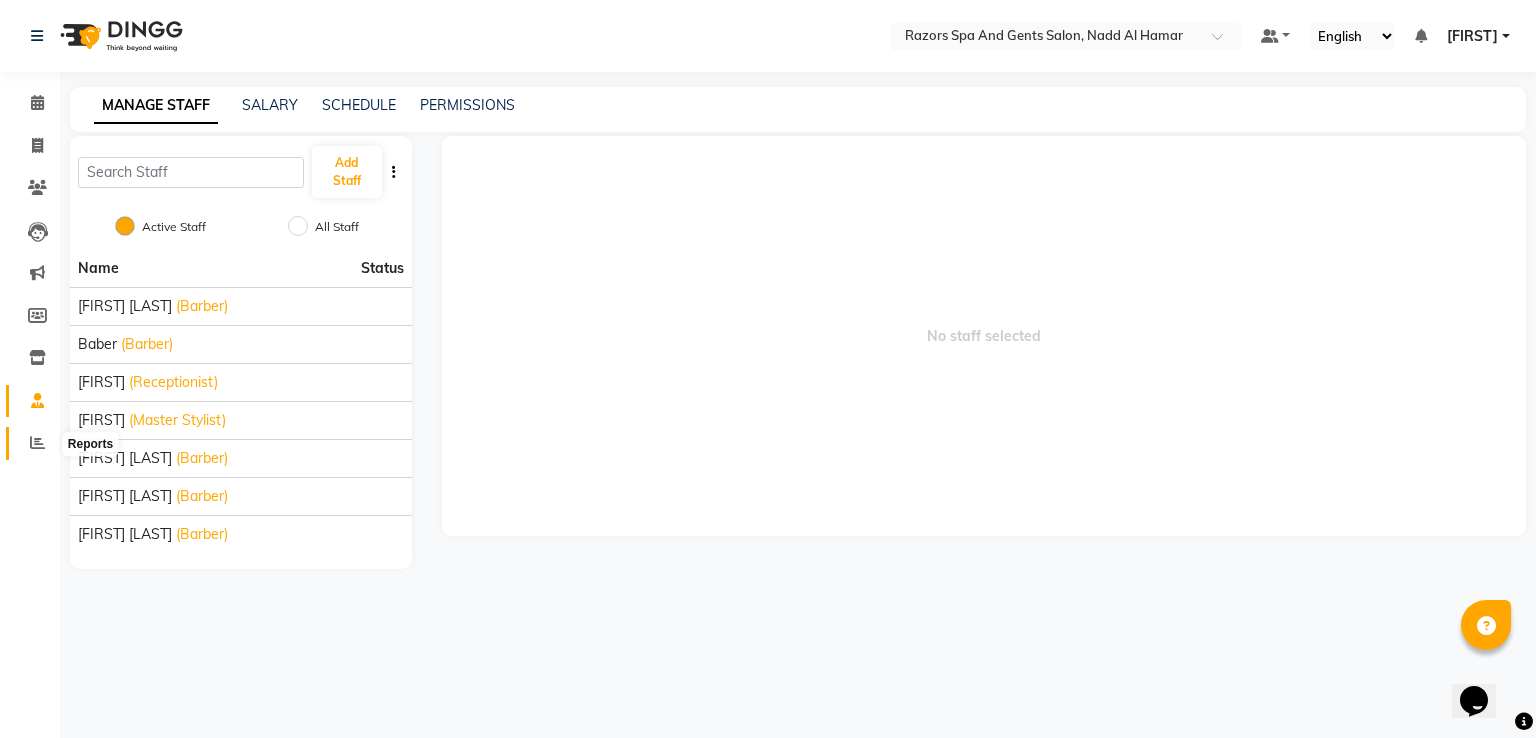 click 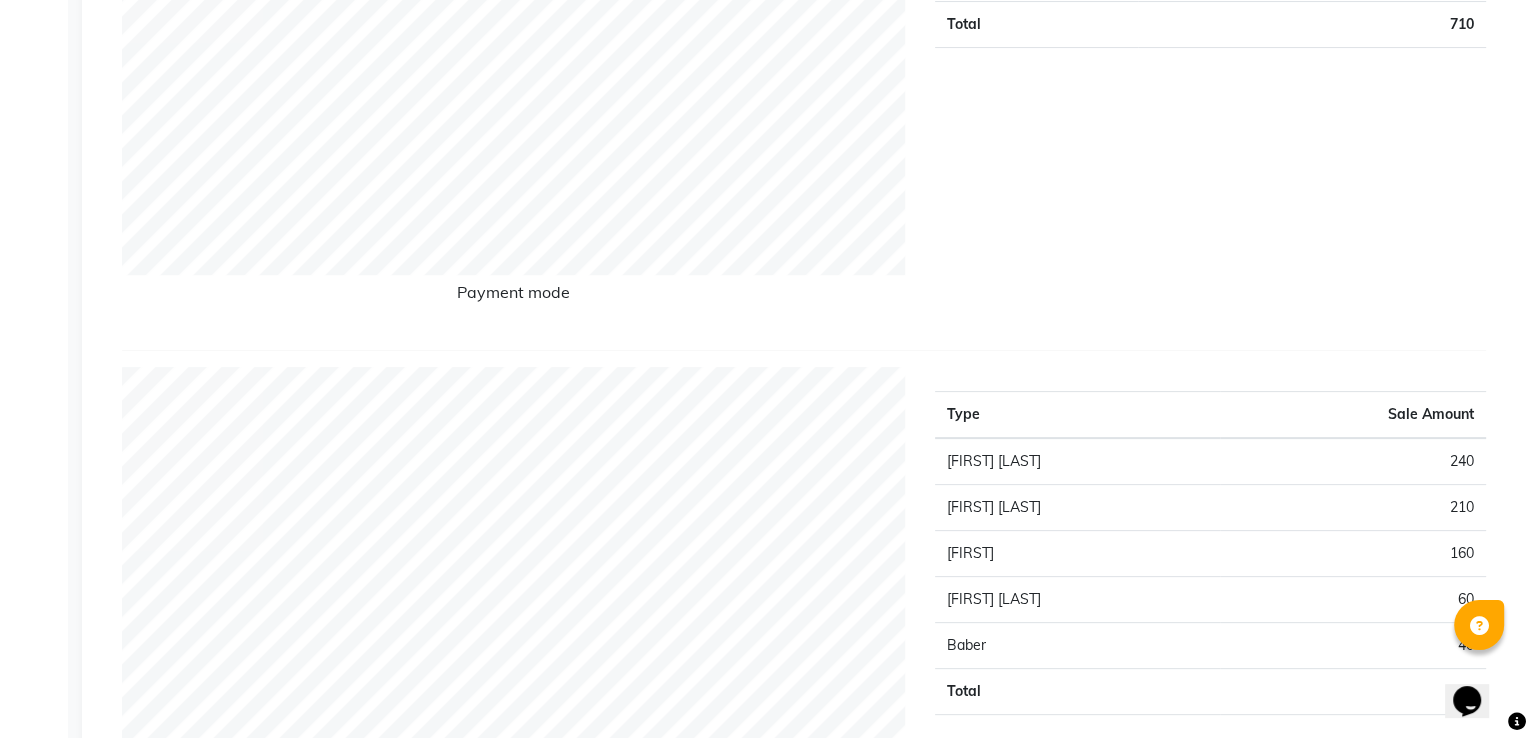 scroll, scrollTop: 0, scrollLeft: 0, axis: both 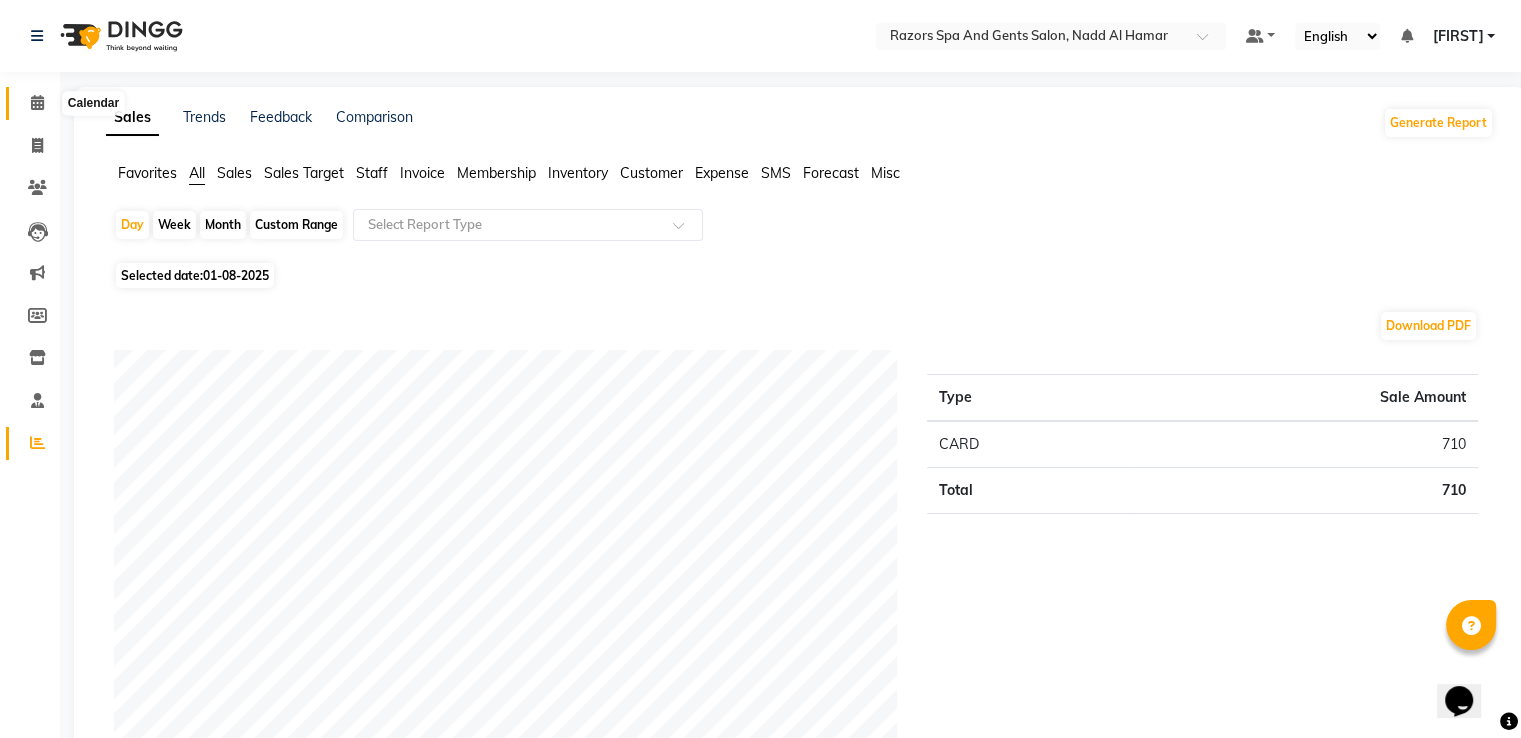 click 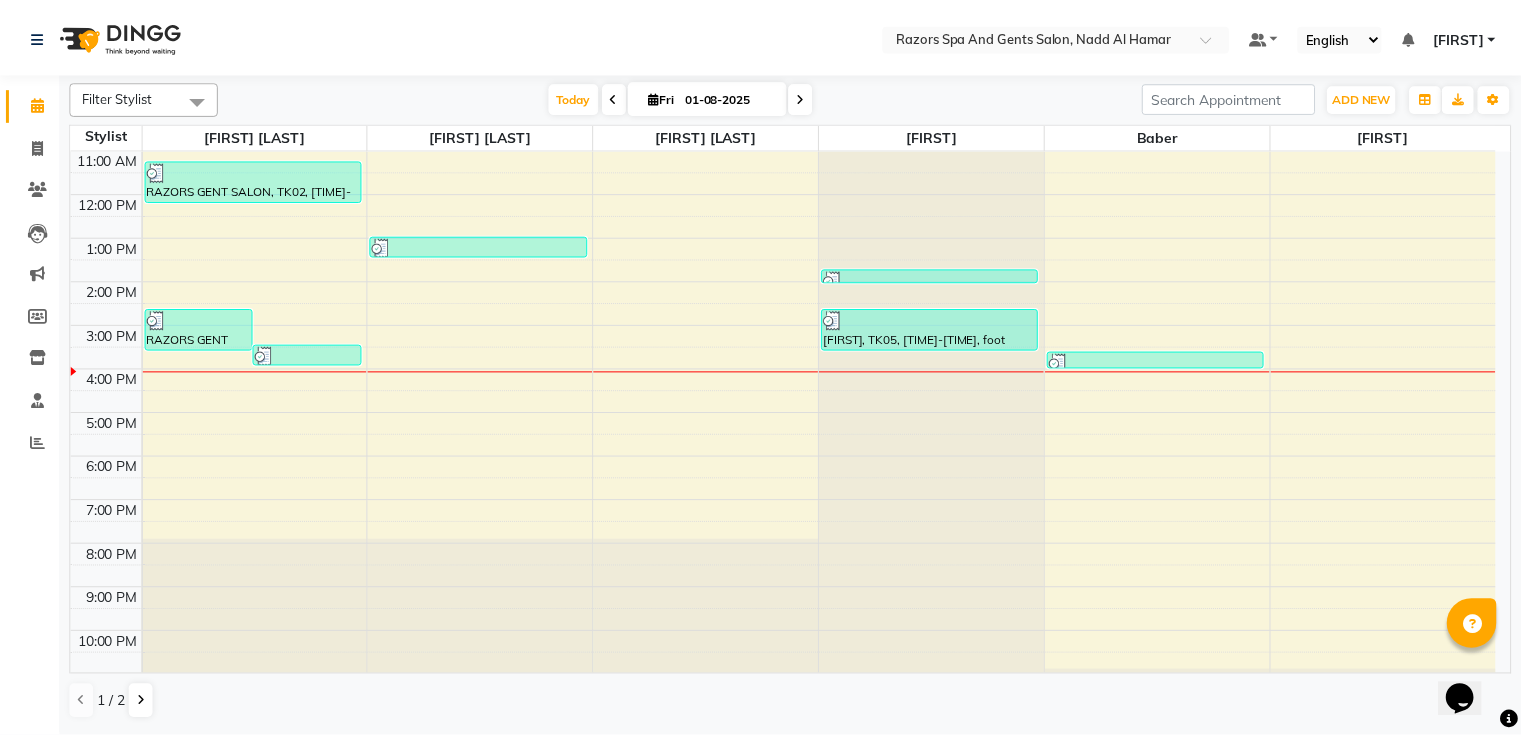scroll, scrollTop: 0, scrollLeft: 0, axis: both 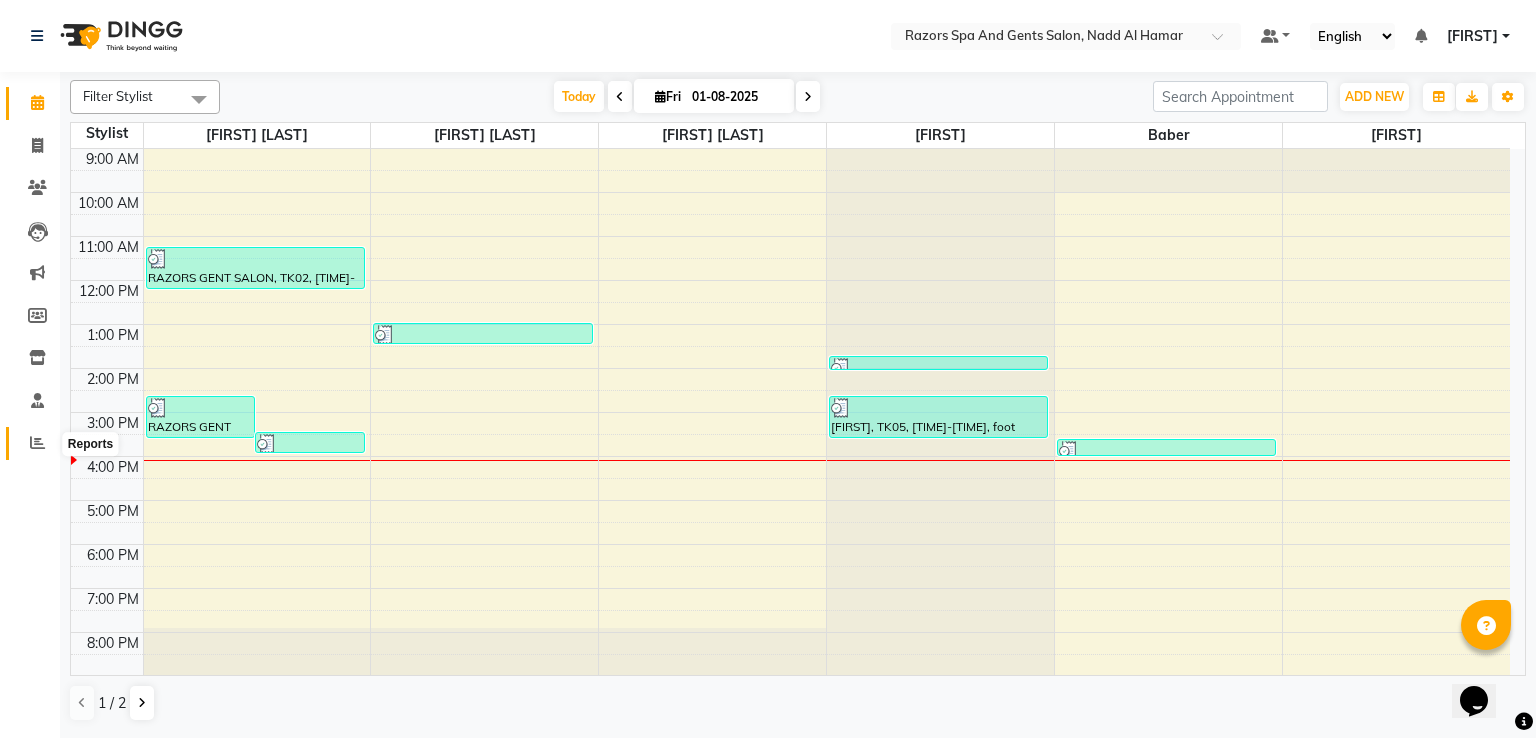 click 